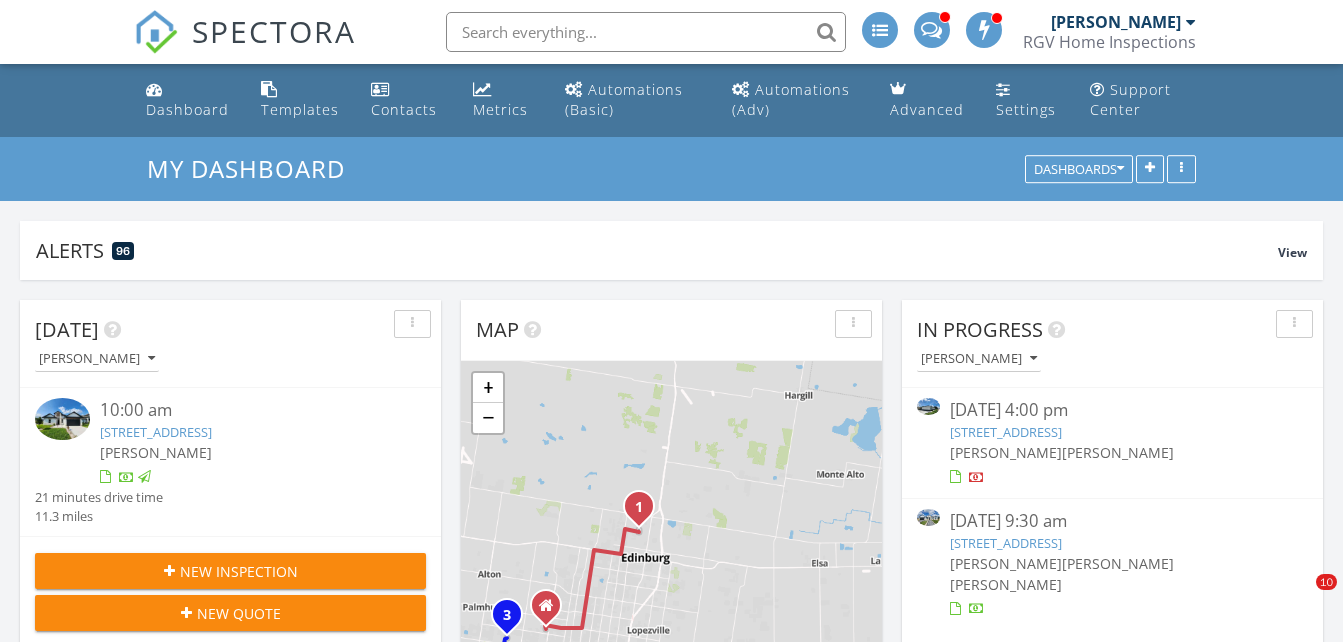 scroll, scrollTop: 0, scrollLeft: 0, axis: both 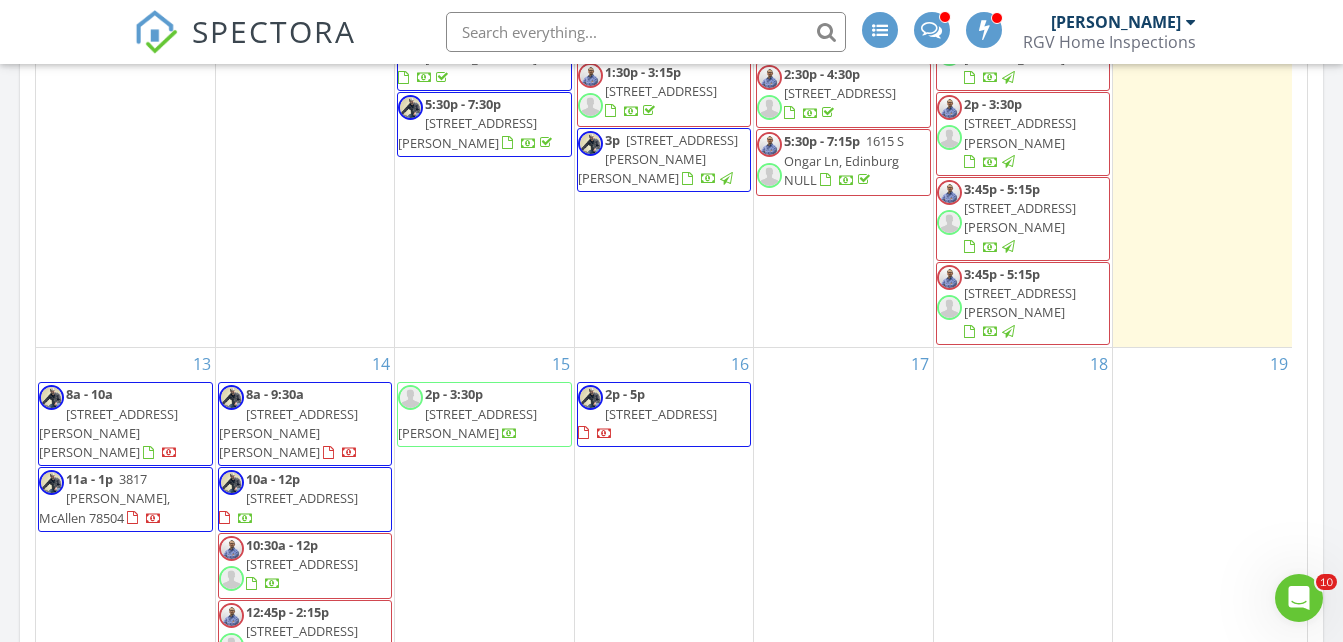 click on "[STREET_ADDRESS]" at bounding box center (323, 679) 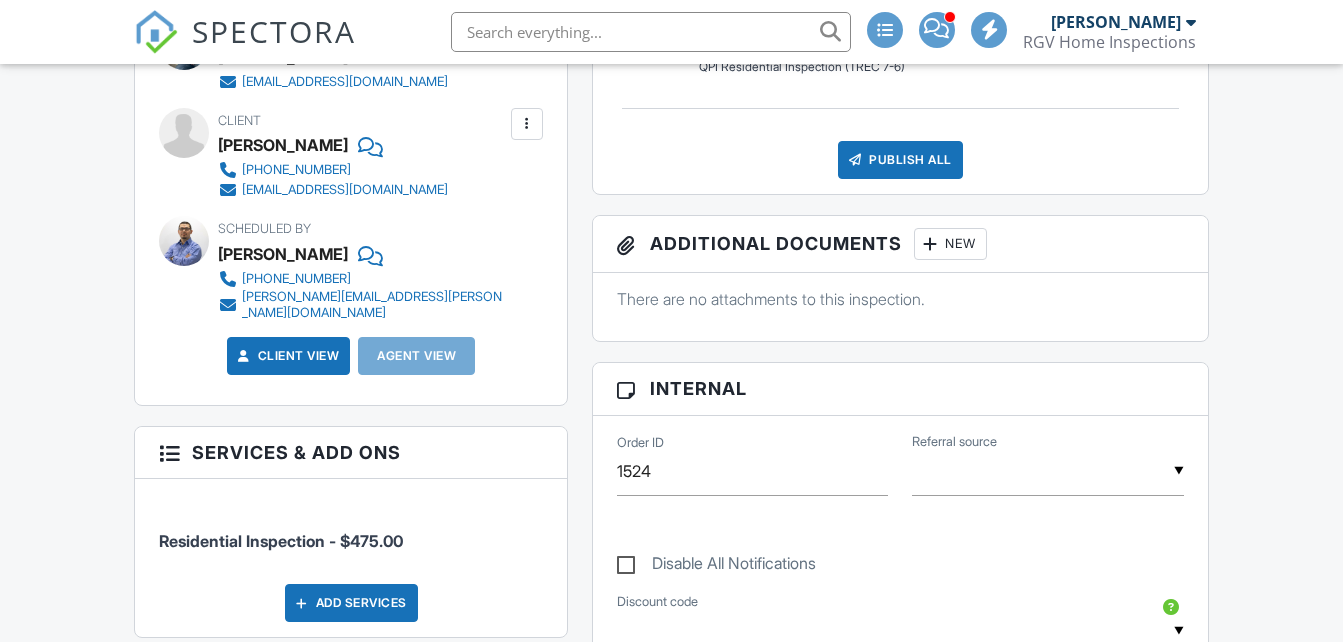 scroll, scrollTop: 1100, scrollLeft: 0, axis: vertical 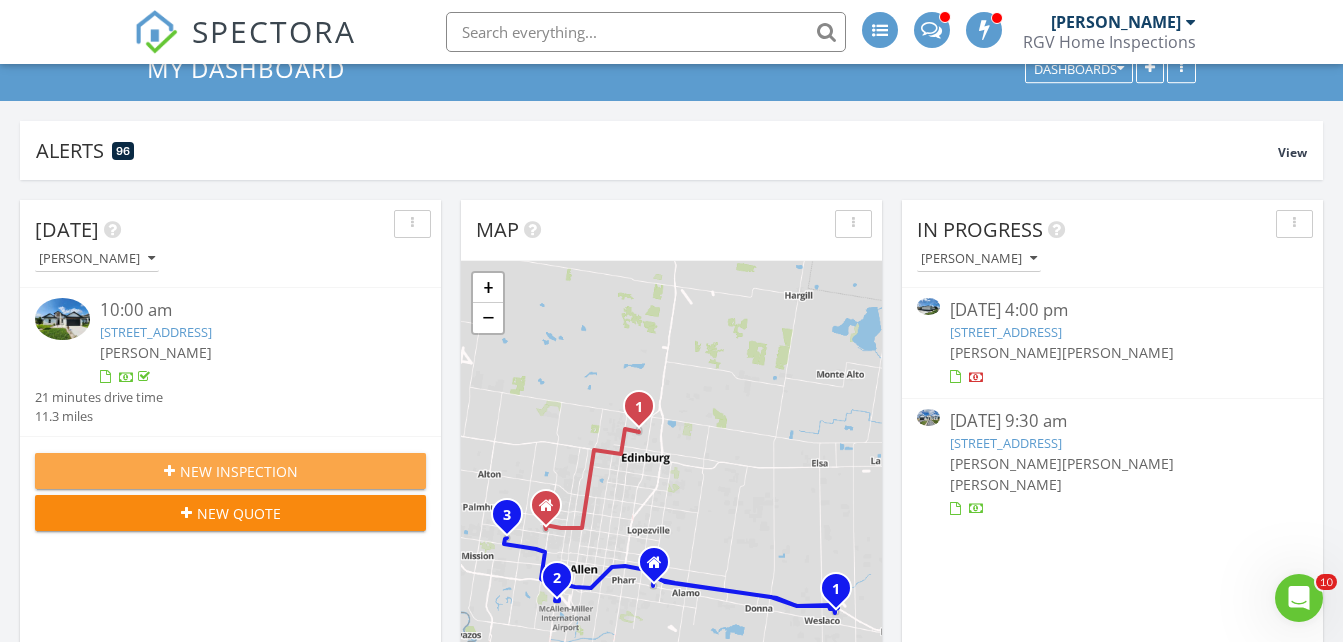 click on "New Inspection" at bounding box center [239, 471] 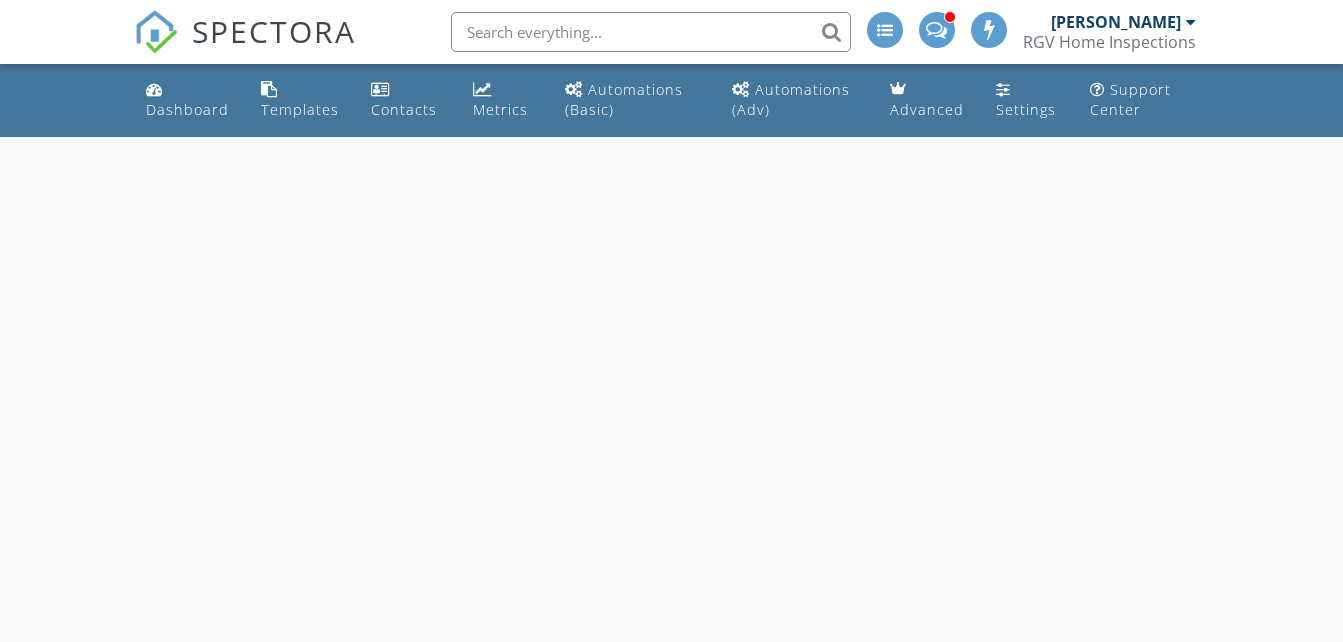 scroll, scrollTop: 0, scrollLeft: 0, axis: both 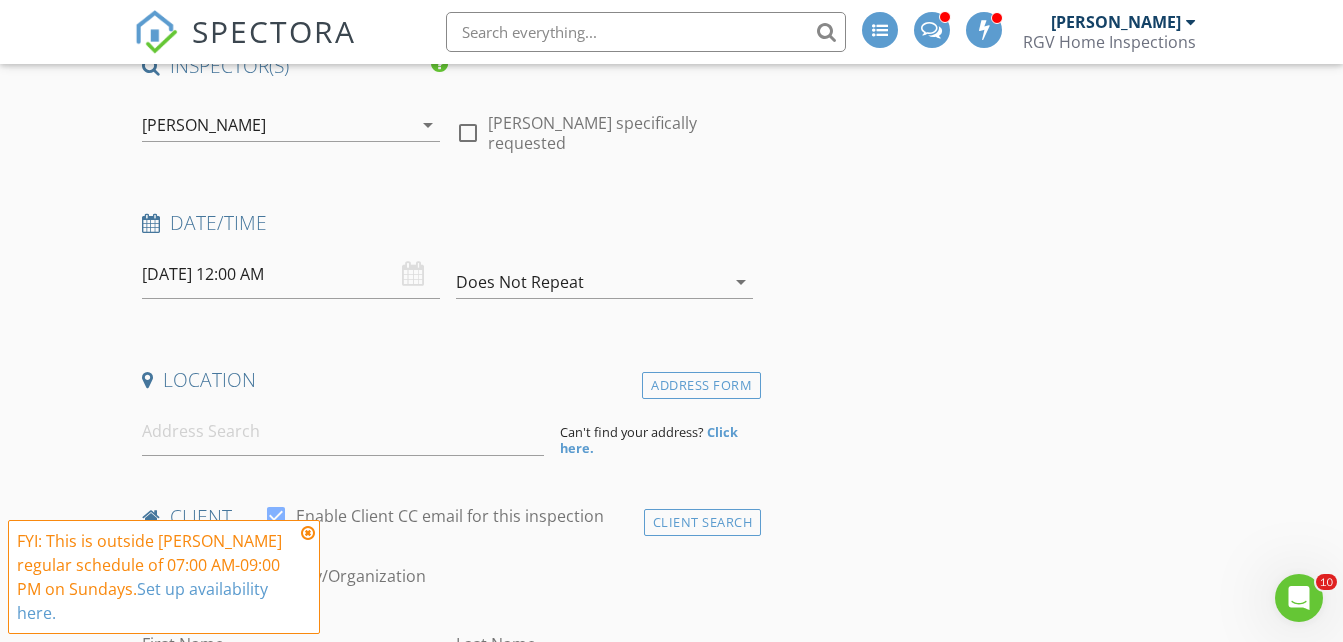 click on "[PERSON_NAME]" at bounding box center [276, 125] 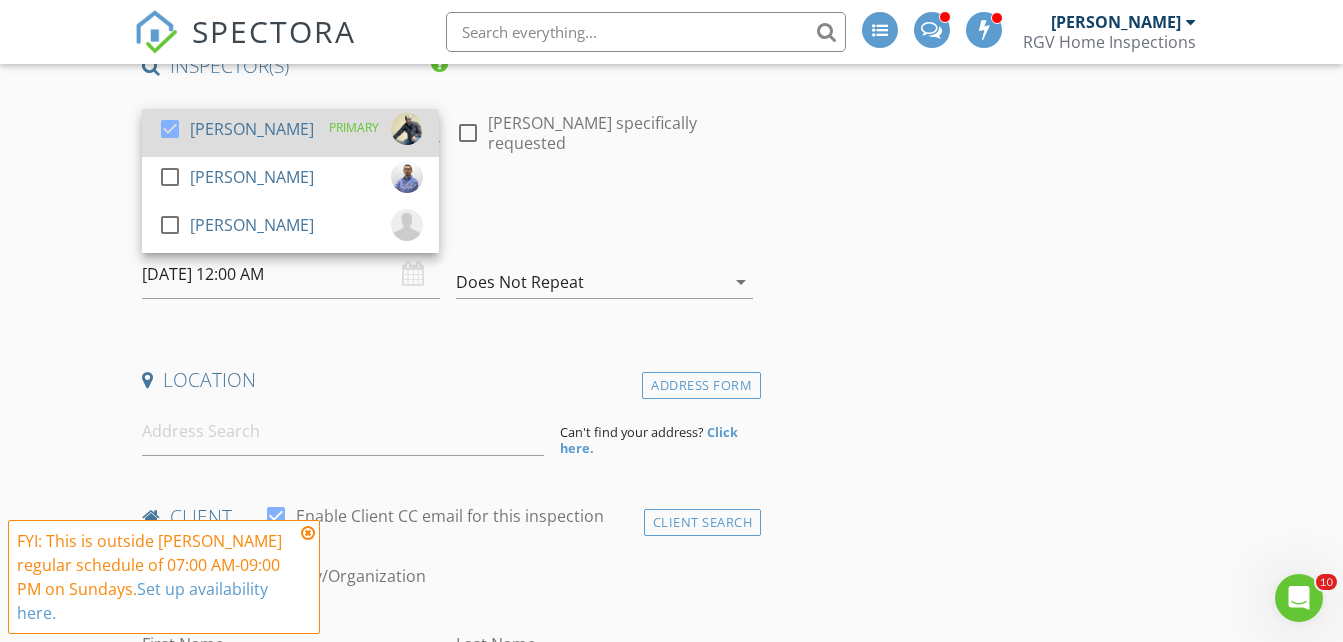 click on "check_box   Donnie Quintanilla" at bounding box center [236, 133] 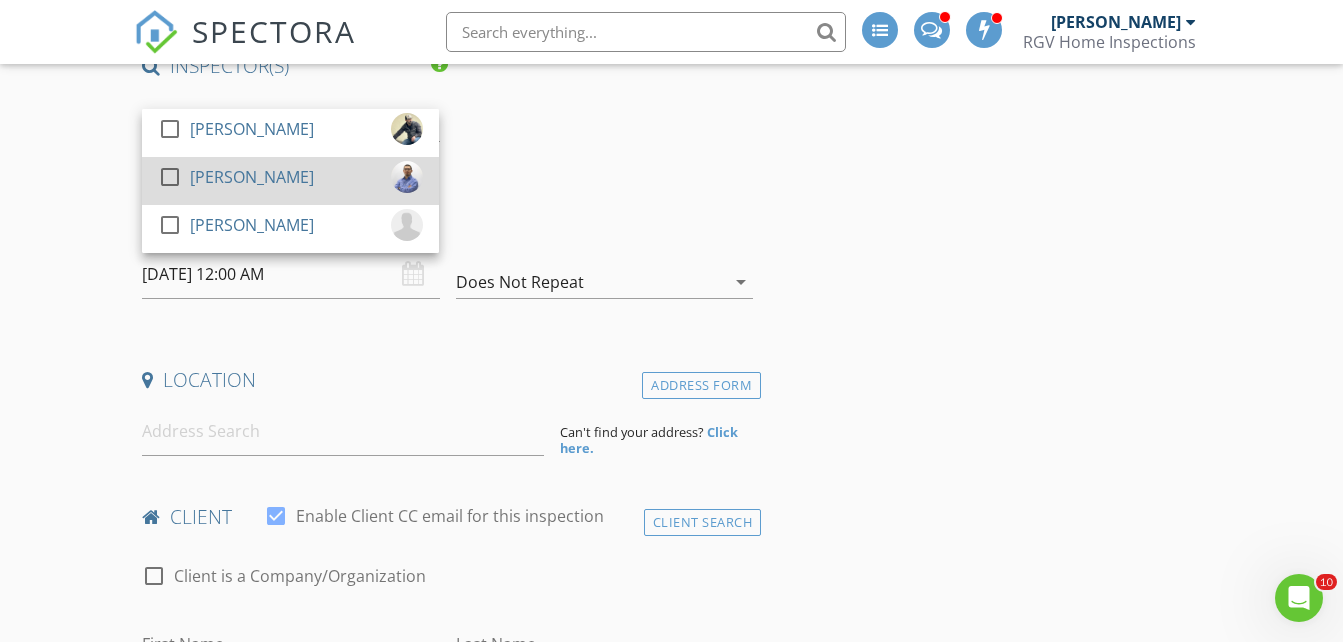 click on "[PERSON_NAME]" at bounding box center [252, 177] 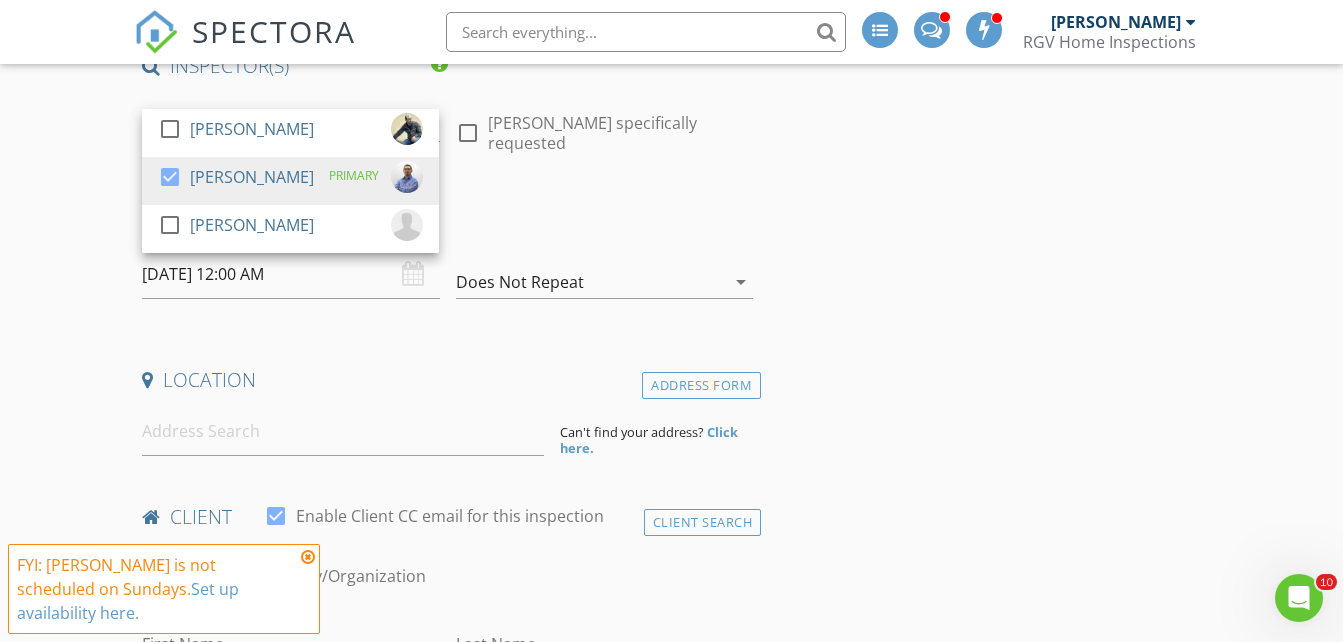 click on "New Inspection
INSPECTOR(S)
check_box_outline_blank   Donnie Quintanilla     check_box   Fernando Valbuena   PRIMARY   check_box_outline_blank   Nick De Santos     Fernando Valbuena arrow_drop_down   check_box_outline_blank Fernando Valbuena specifically requested
Date/Time
07/13/2025 12:00 AM   Does Not Repeat arrow_drop_down
Location
Address Form       Can't find your address?   Click here.
client
check_box Enable Client CC email for this inspection   Client Search     check_box_outline_blank Client is a Company/Organization     First Name   Last Name   Email   CC Email   Phone         Tags         Notes   Private Notes
ADD ADDITIONAL client
SERVICES
check_box_outline_blank   Residential Inspection   Residential Home Inspection 750-1500 sq ft check_box_outline_blank" at bounding box center (671, 1679) 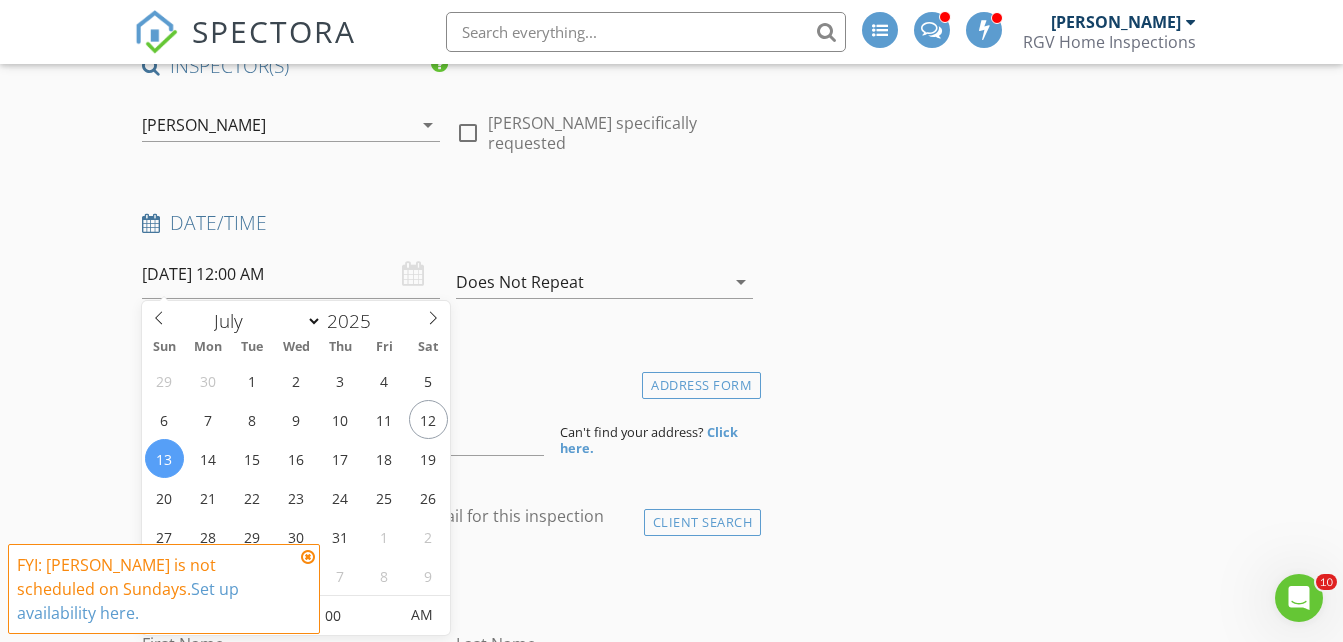 click on "07/13/2025 12:00 AM" at bounding box center [290, 274] 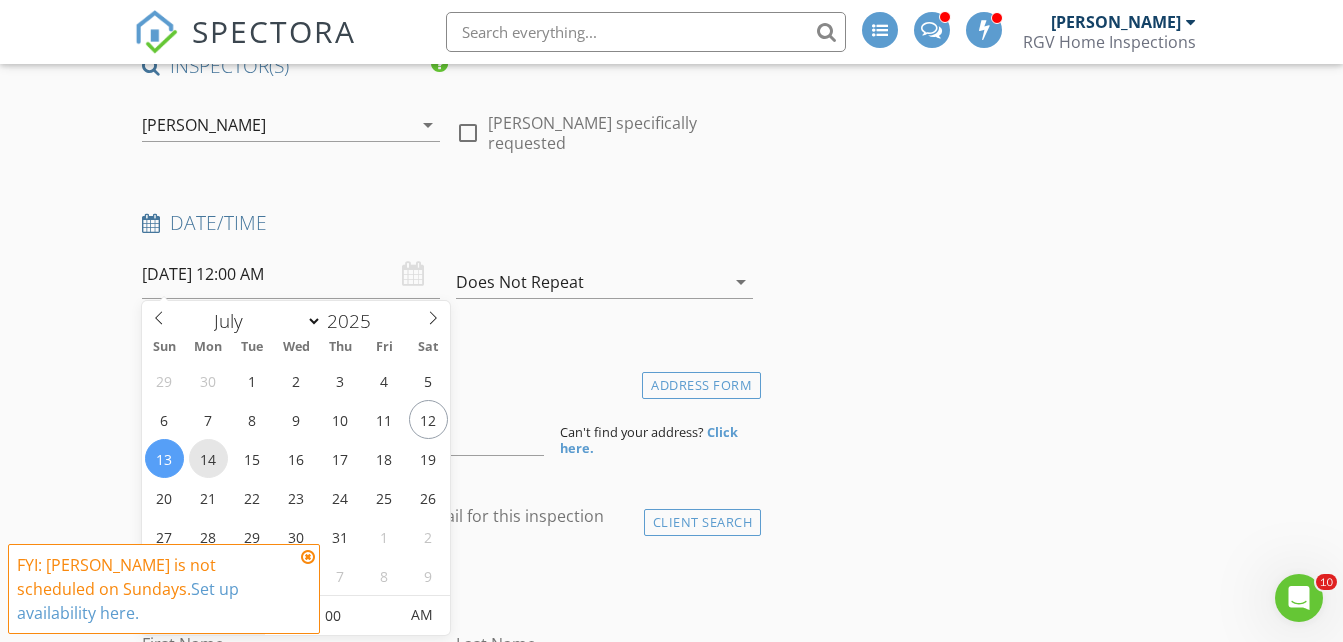 type on "07/14/2025 12:00 AM" 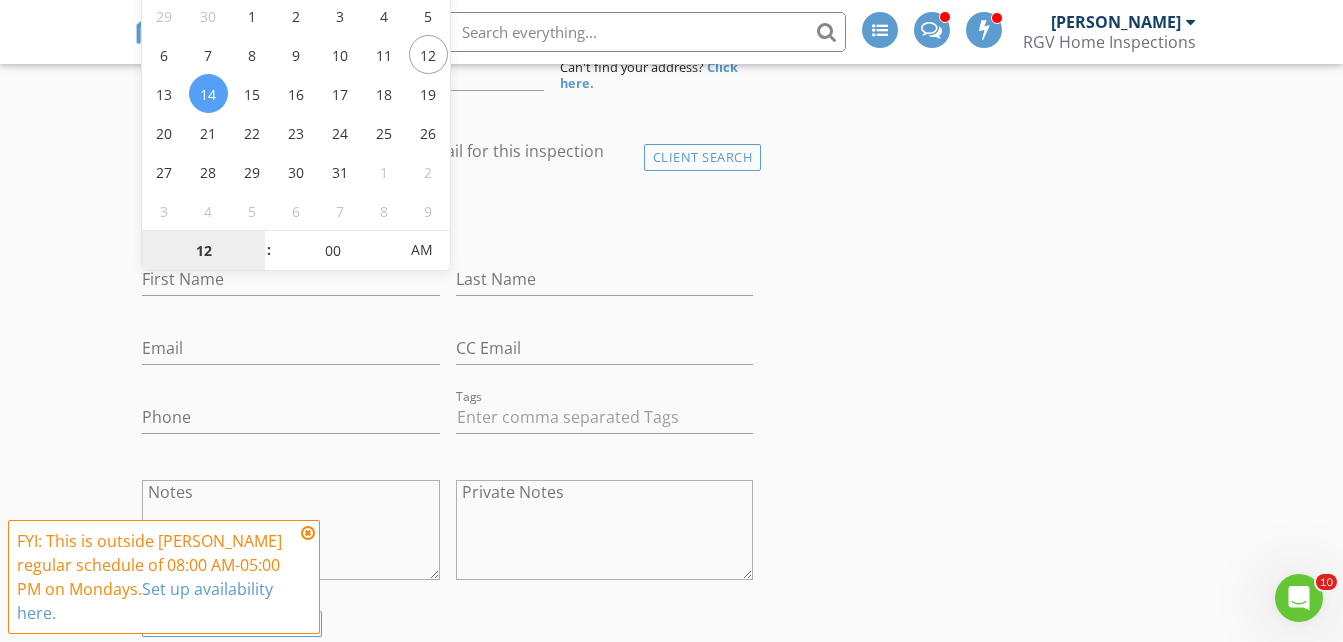 scroll, scrollTop: 600, scrollLeft: 0, axis: vertical 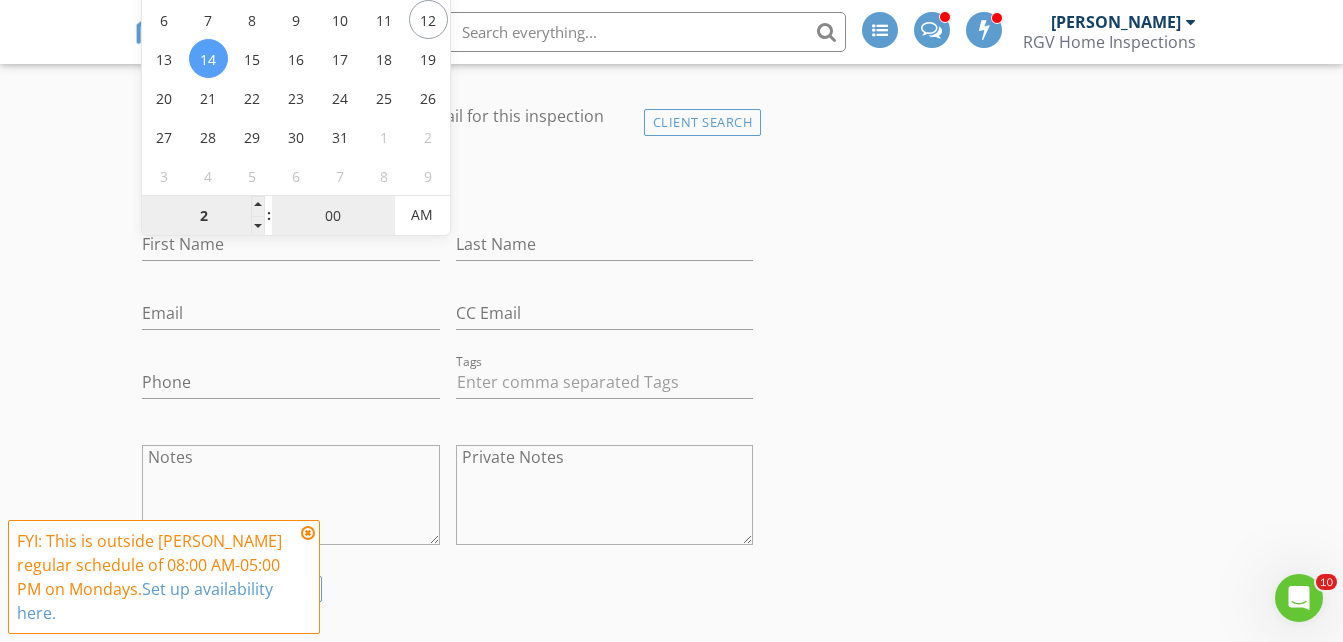 type on "02" 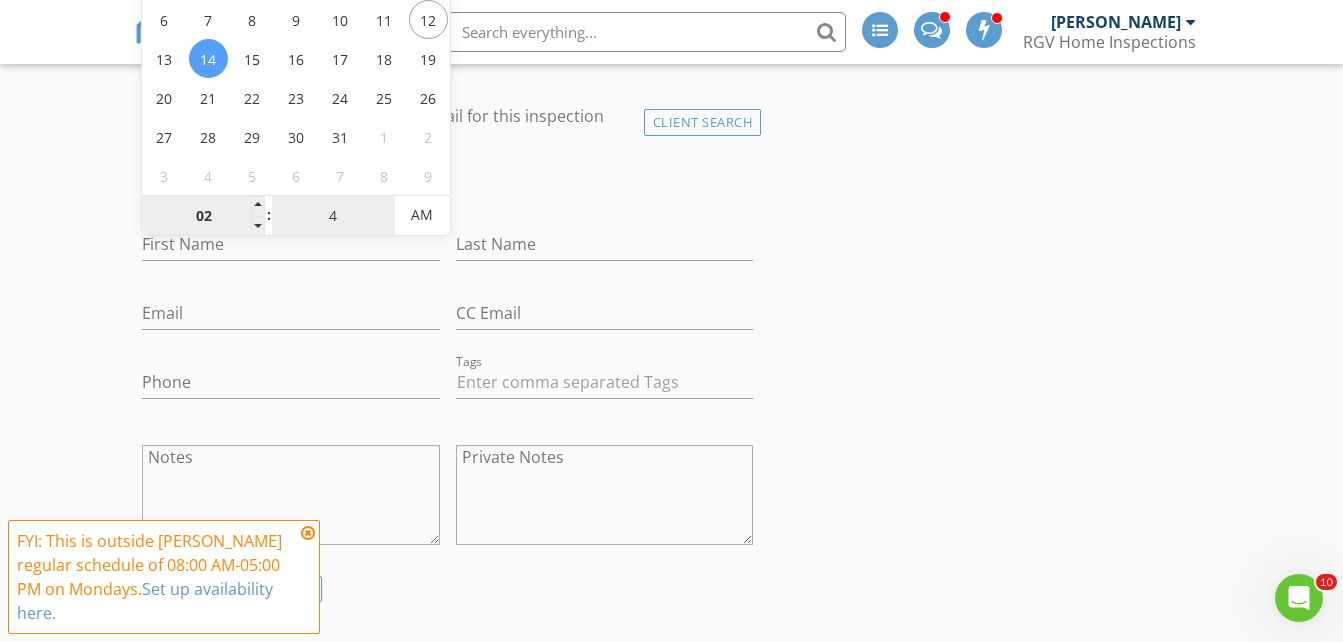 type on "45" 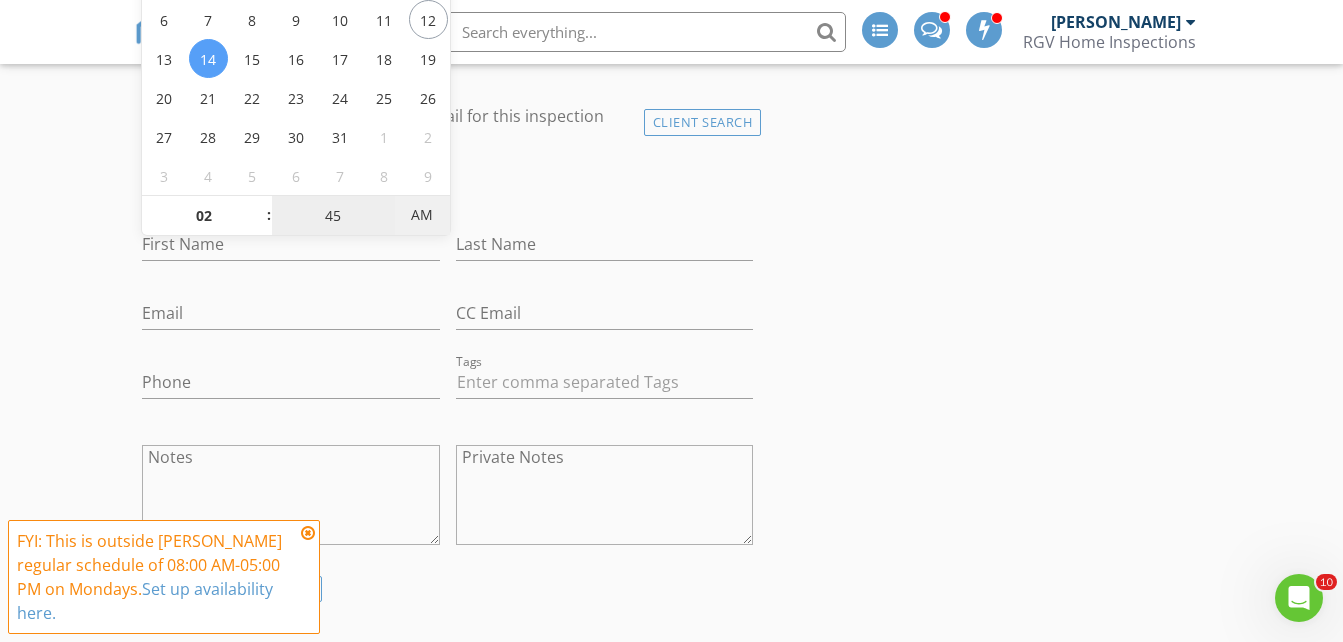 type on "07/14/2025 2:45 PM" 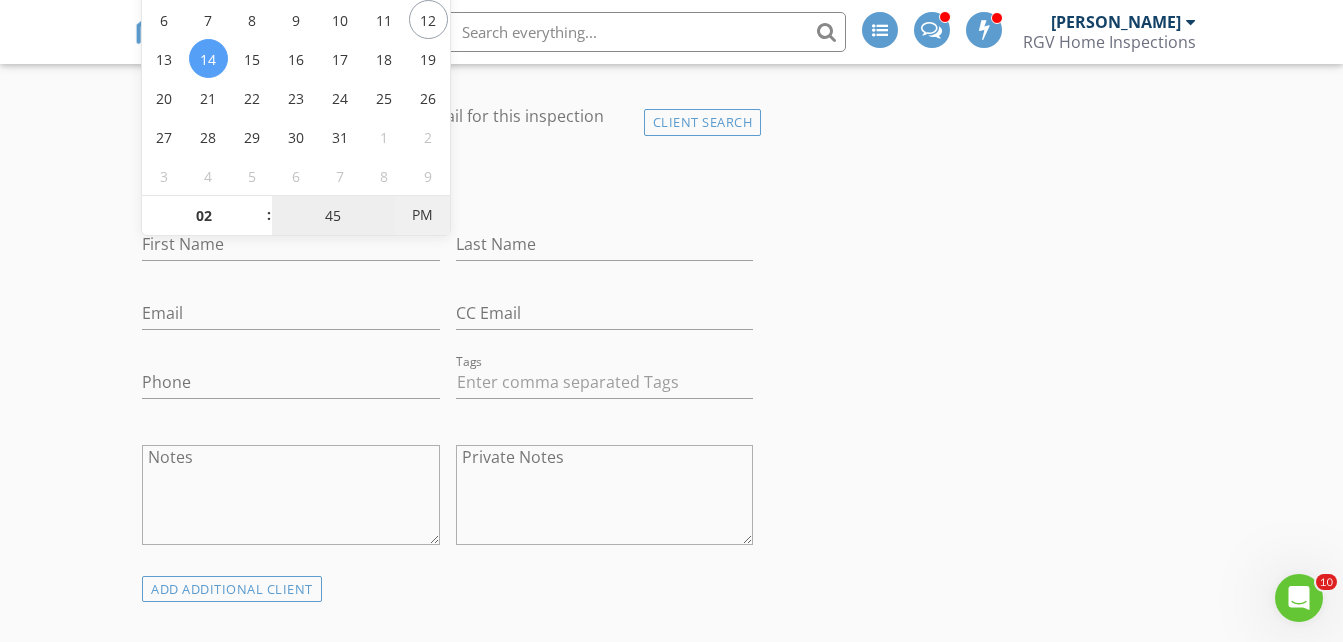 click on "PM" at bounding box center [422, 215] 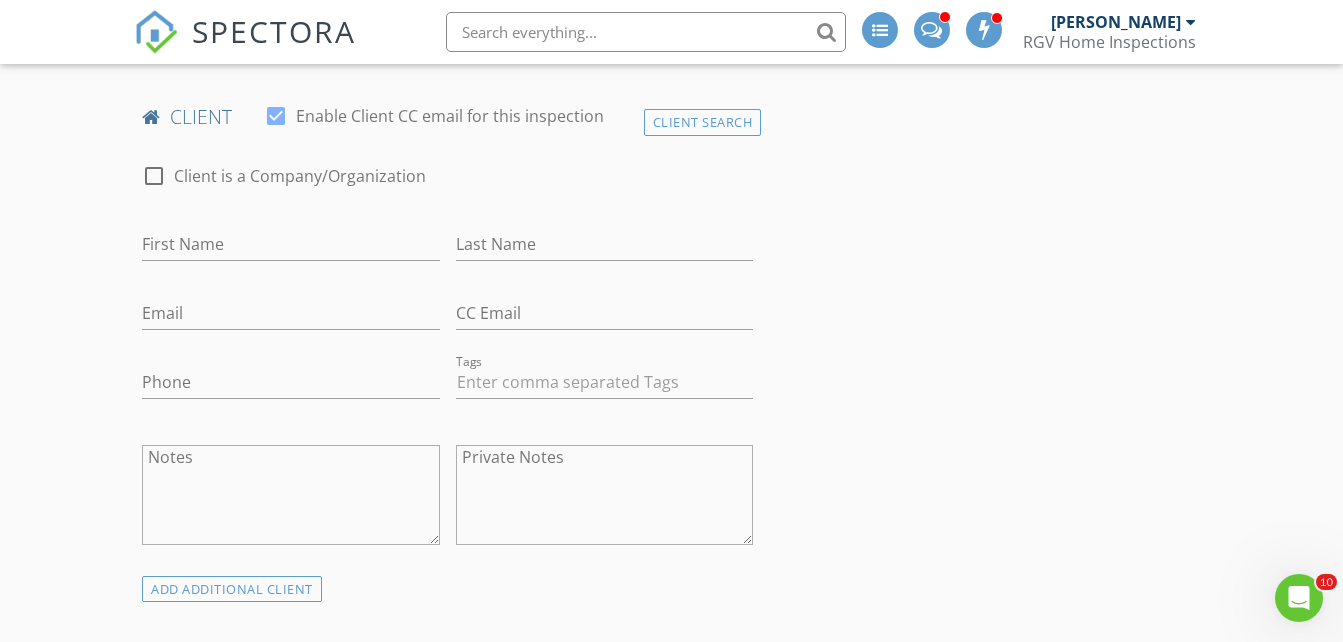 click on "New Inspection
INSPECTOR(S)
check_box_outline_blank   Donnie Quintanilla     check_box   Fernando Valbuena   PRIMARY   check_box_outline_blank   Nick De Santos     Fernando Valbuena arrow_drop_down   check_box_outline_blank Fernando Valbuena specifically requested
Date/Time
07/14/2025 2:45 PM   Does Not Repeat arrow_drop_down
Location
Address Form       Can't find your address?   Click here.
client
check_box Enable Client CC email for this inspection   Client Search     check_box_outline_blank Client is a Company/Organization     First Name   Last Name   Email   CC Email   Phone         Tags         Notes   Private Notes
ADD ADDITIONAL client
SERVICES
check_box_outline_blank   Residential Inspection   Residential Home Inspection 750-1500 sq ft check_box_outline_blank" at bounding box center (671, 1279) 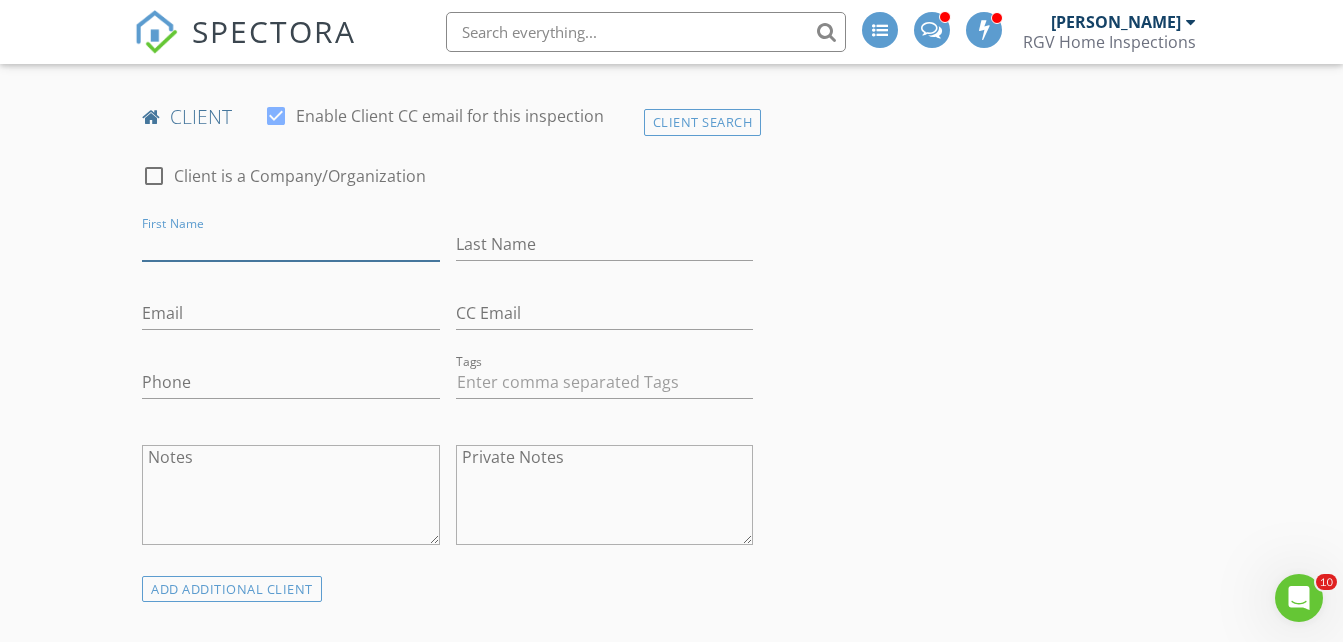 click on "First Name" at bounding box center [290, 244] 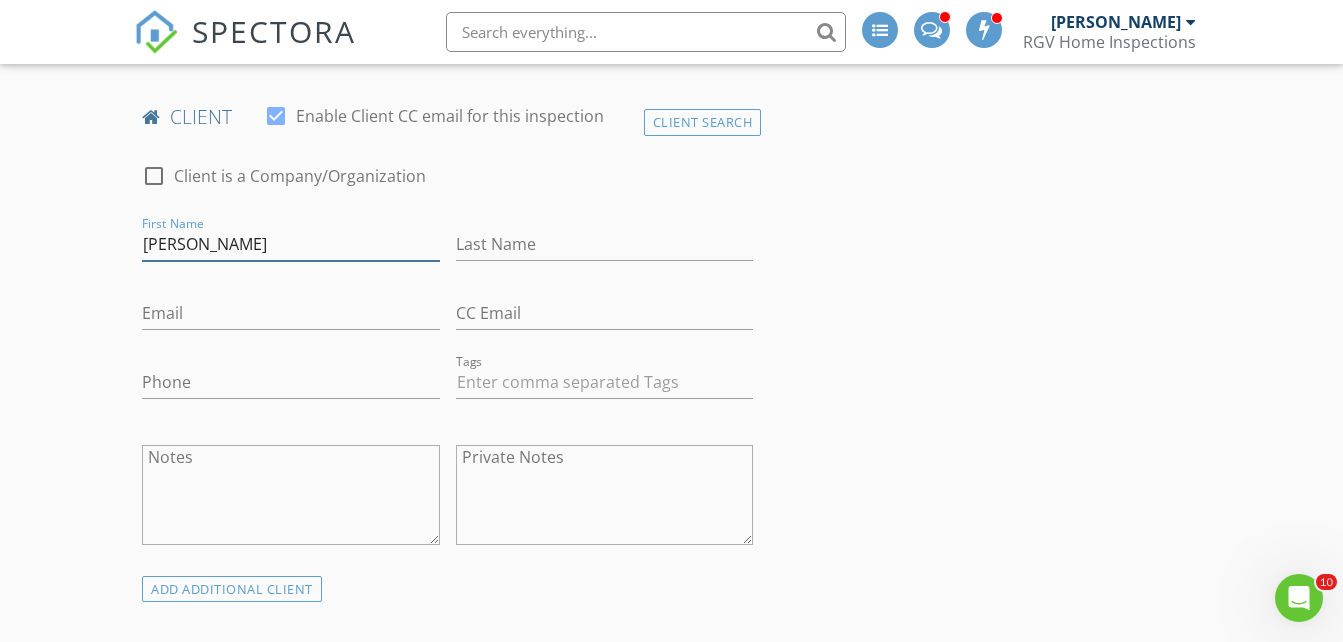 type on "Jose" 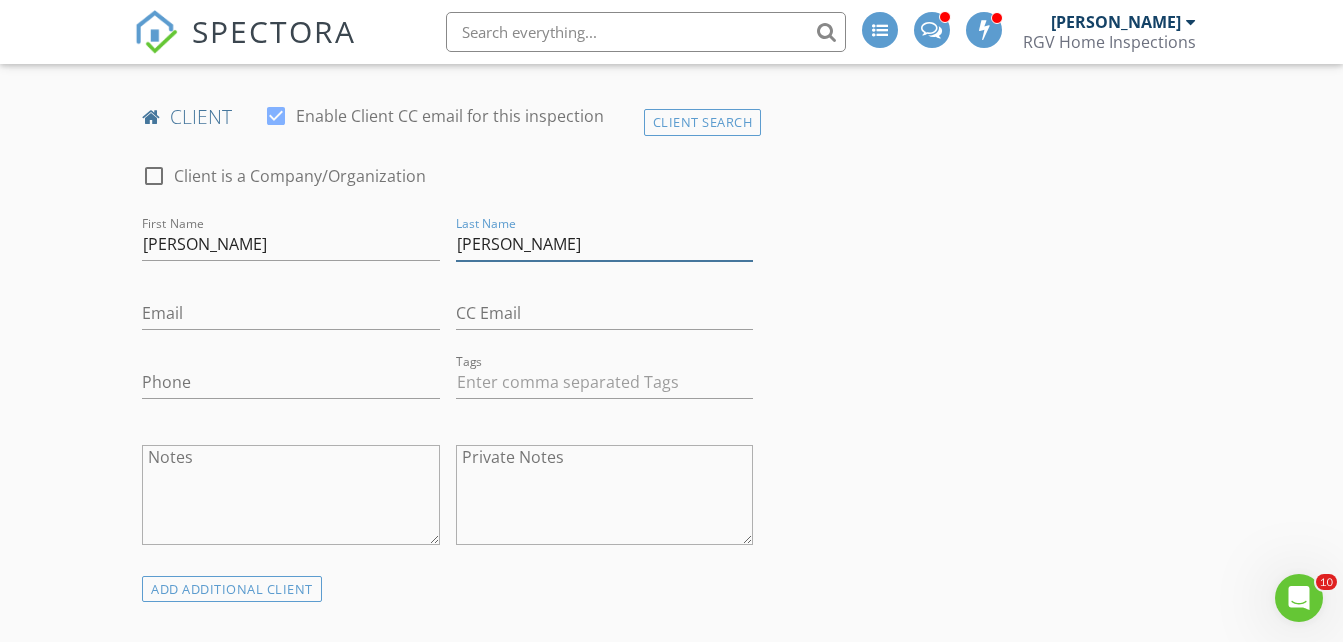 type on "Guillen" 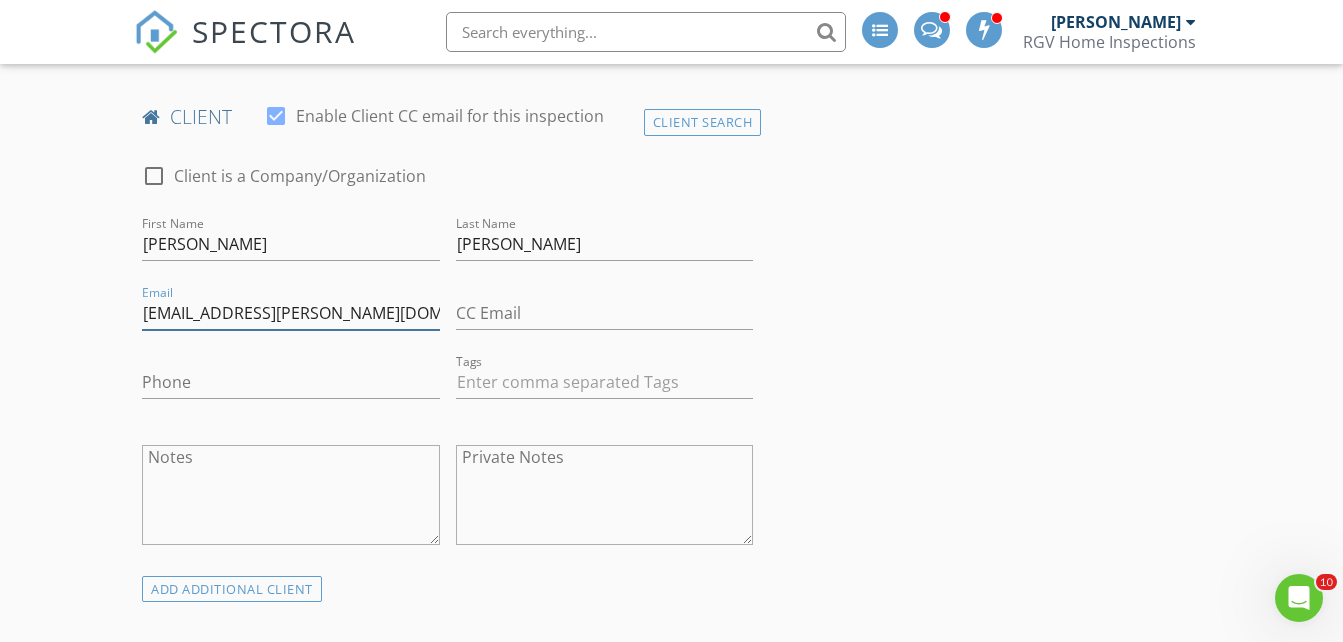 type on "fredd.guillen@yahoo.com" 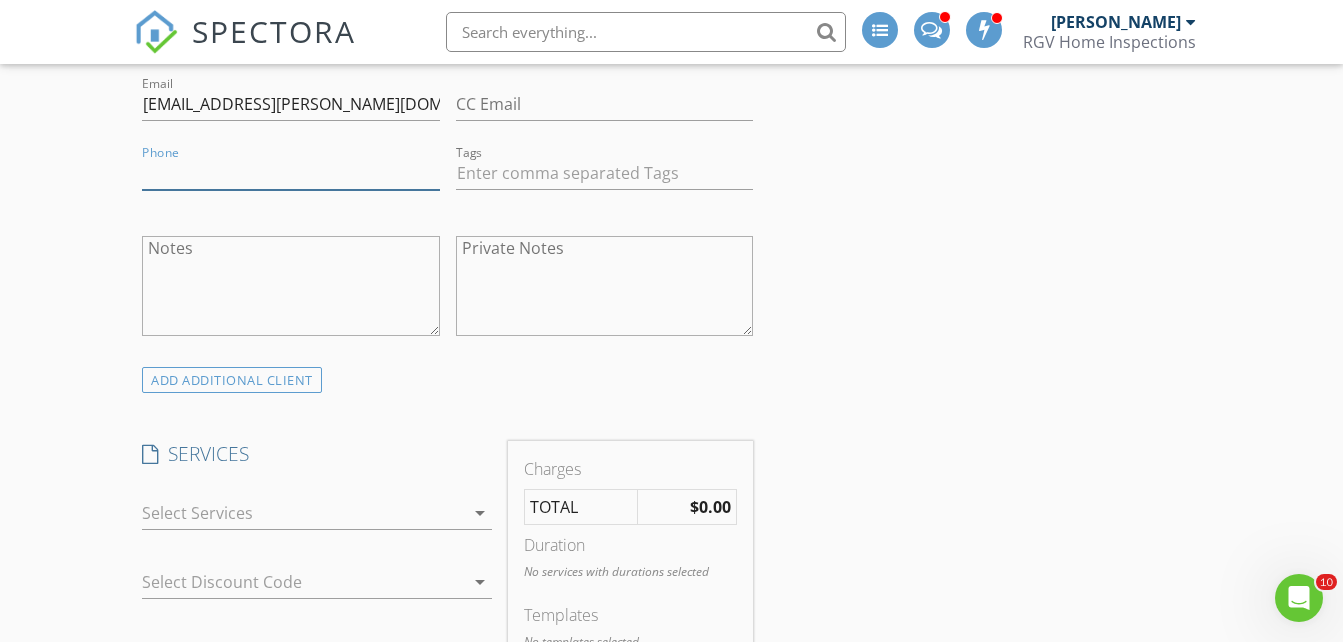 scroll, scrollTop: 900, scrollLeft: 0, axis: vertical 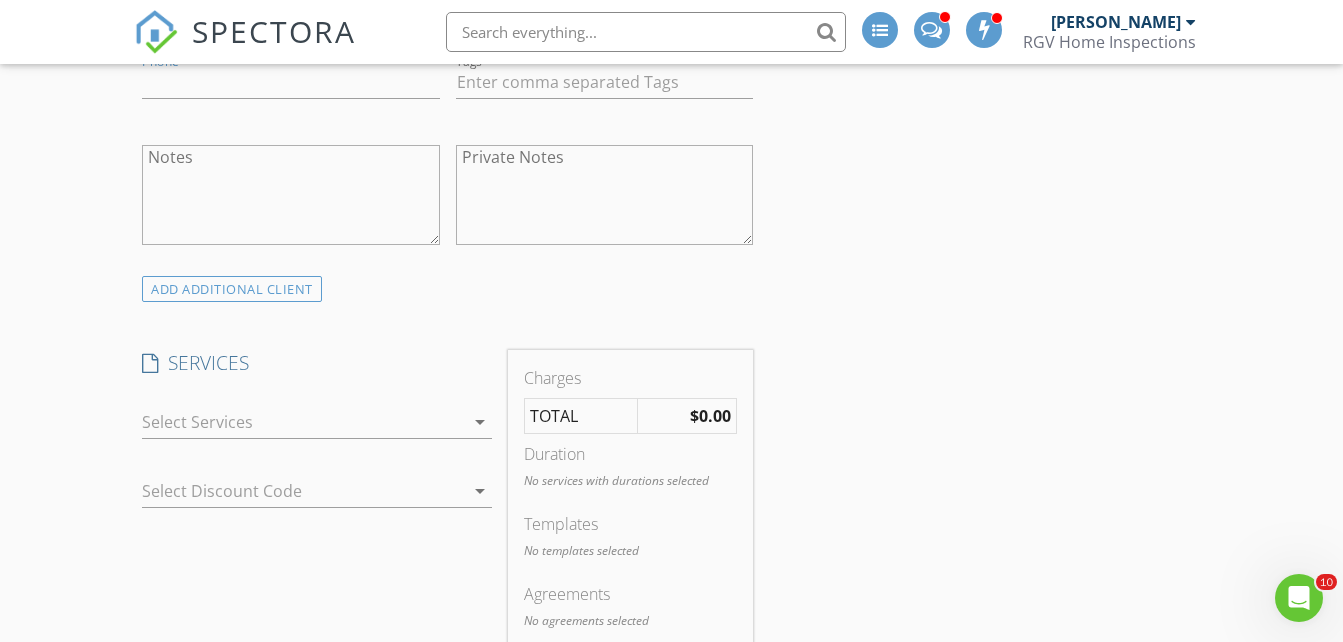 click at bounding box center (303, 422) 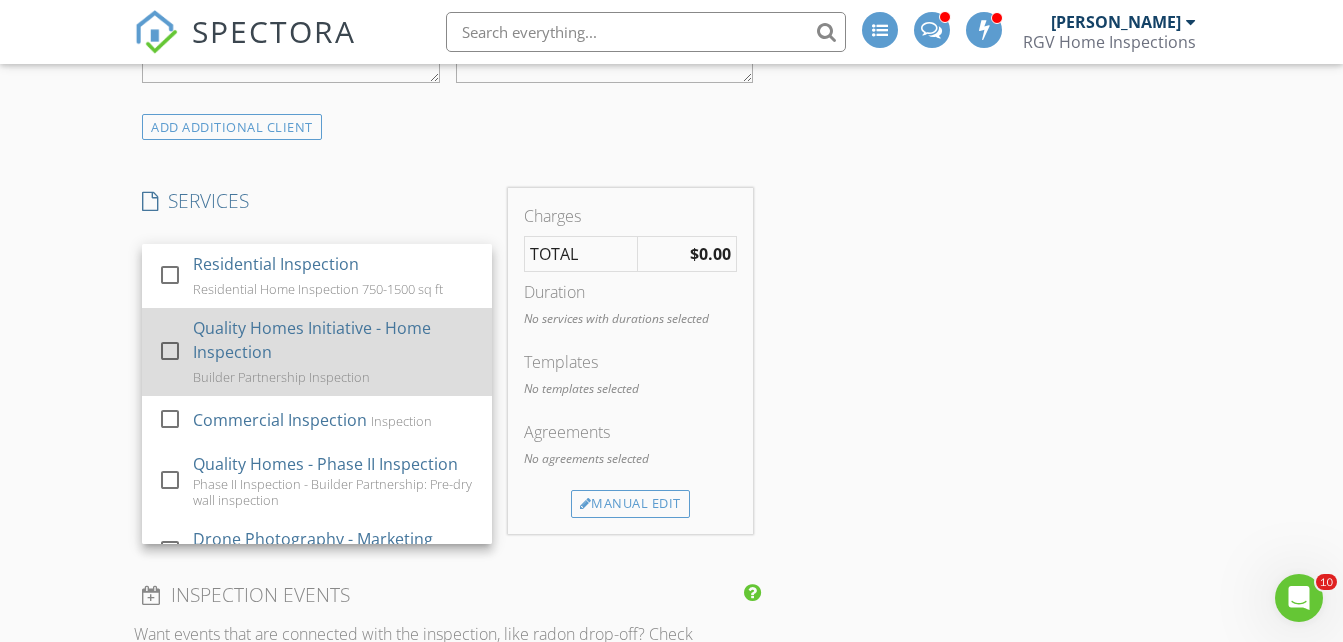 scroll, scrollTop: 1100, scrollLeft: 0, axis: vertical 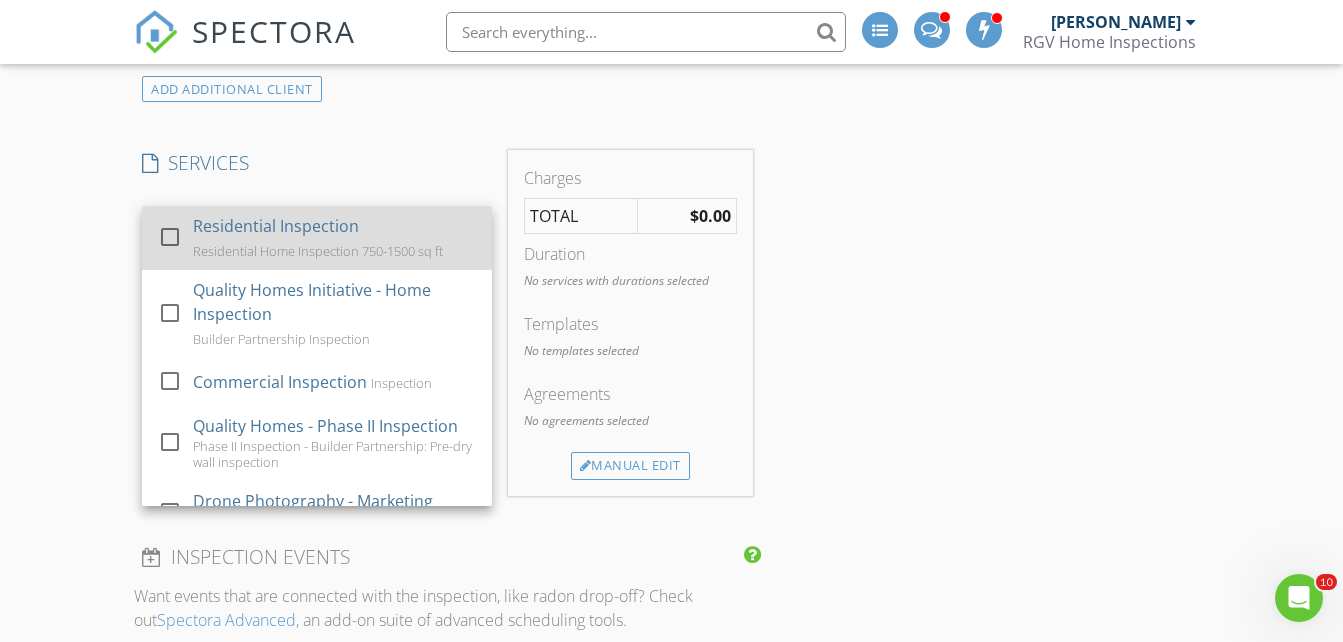click on "Residential Inspection" at bounding box center [276, 226] 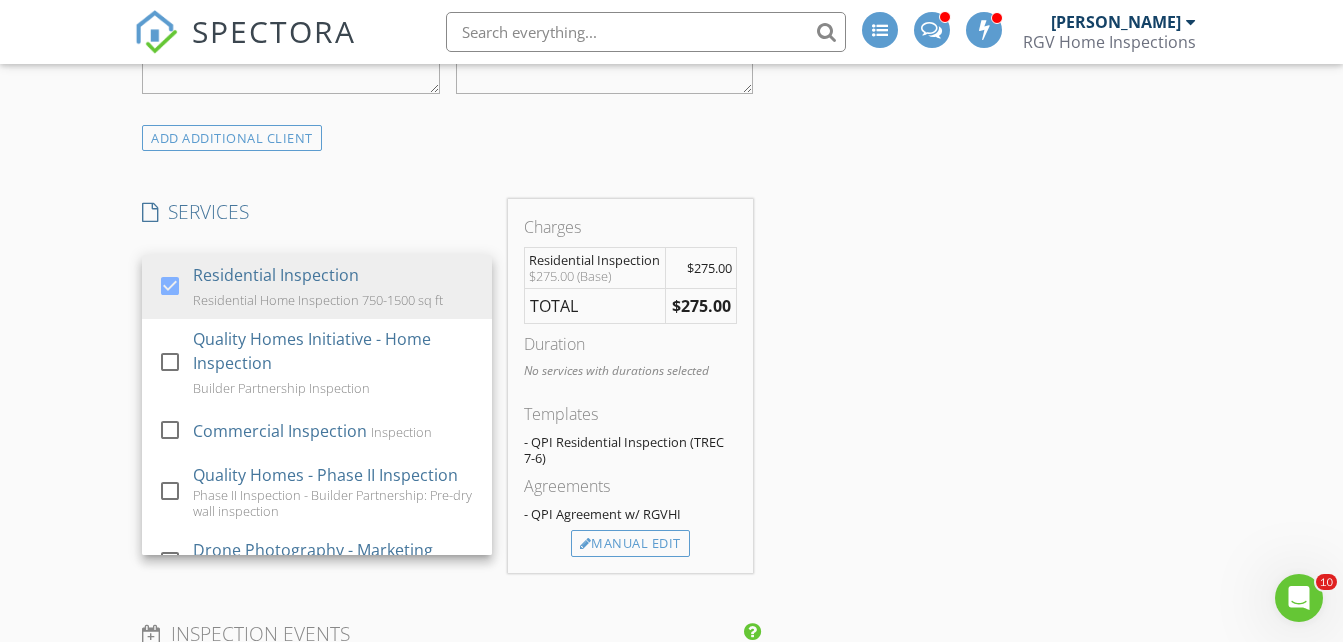 scroll, scrollTop: 1100, scrollLeft: 0, axis: vertical 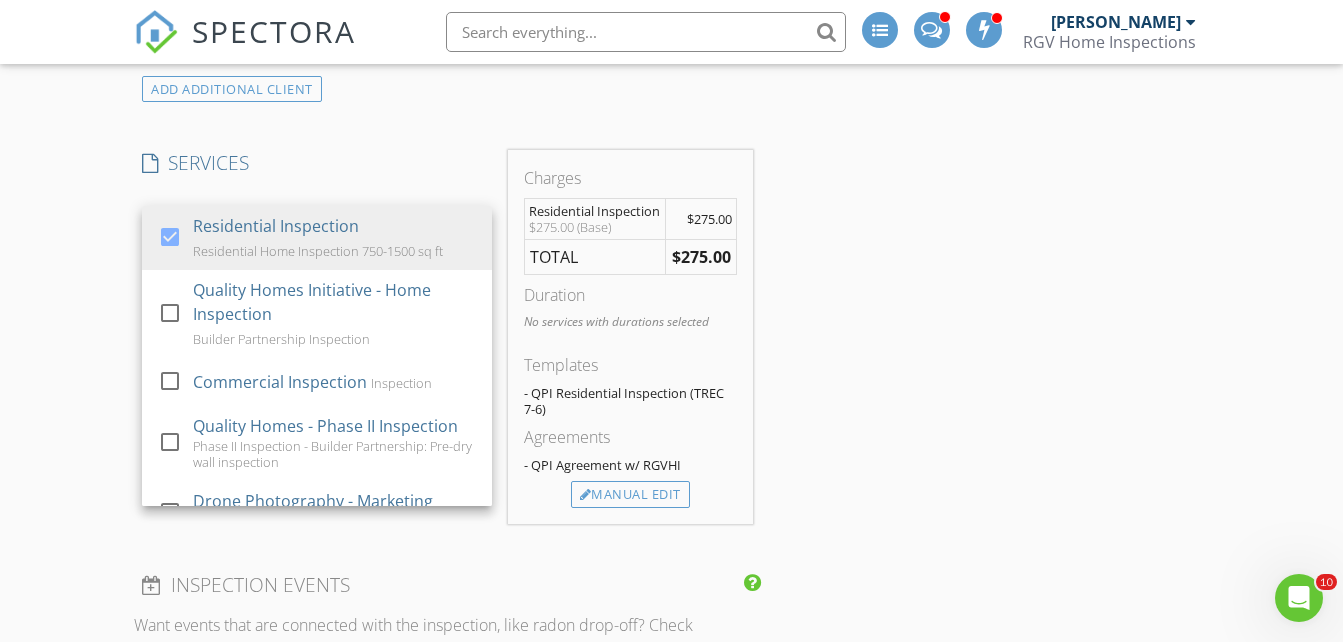 click on "New Inspection
INSPECTOR(S)
check_box_outline_blank   Donnie Quintanilla     check_box   Fernando Valbuena   PRIMARY   check_box_outline_blank   Nick De Santos     Fernando Valbuena arrow_drop_down   check_box_outline_blank Fernando Valbuena specifically requested
Date/Time
07/14/2025 2:45 PM   Does Not Repeat arrow_drop_down
Location
Address Form       Can't find your address?   Click here.
client
check_box Enable Client CC email for this inspection   Client Search     check_box_outline_blank Client is a Company/Organization     First Name Jose   Last Name Guillen   Email fredd.guillen@yahoo.com   CC Email   Phone         Tags         Notes   Private Notes
ADD ADDITIONAL client
SERVICES
check_box   Residential Inspection   Residential Home Inspection 750-1500 sq ft" at bounding box center (671, 793) 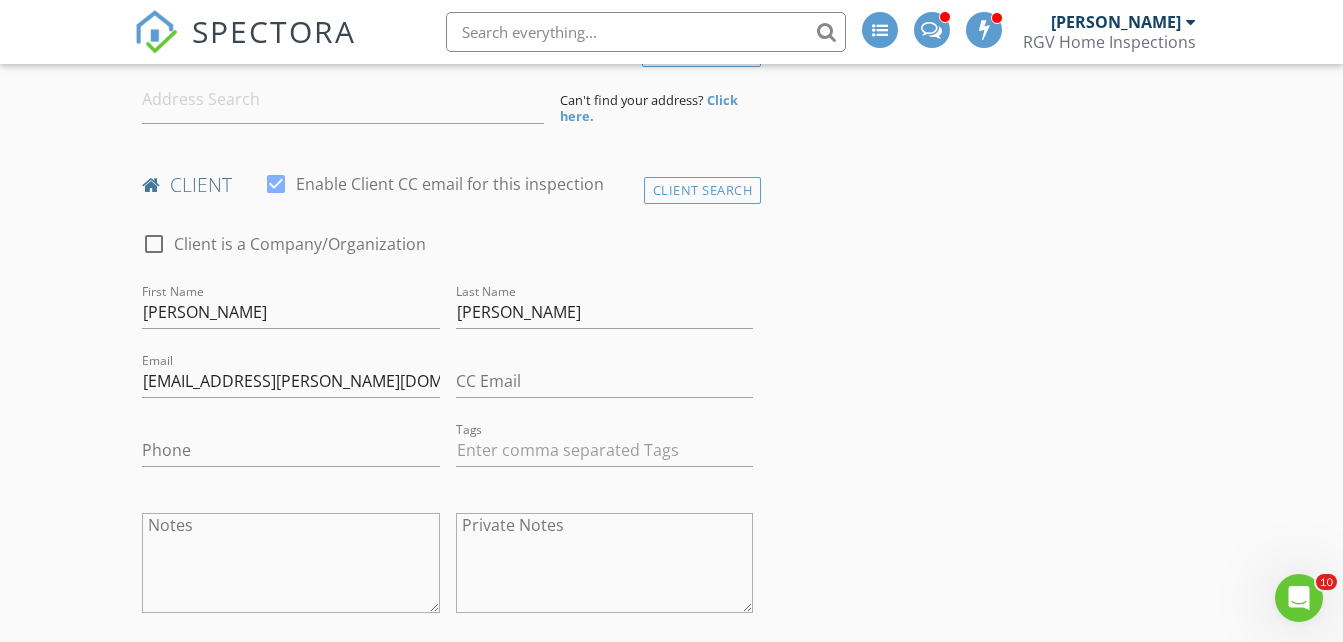 scroll, scrollTop: 500, scrollLeft: 0, axis: vertical 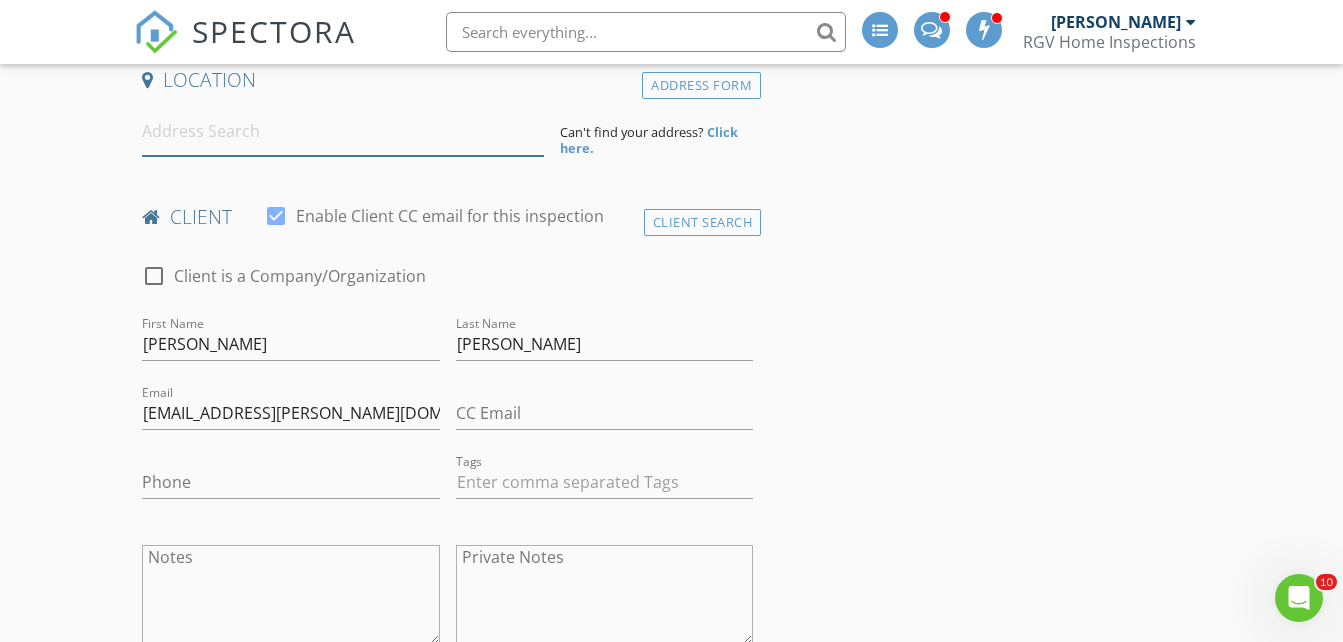 click at bounding box center [343, 131] 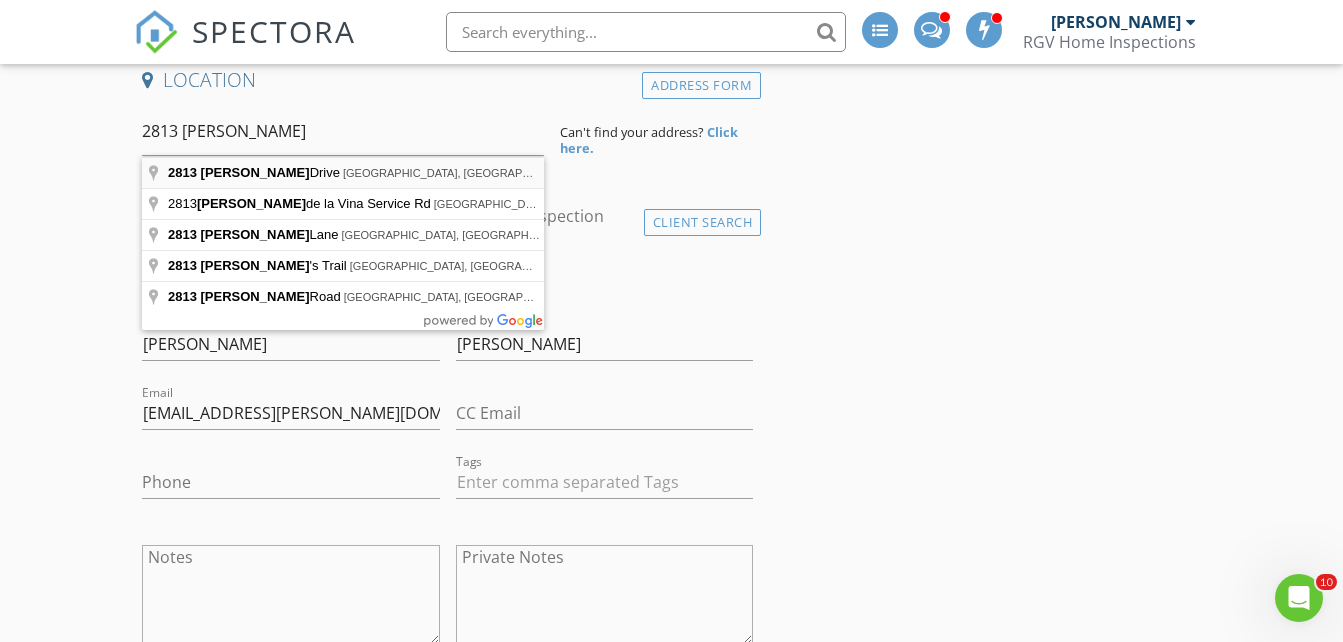 type on "2813 Rudy Drive, Weslaco, TX, USA" 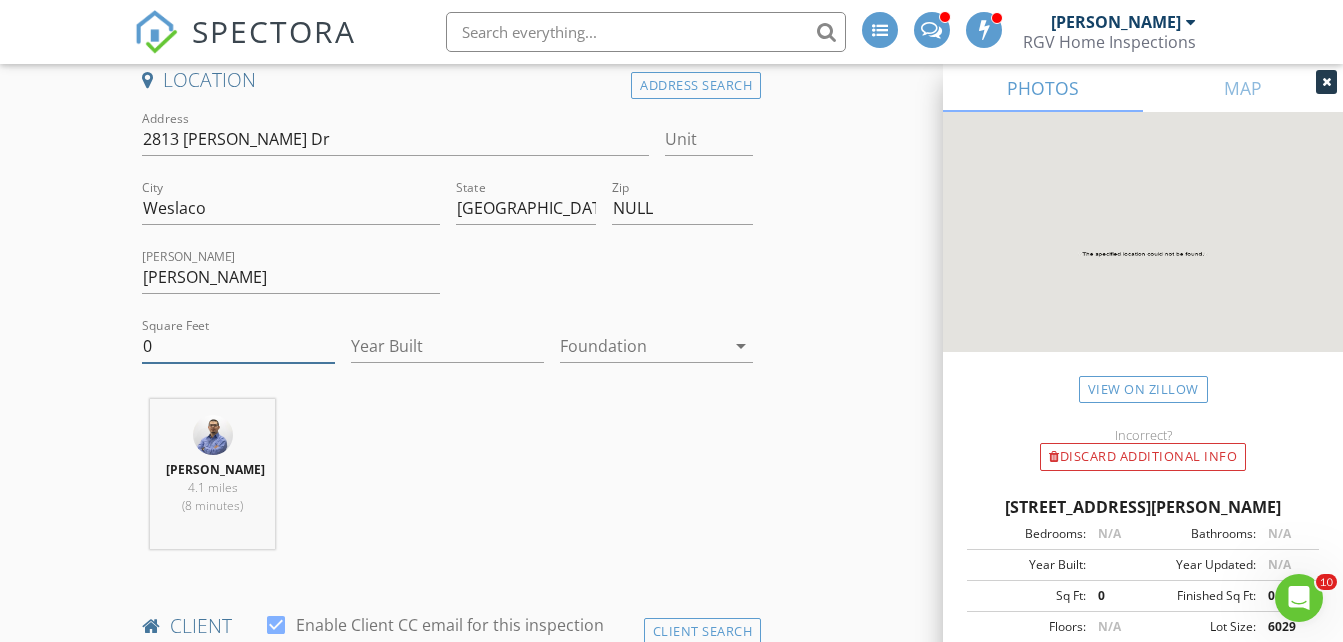 click on "0" at bounding box center [238, 346] 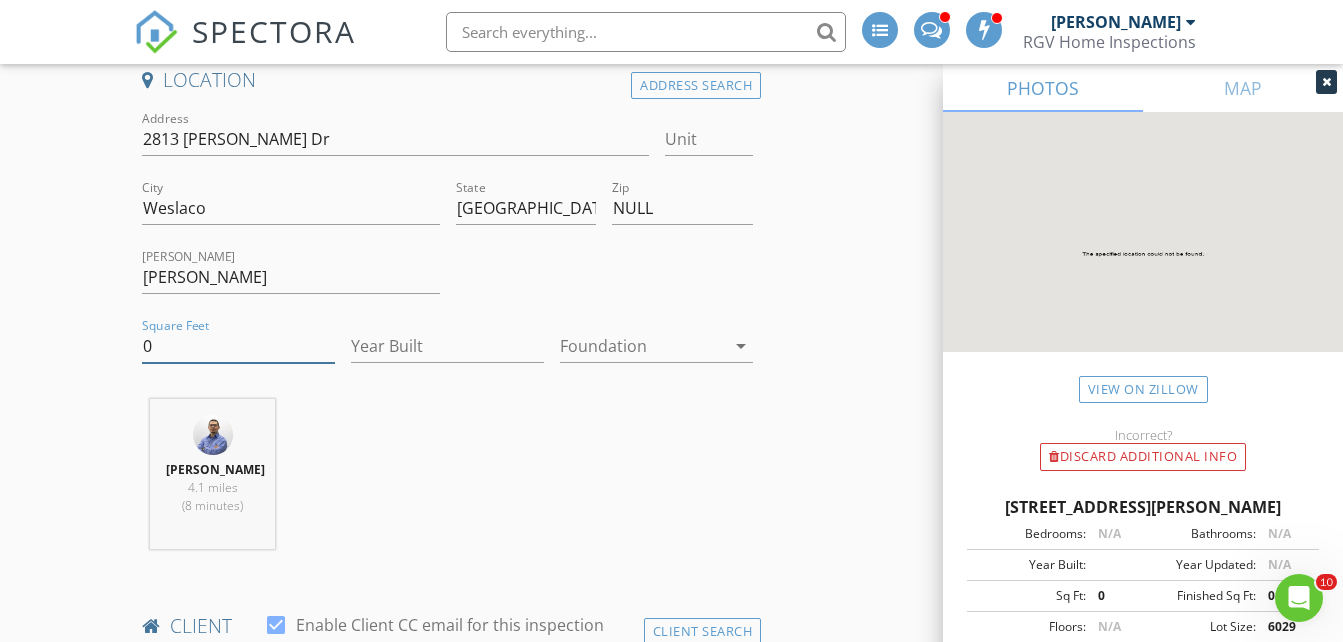 click on "0" at bounding box center (238, 346) 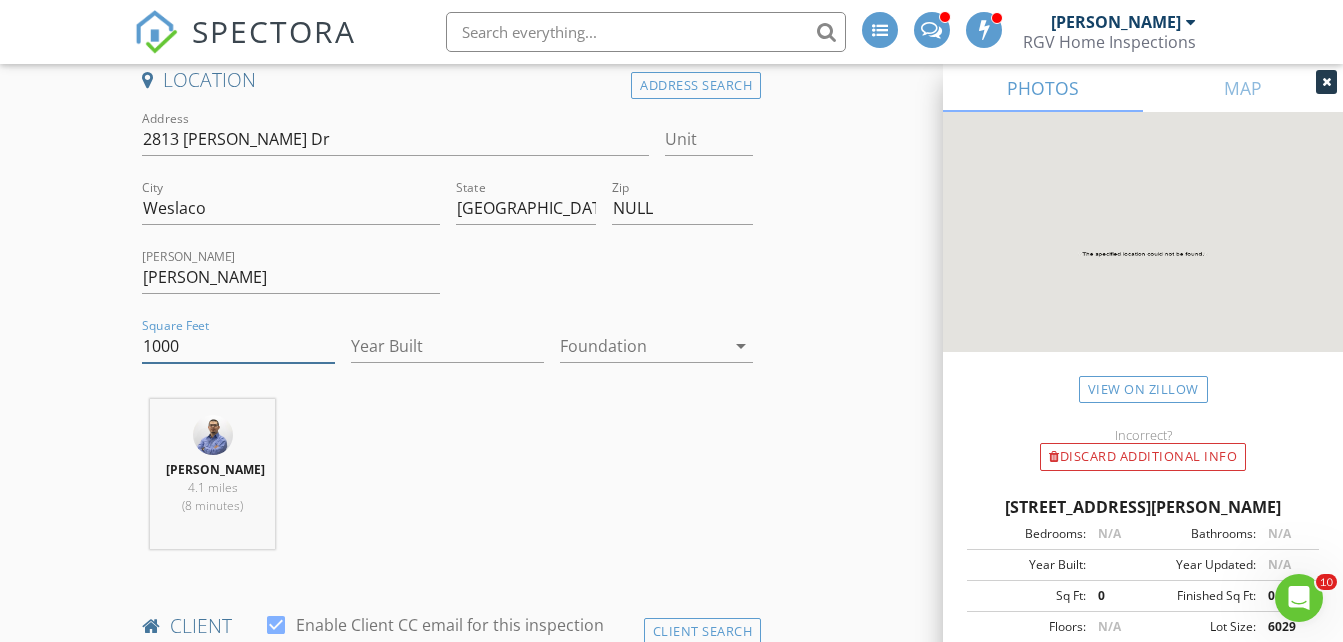 type on "1000" 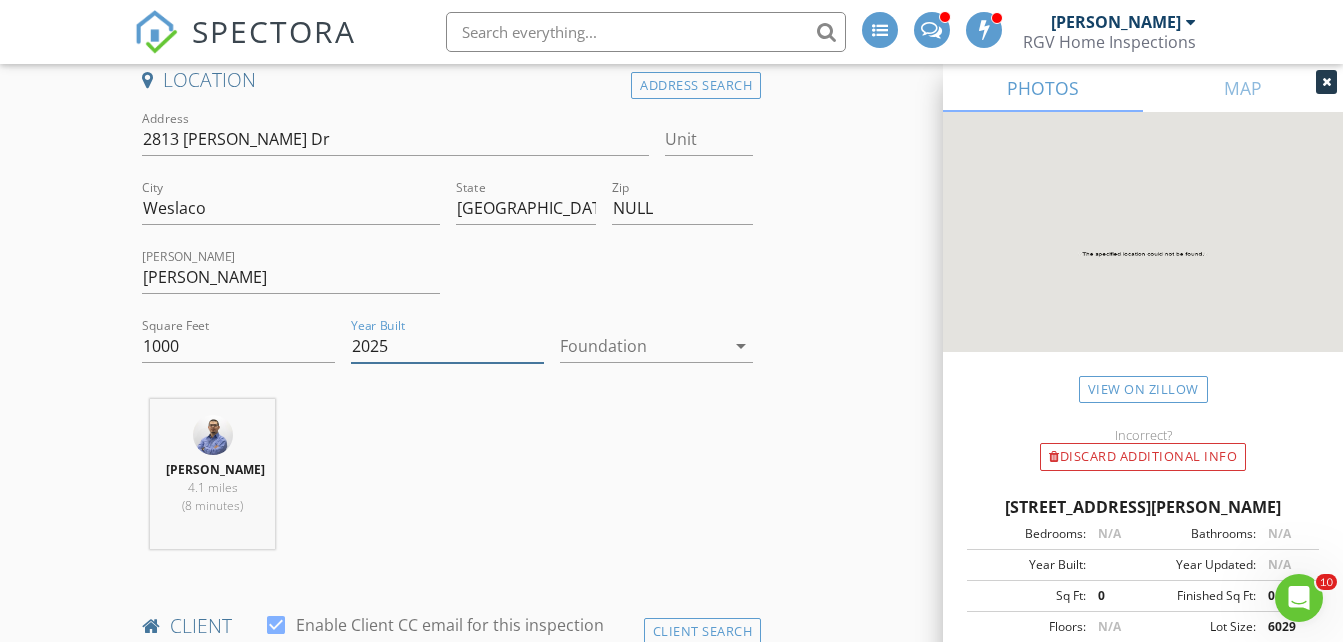 type on "2025" 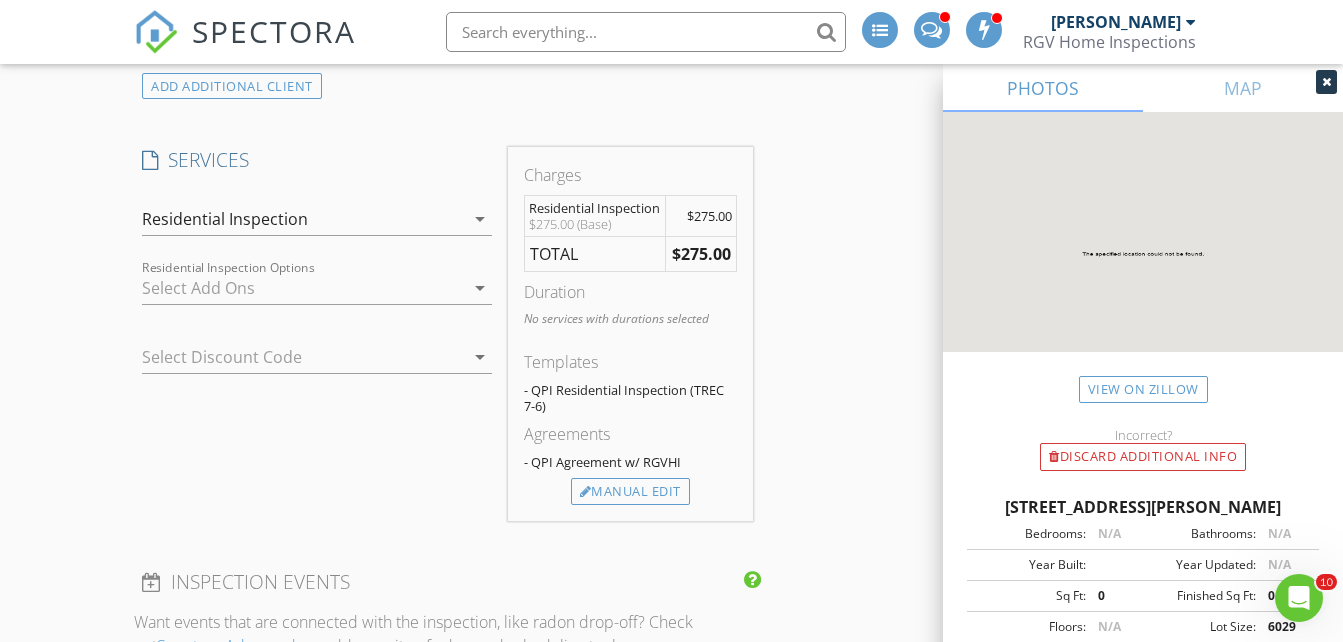scroll, scrollTop: 1600, scrollLeft: 0, axis: vertical 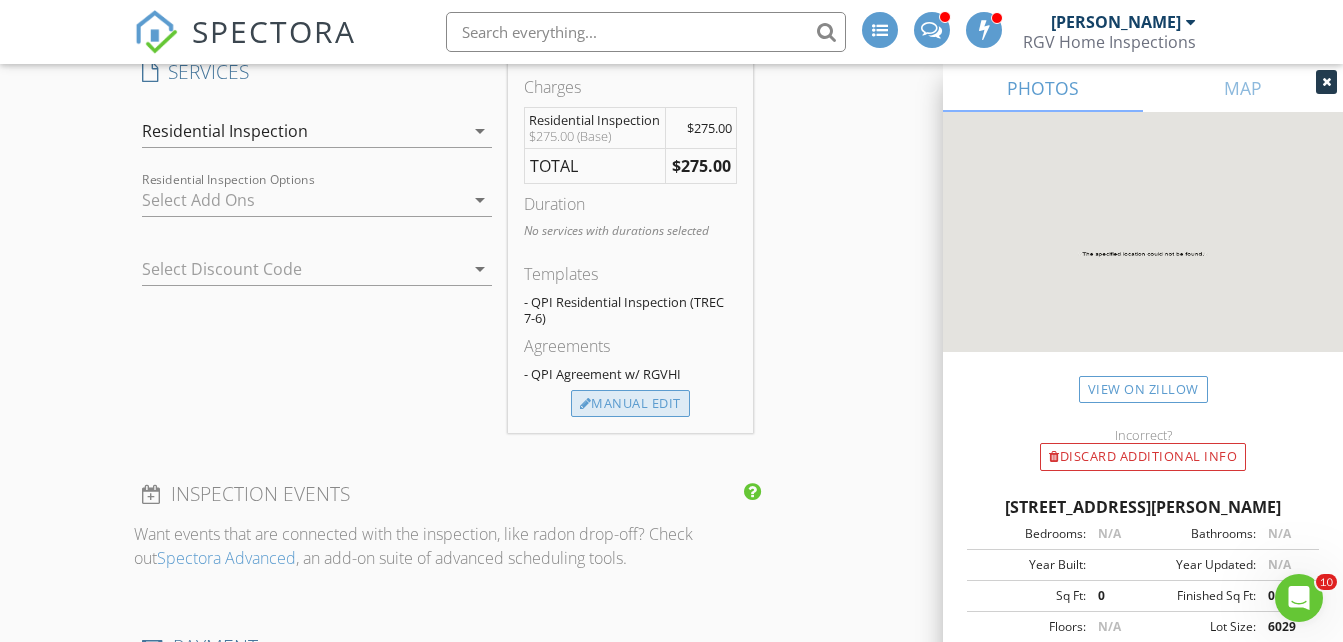 click on "Manual Edit" at bounding box center [630, 404] 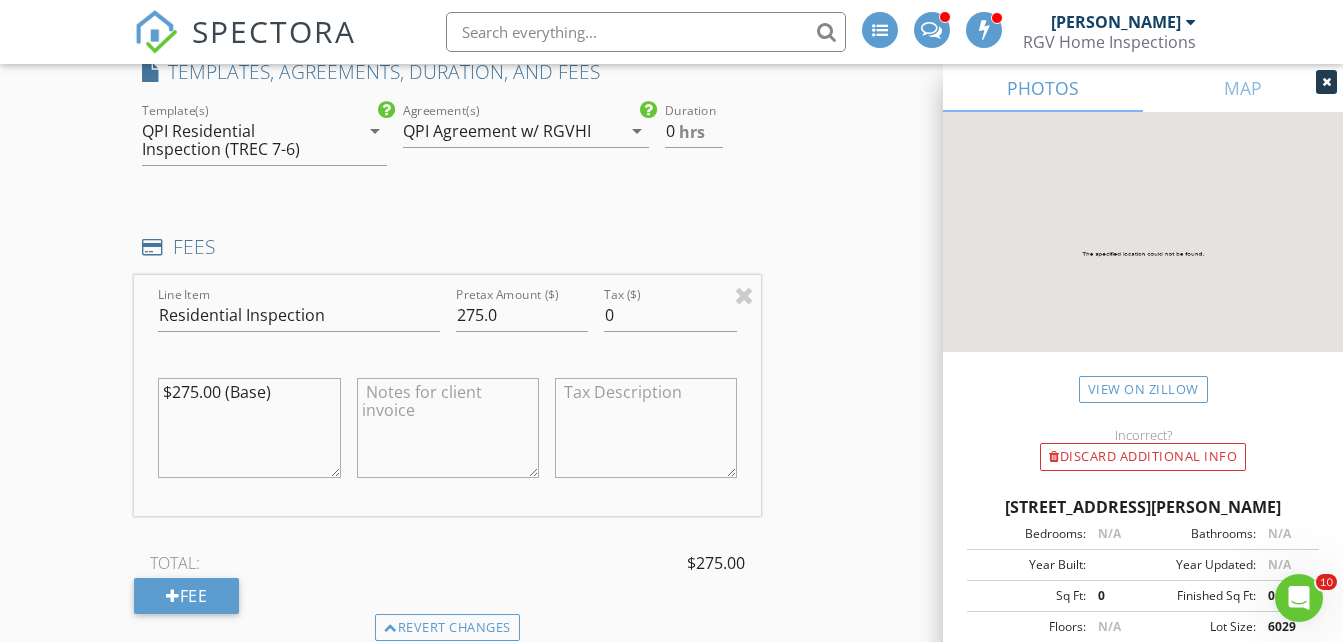 click on "QPI Residential Inspection (TREC 7-6)" at bounding box center (239, 140) 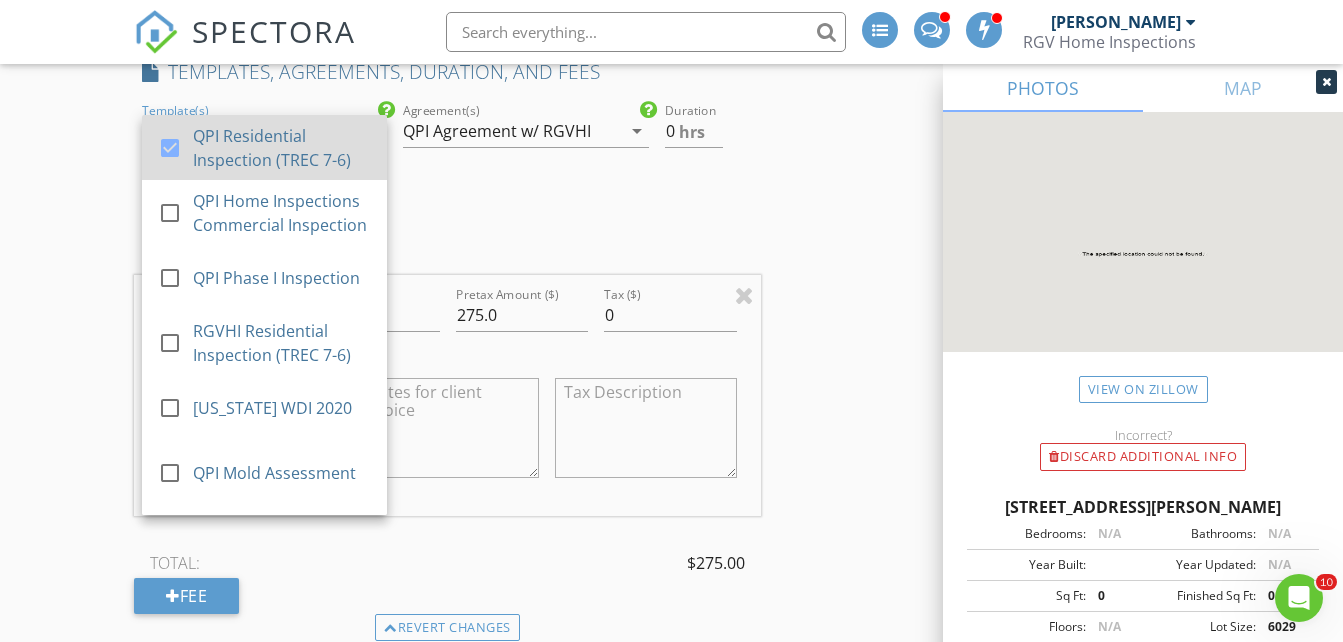 click on "QPI Residential Inspection (TREC 7-6)" at bounding box center (283, 148) 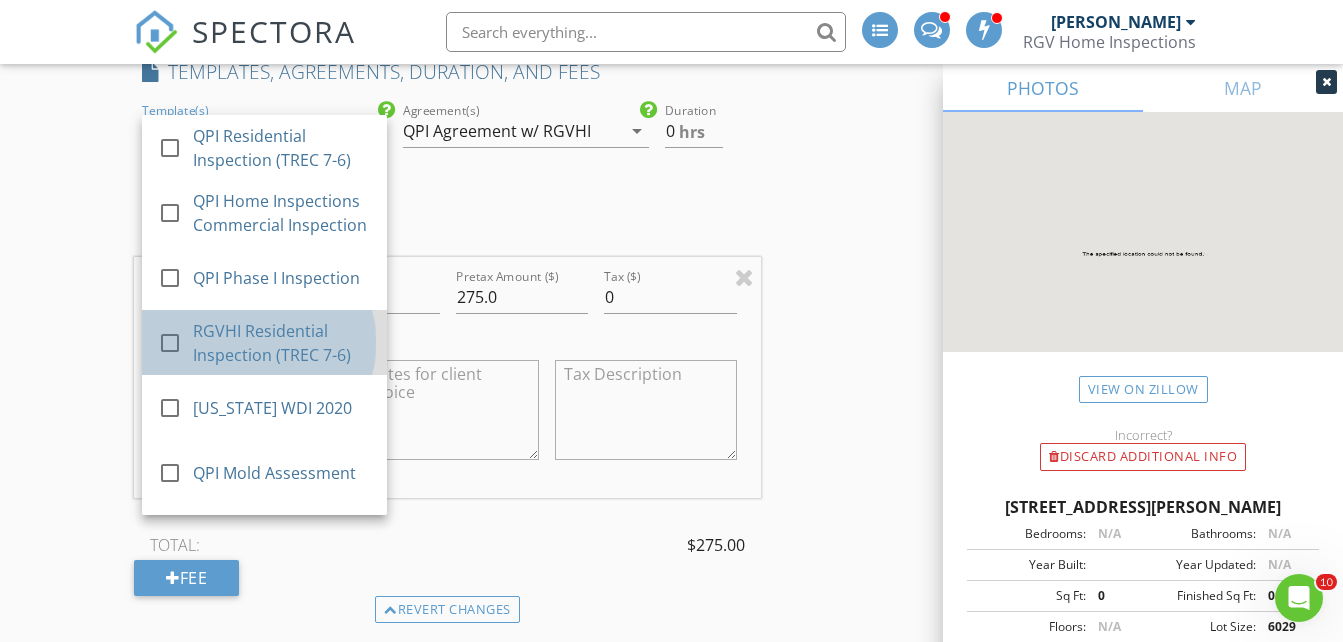 click on "RGVHI Residential Inspection (TREC 7-6)" at bounding box center [283, 343] 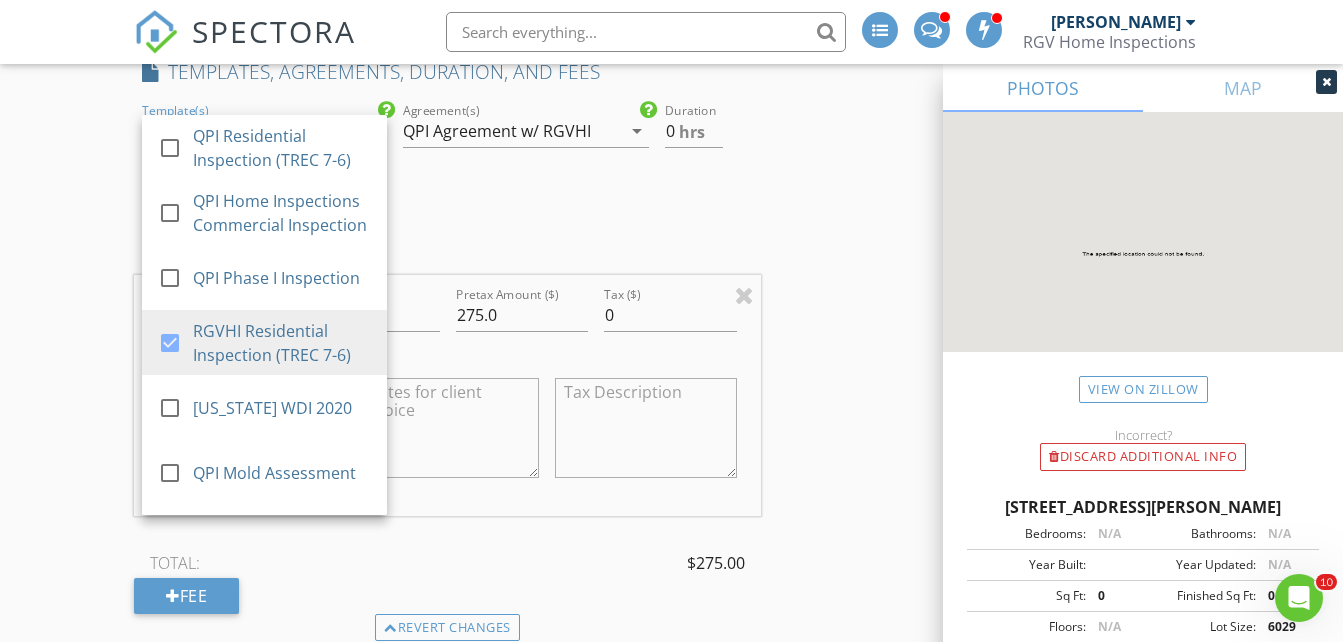 click on "QPI Agreement w/ RGVHI" at bounding box center (511, 131) 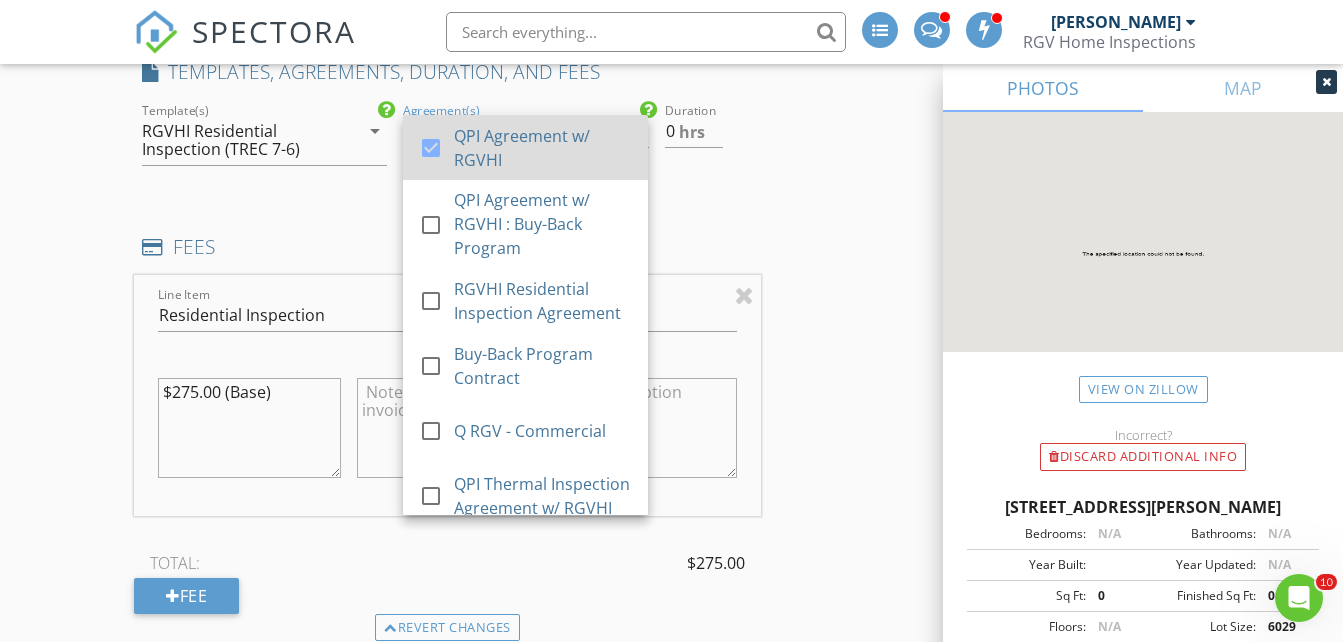 click on "QPI Agreement w/ RGVHI" at bounding box center (544, 148) 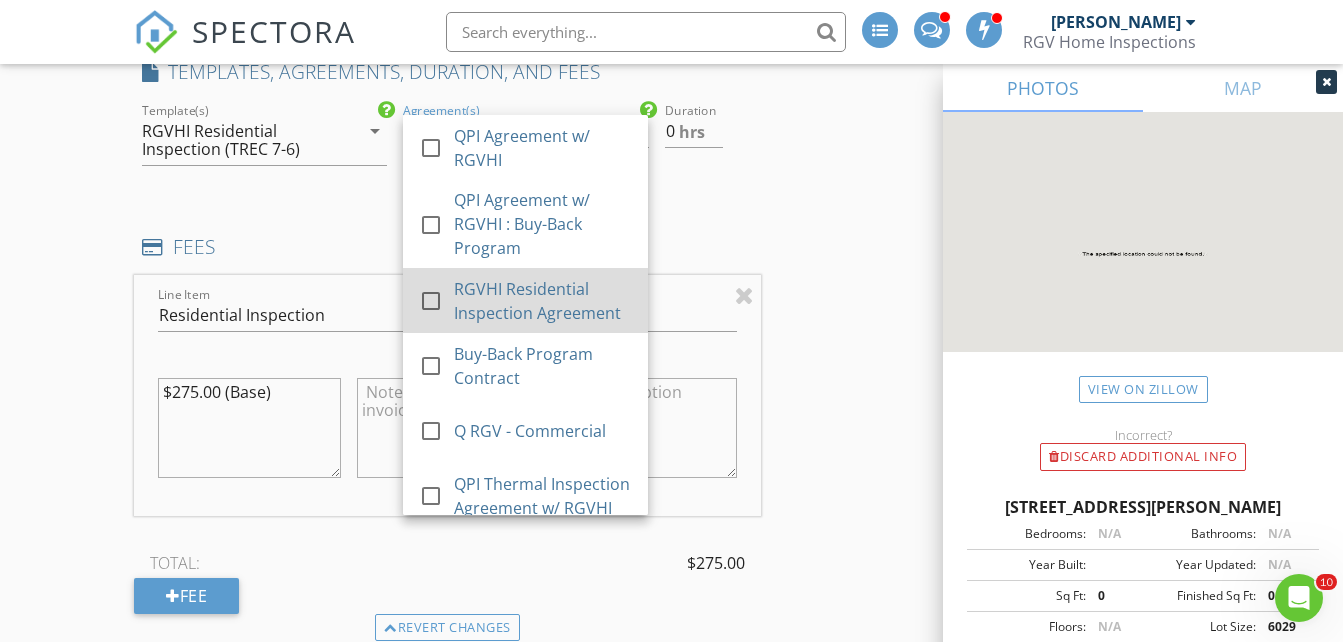 click on "RGVHI Residential Inspection Agreement" at bounding box center (544, 301) 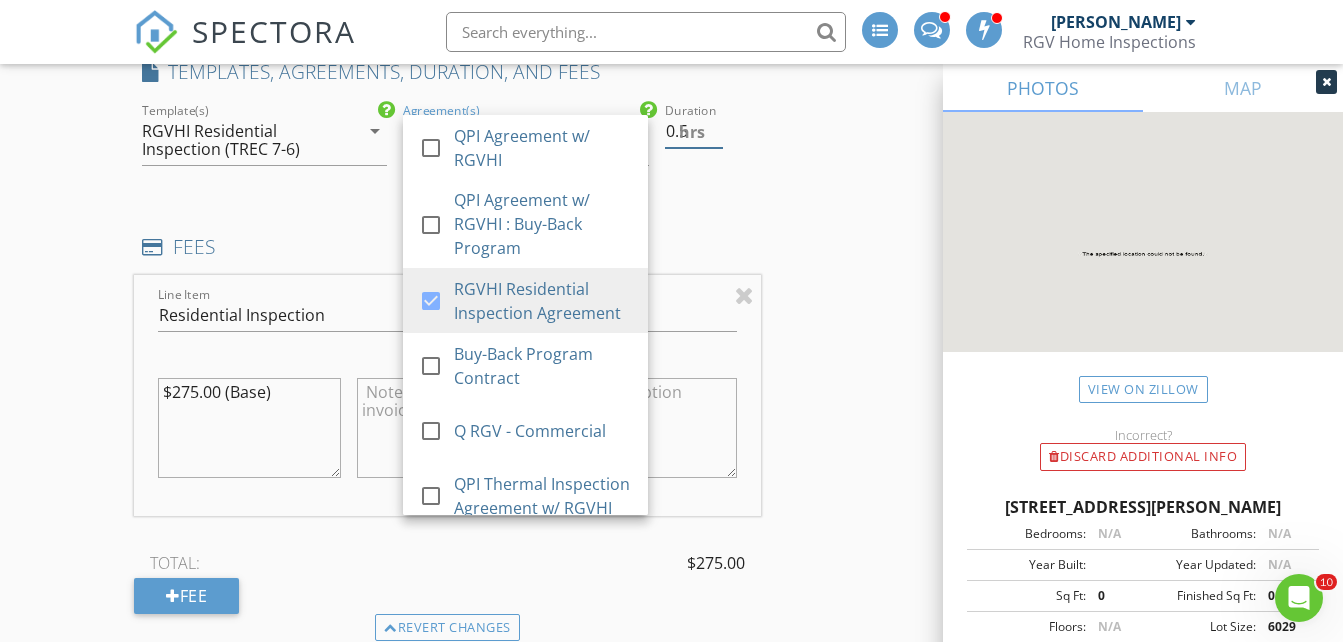 click on "0.5" at bounding box center (694, 131) 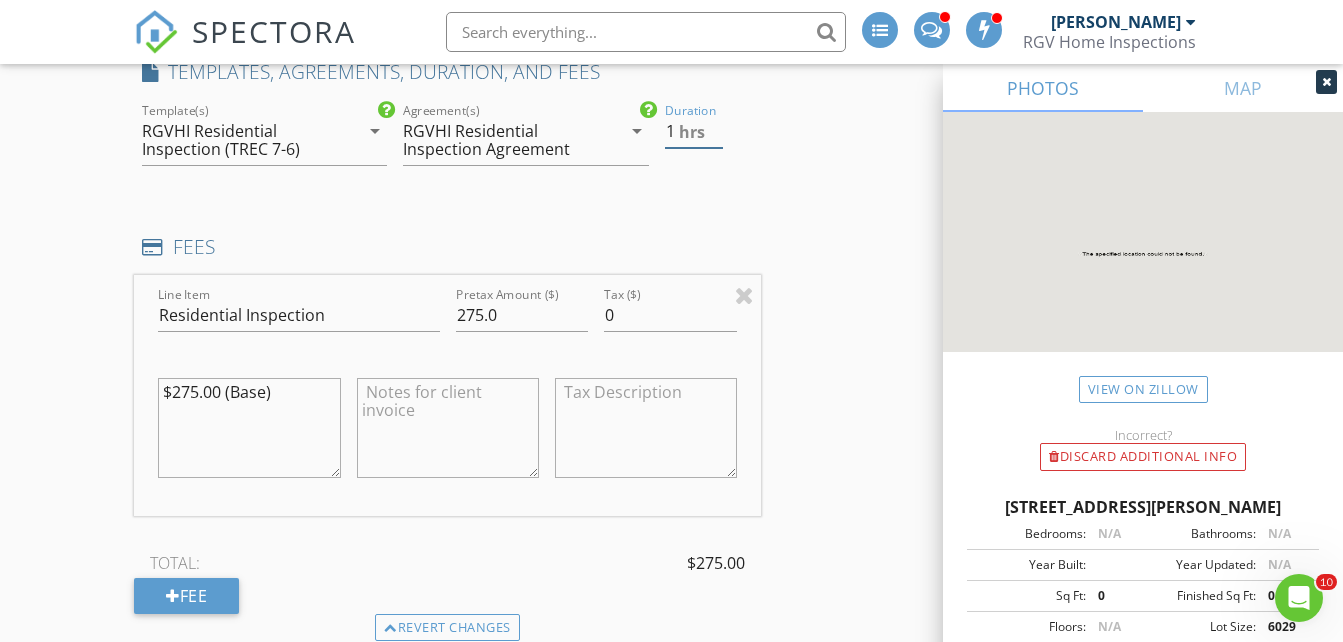 click on "1" at bounding box center (694, 131) 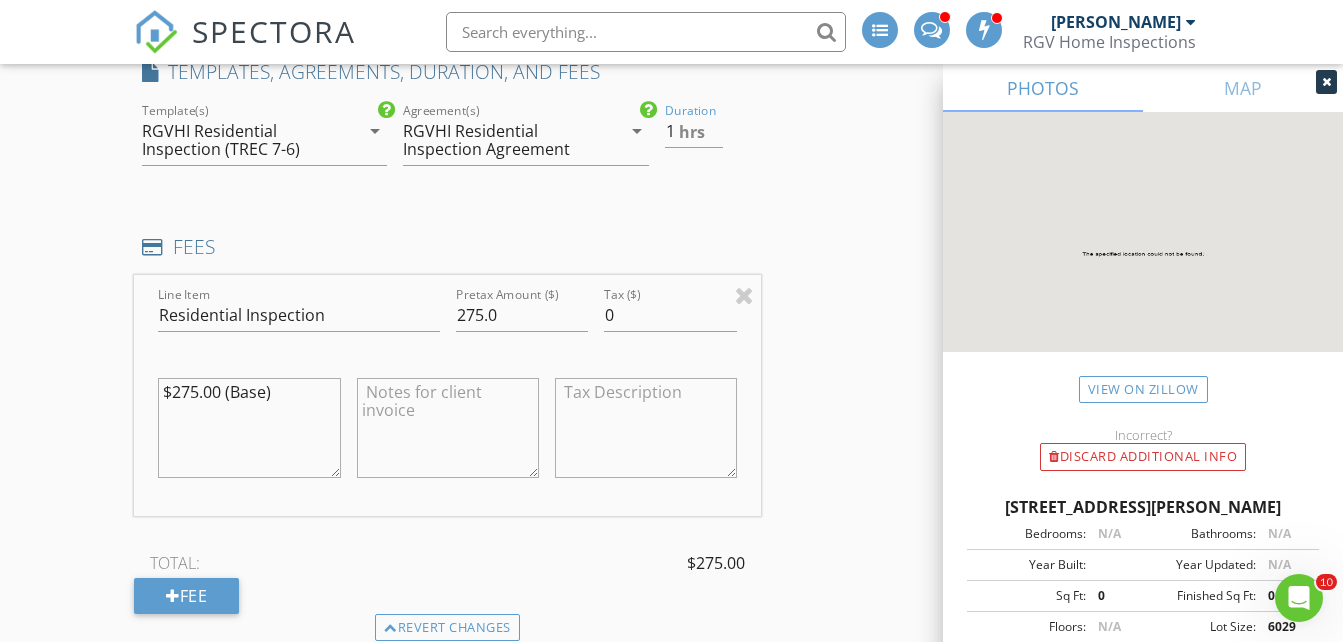 click on "INSPECTOR(S)
check_box_outline_blank   Donnie Quintanilla     check_box   Fernando Valbuena   PRIMARY   check_box_outline_blank   Nick De Santos     Fernando Valbuena arrow_drop_down   check_box_outline_blank Fernando Valbuena specifically requested
Date/Time
07/14/2025 2:45 PM   Does Not Repeat arrow_drop_down
Location
Address Search       Address 2813 Rudy Dr   Unit   City Weslaco   State TX   Zip NULL   Hidalgo Hidalgo     Square Feet 1000   Year Built 2025   Foundation arrow_drop_down     Fernando Valbuena     4.1 miles     (8 minutes)
client
check_box Enable Client CC email for this inspection   Client Search     check_box_outline_blank Client is a Company/Organization     First Name Jose   Last Name Guillen   Email fredd.guillen@yahoo.com   CC Email   Phone         Tags         Notes   Private Notes
SERVICES" at bounding box center [671, 636] 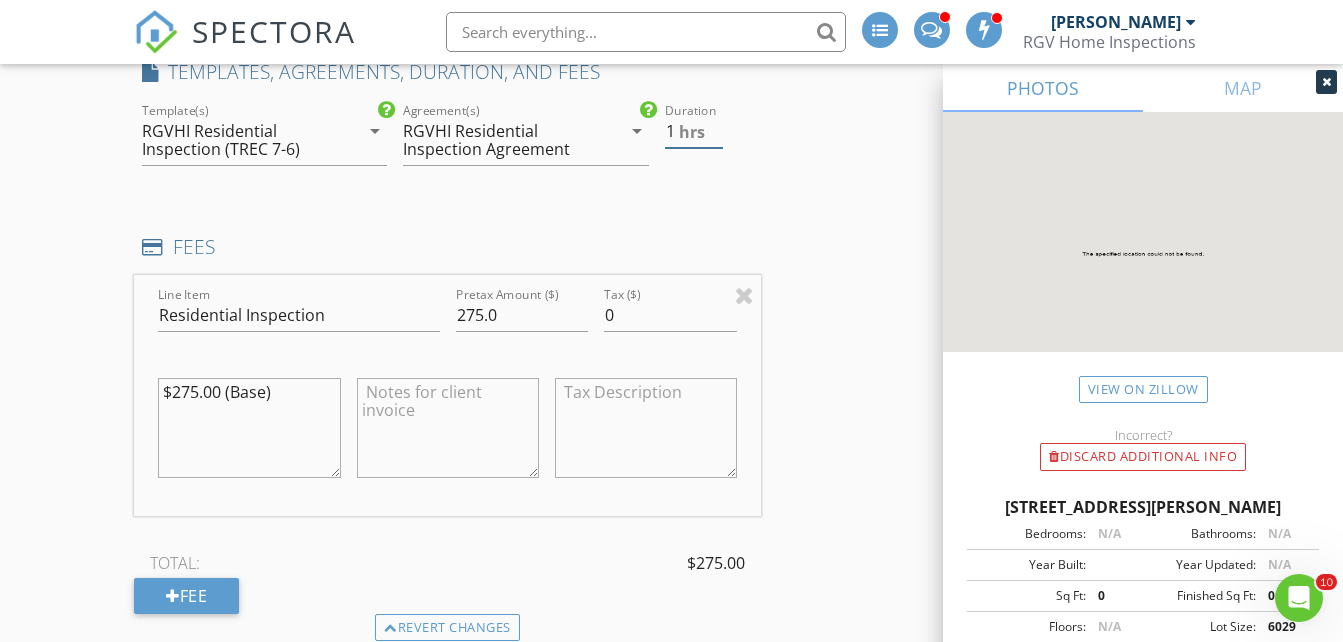 click on "hrs" at bounding box center [692, 132] 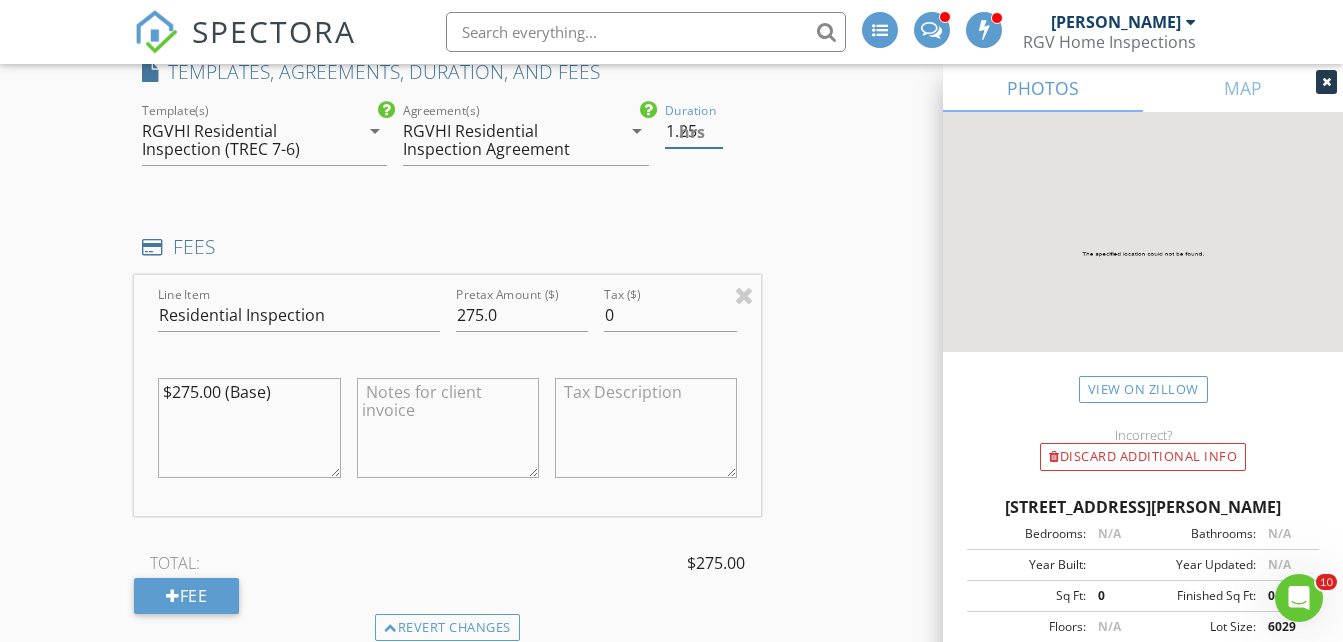 type on "1.25" 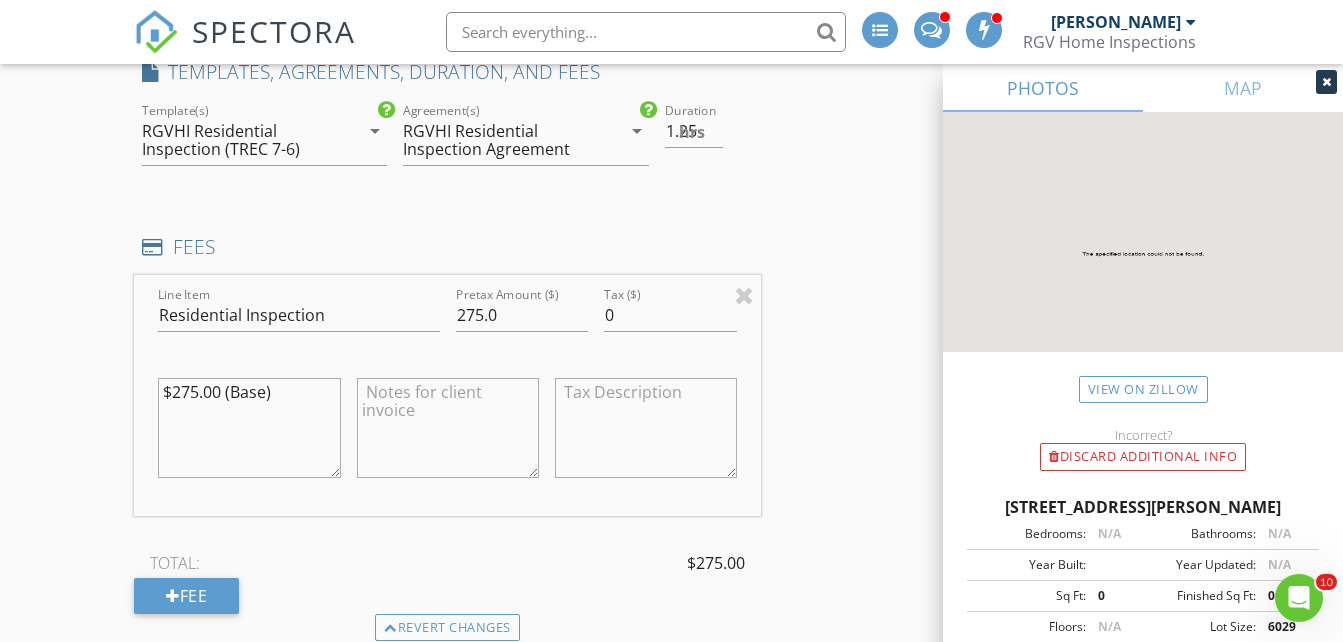 click on "New Inspection
INSPECTOR(S)
check_box_outline_blank   Donnie Quintanilla     check_box   Fernando Valbuena   PRIMARY   check_box_outline_blank   Nick De Santos     Fernando Valbuena arrow_drop_down   check_box_outline_blank Fernando Valbuena specifically requested
Date/Time
07/14/2025 2:45 PM   Does Not Repeat arrow_drop_down
Location
Address Search       Address 2813 Rudy Dr   Unit   City Weslaco   State TX   Zip NULL   Hidalgo Hidalgo     Square Feet 1000   Year Built 2025   Foundation arrow_drop_down     Fernando Valbuena     4.1 miles     (8 minutes)
client
check_box Enable Client CC email for this inspection   Client Search     check_box_outline_blank Client is a Company/Organization     First Name Jose   Last Name Guillen   Email fredd.guillen@yahoo.com   CC Email   Phone         Tags         Notes   Private Notes          check_box" at bounding box center (671, 602) 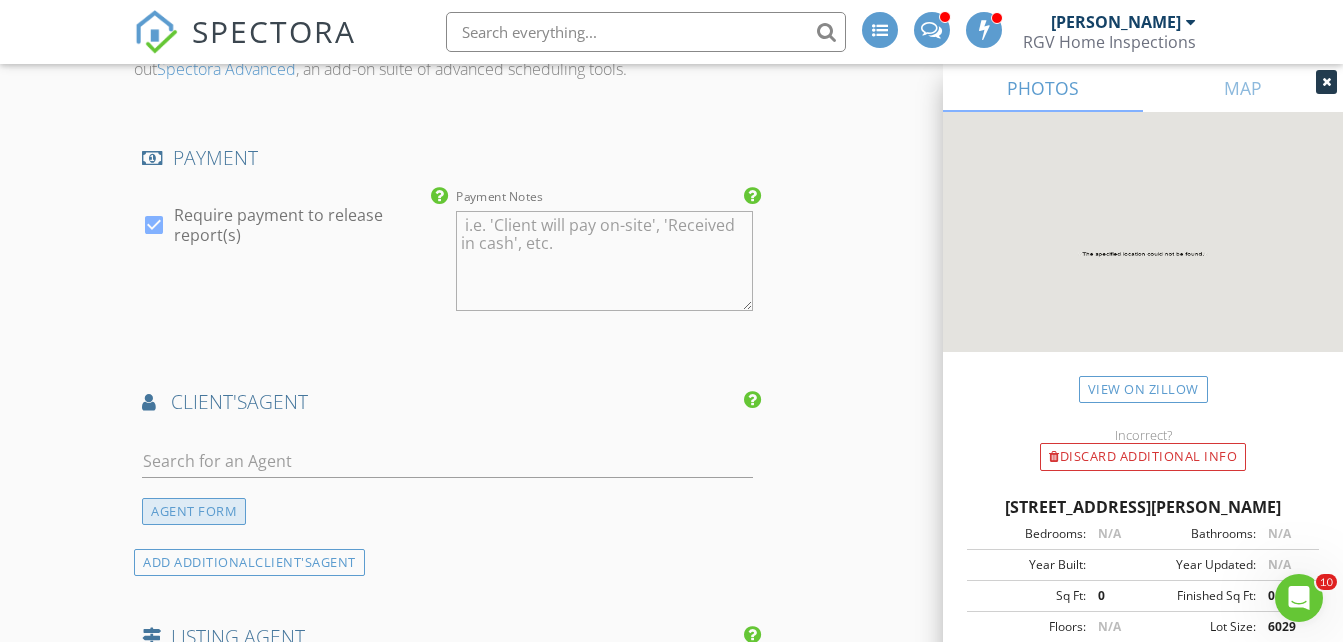 scroll, scrollTop: 2400, scrollLeft: 0, axis: vertical 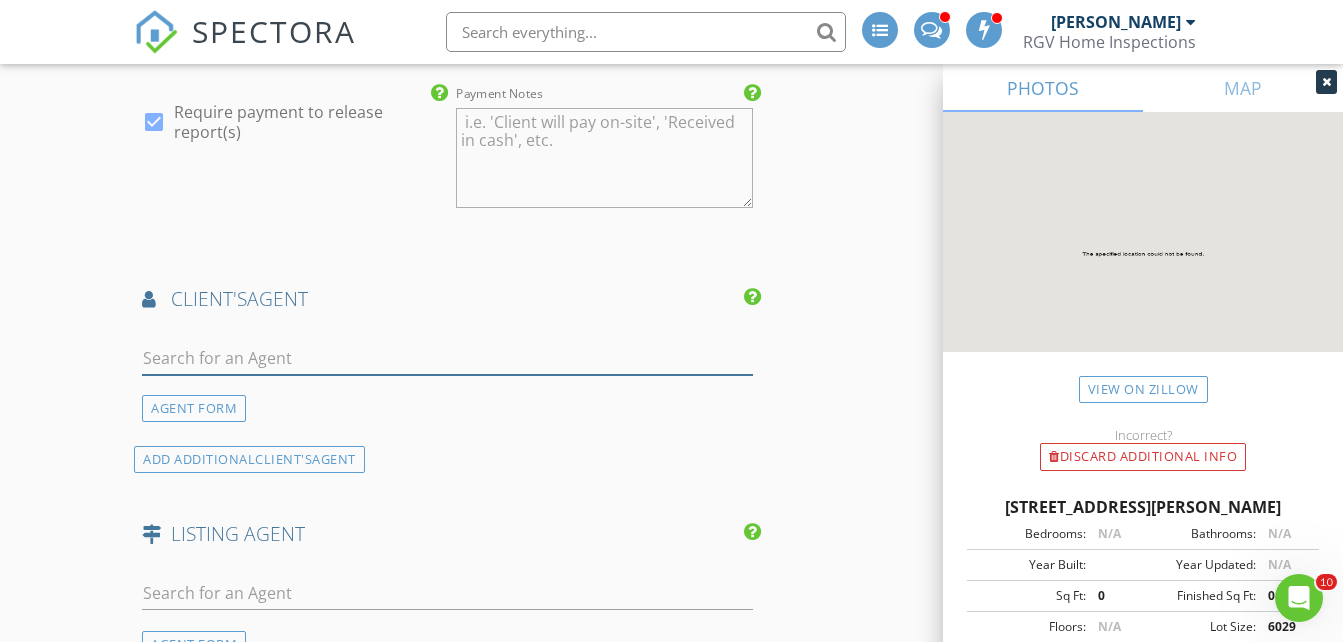 click at bounding box center [447, 358] 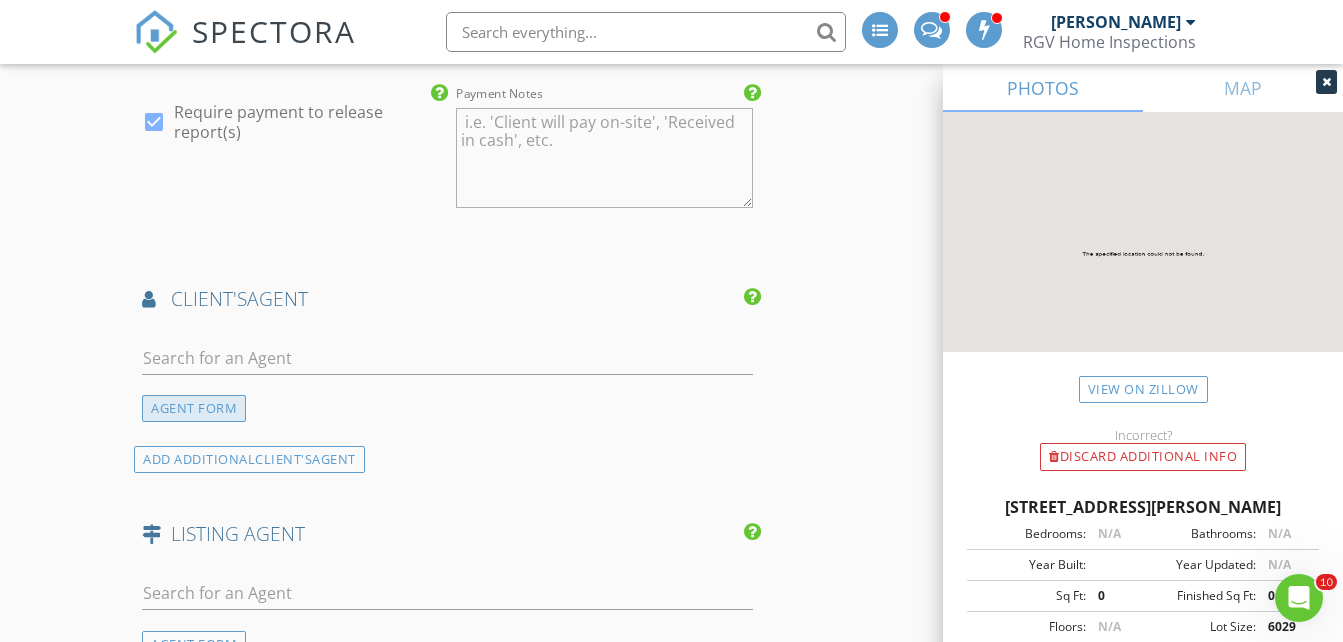 click on "AGENT FORM" at bounding box center (194, 408) 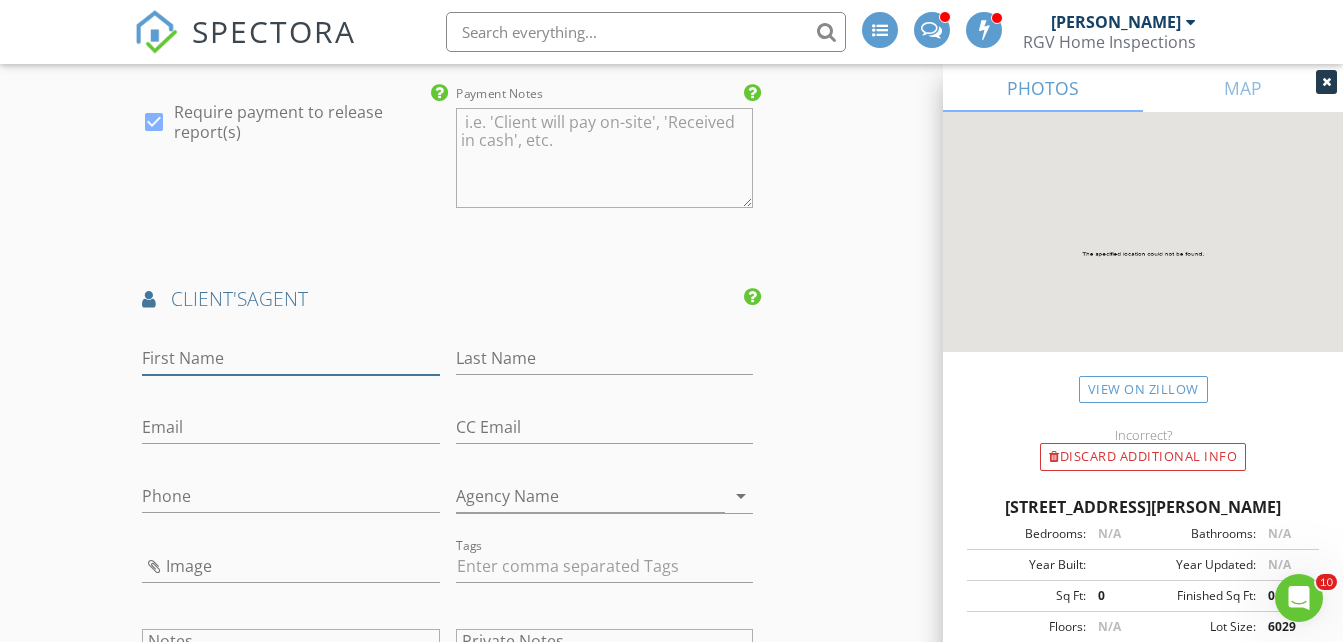 click on "First Name" at bounding box center (290, 358) 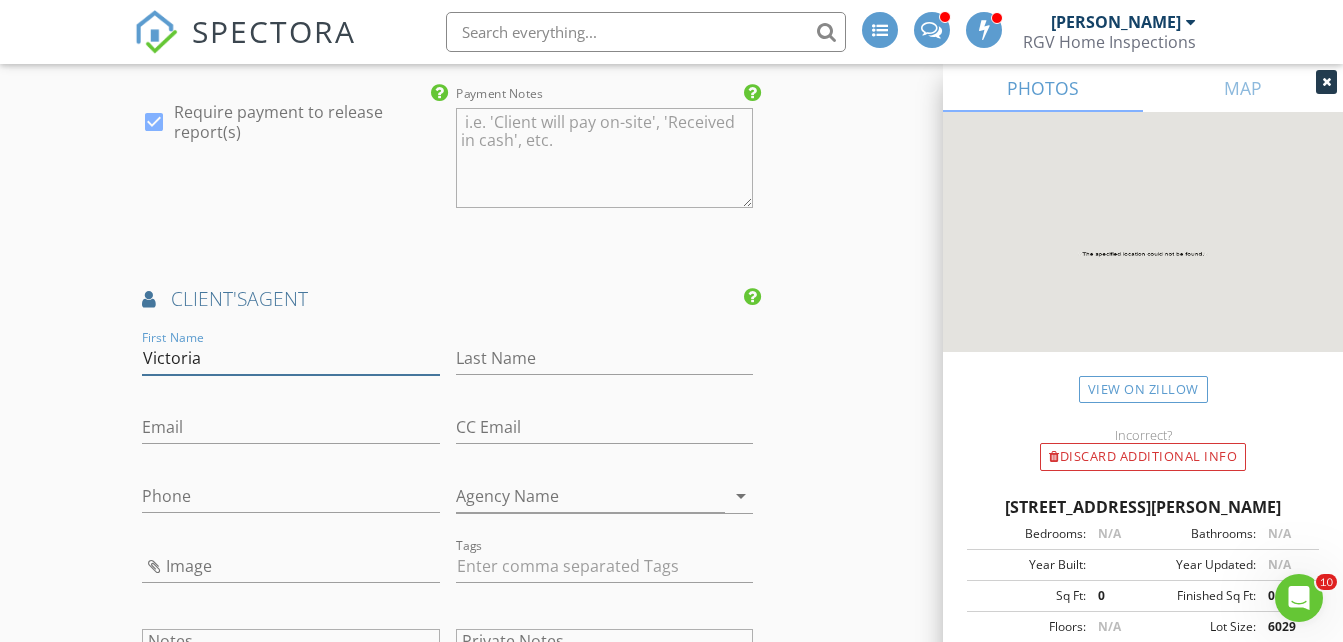 type on "Victoria" 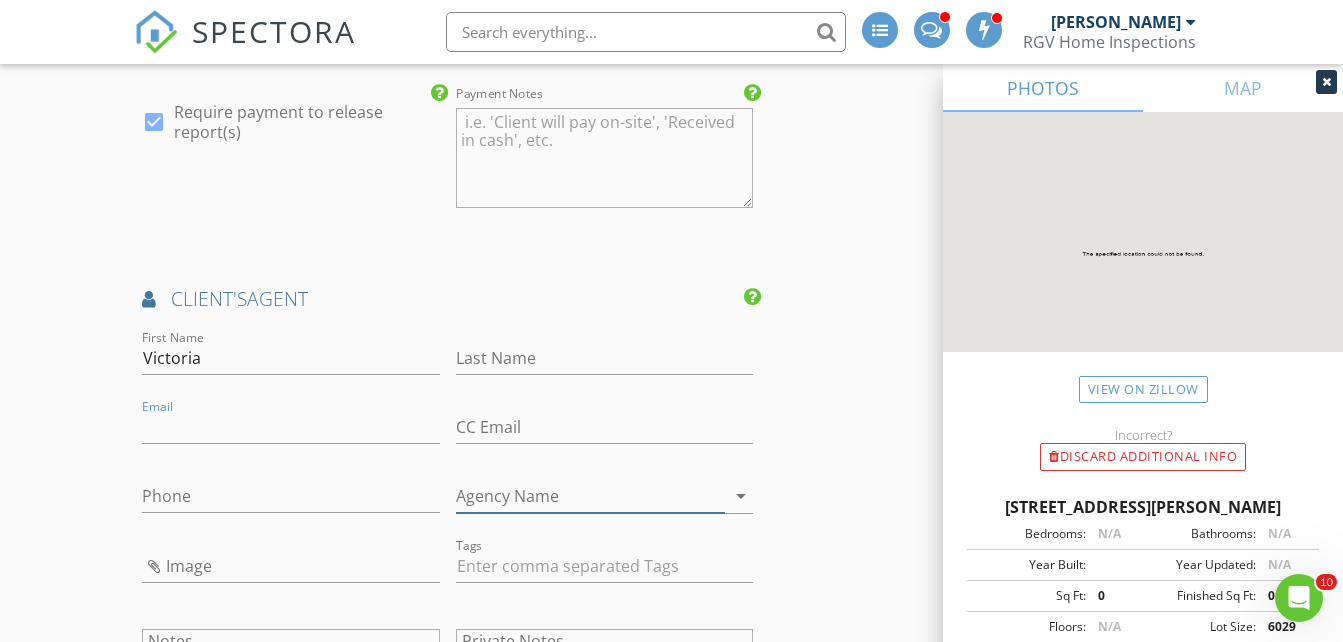 click on "Agency Name" at bounding box center (590, 496) 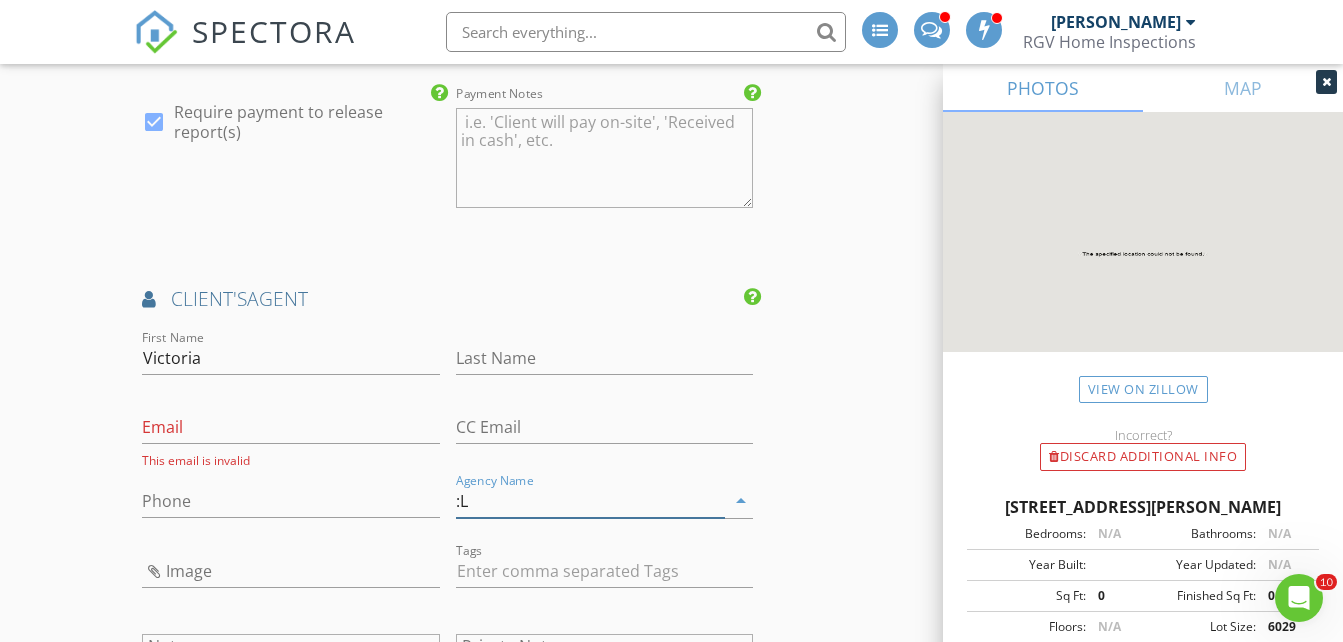 type on ":" 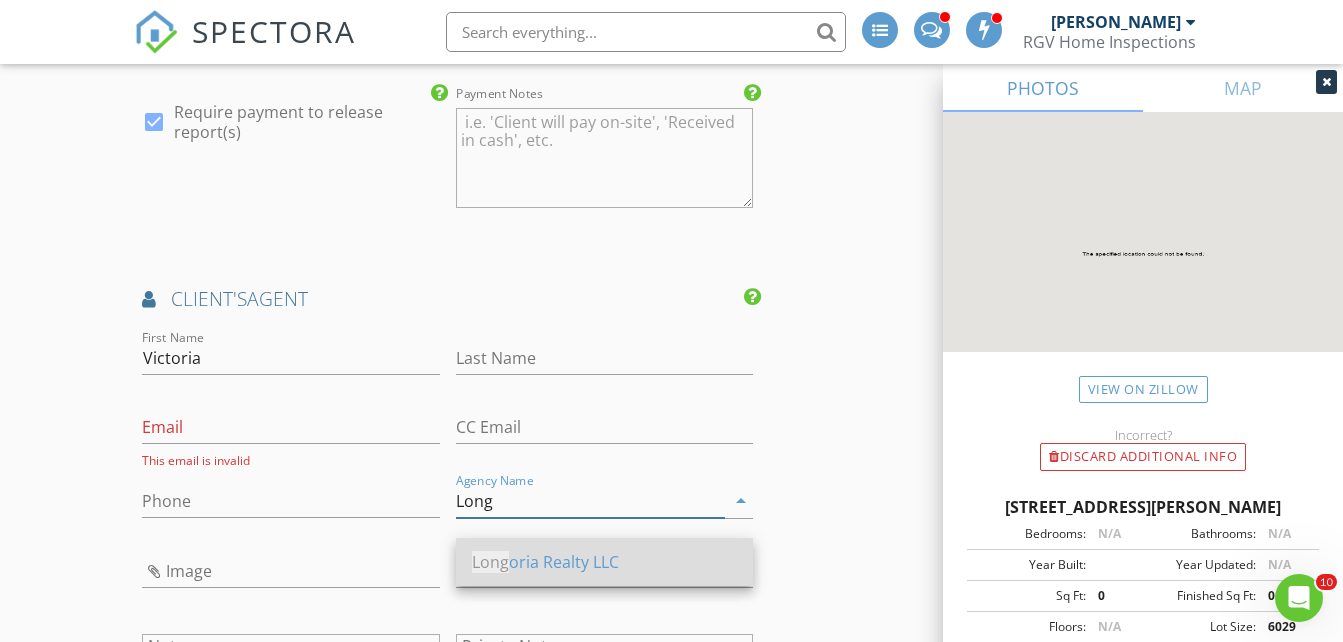 click on "Long oria Realty LLC" at bounding box center (604, 562) 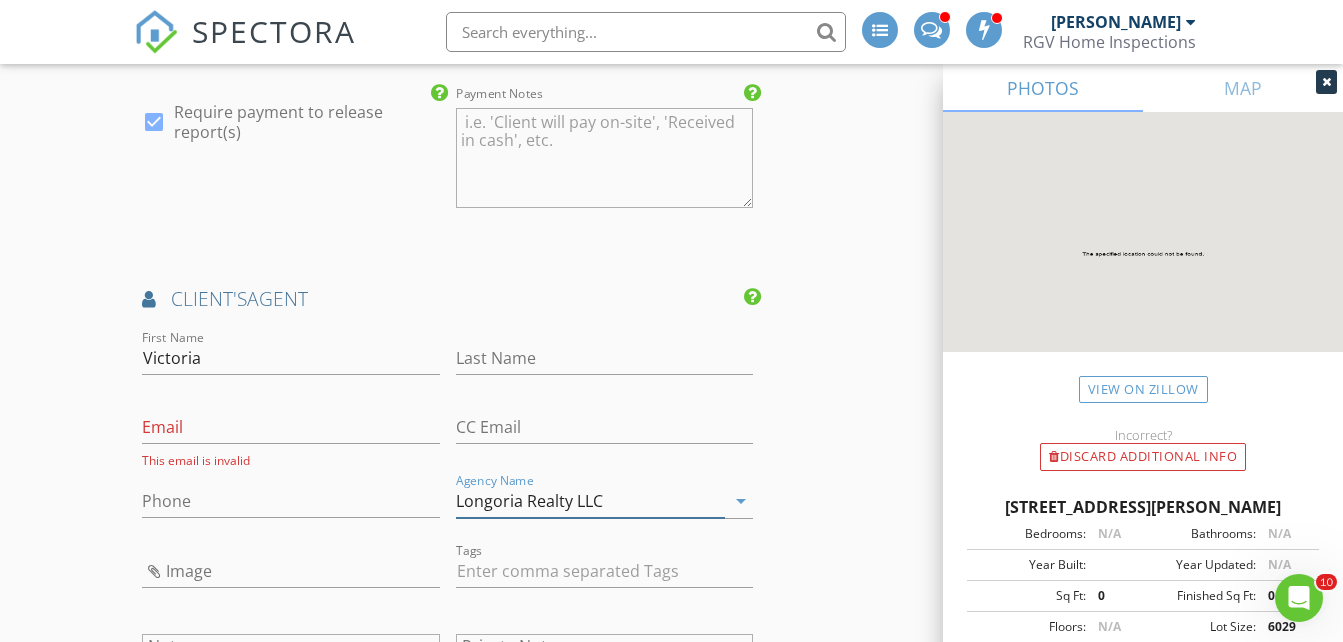 type on "Longoria Realty LLC" 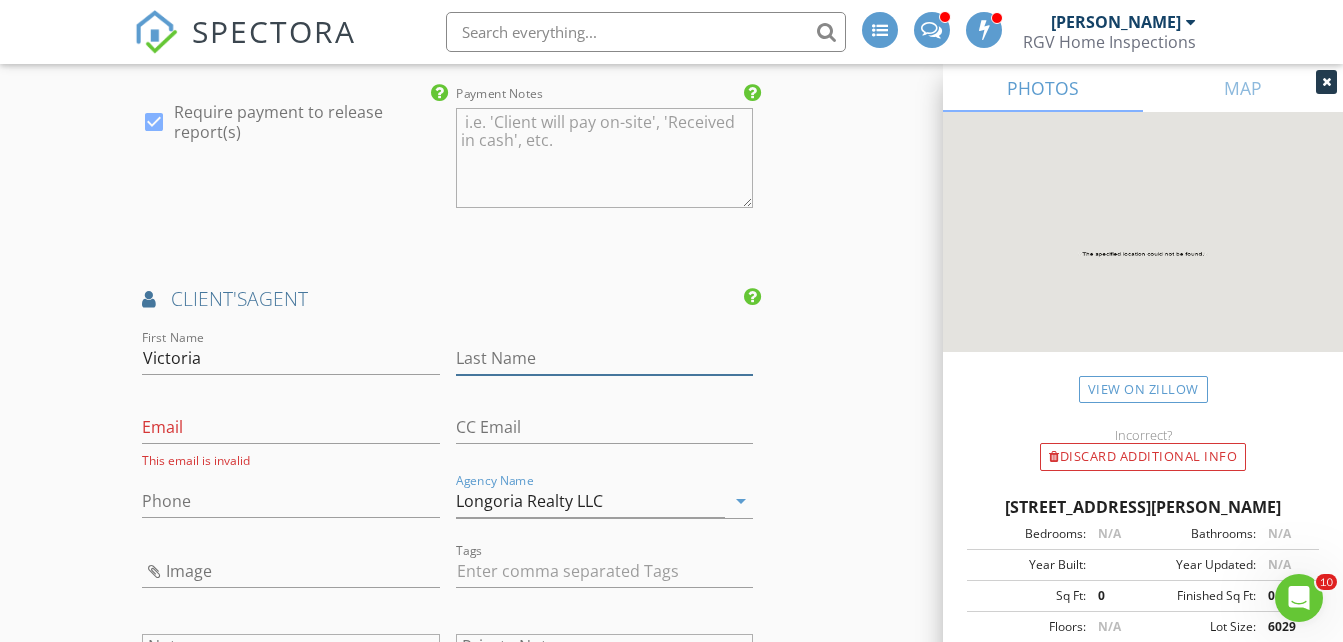 click on "Last Name" at bounding box center [604, 358] 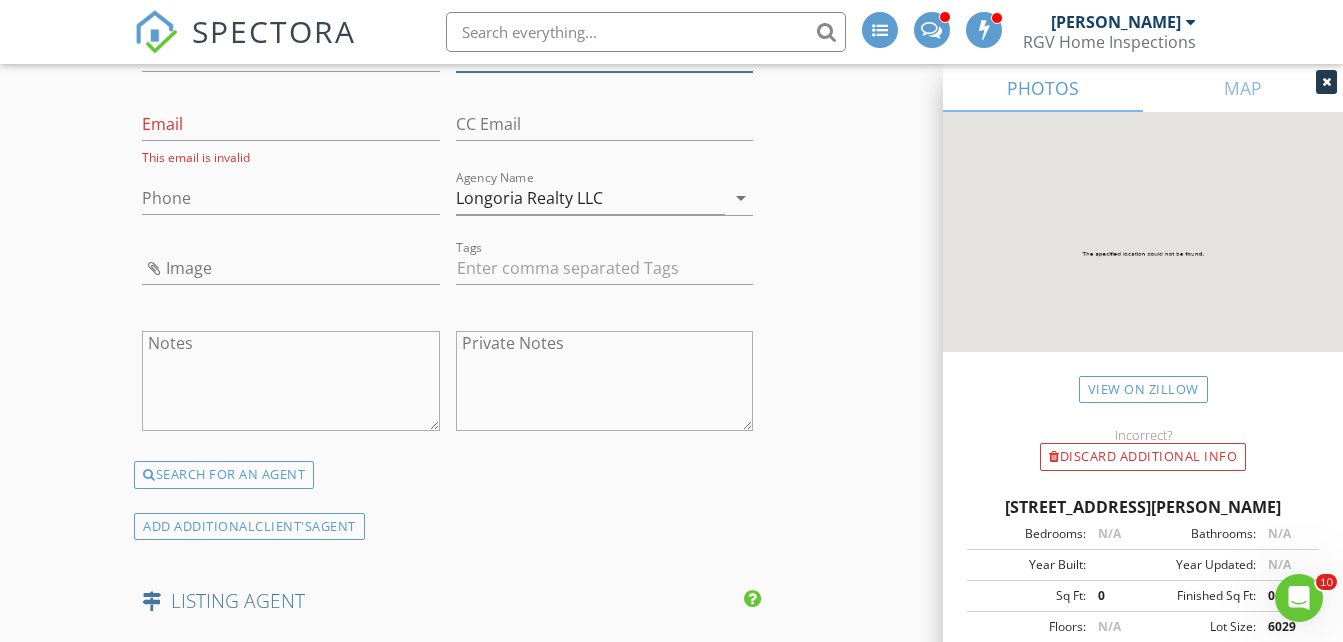 scroll, scrollTop: 2700, scrollLeft: 0, axis: vertical 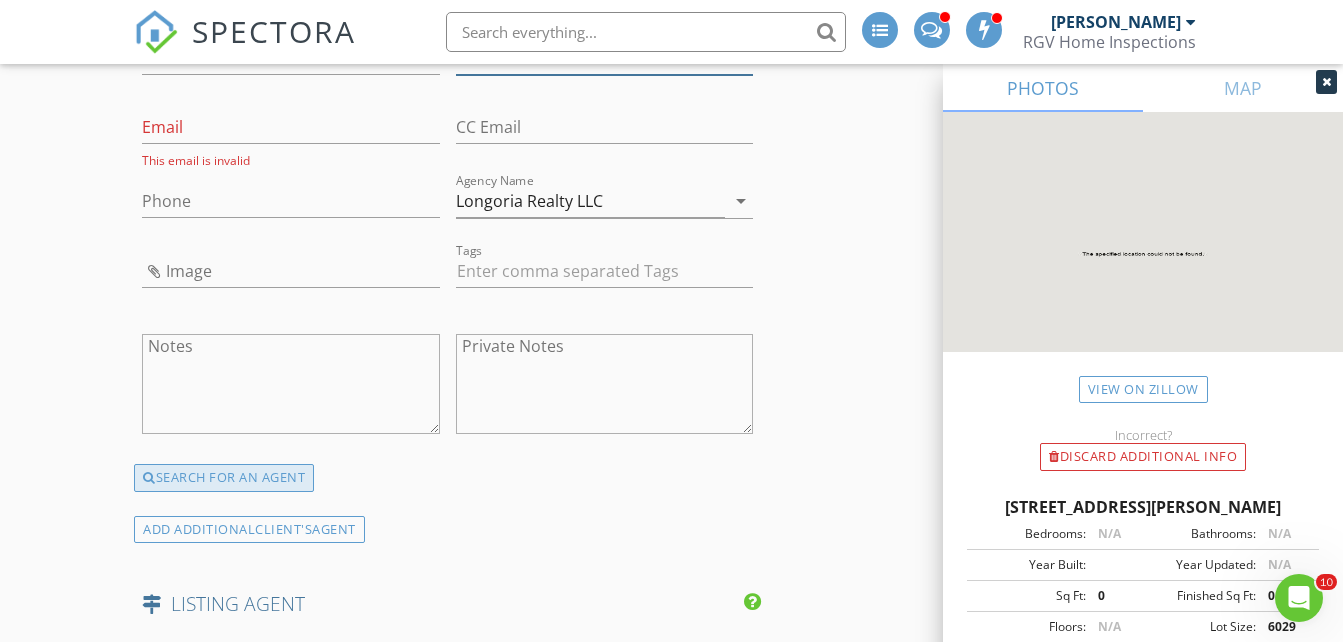 type on "Gar" 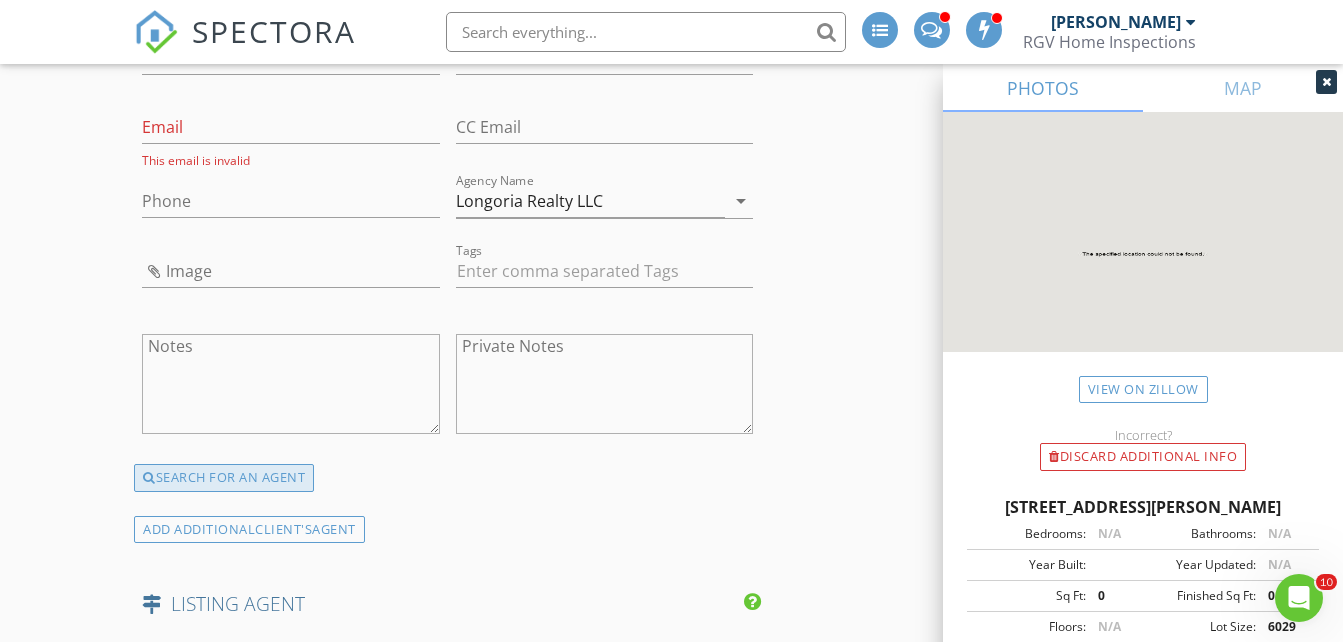 click on "SEARCH FOR AN AGENT" at bounding box center [224, 478] 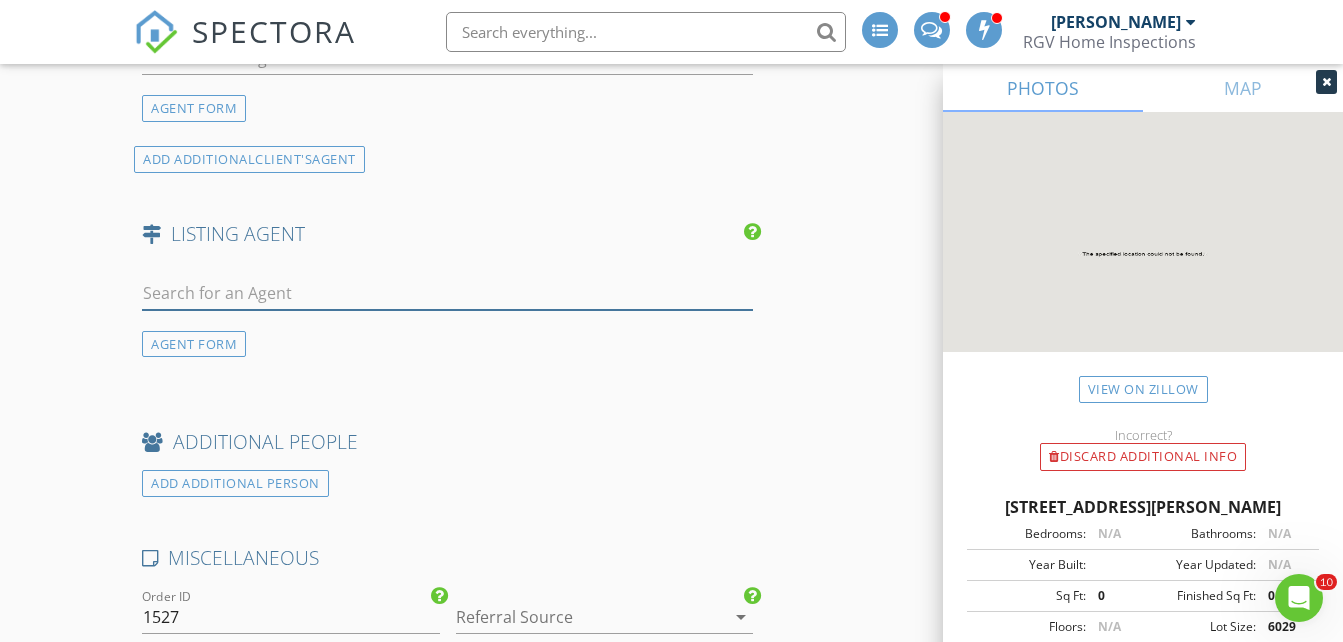 click at bounding box center [447, 293] 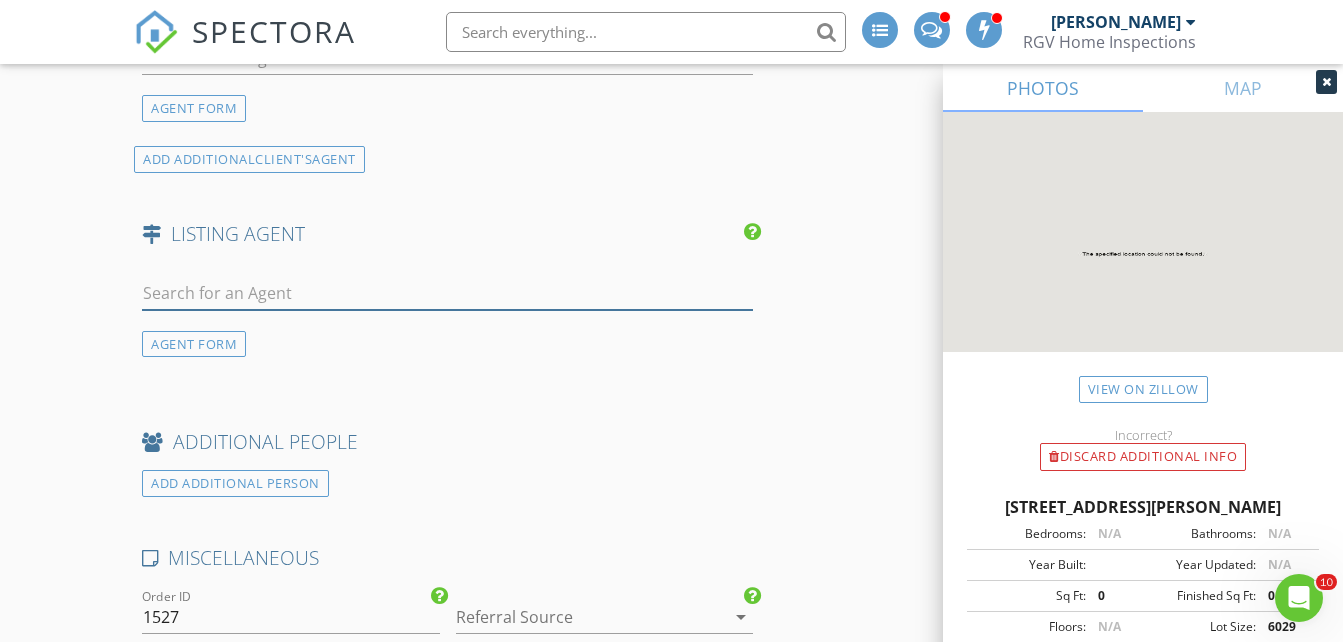 click at bounding box center [447, 293] 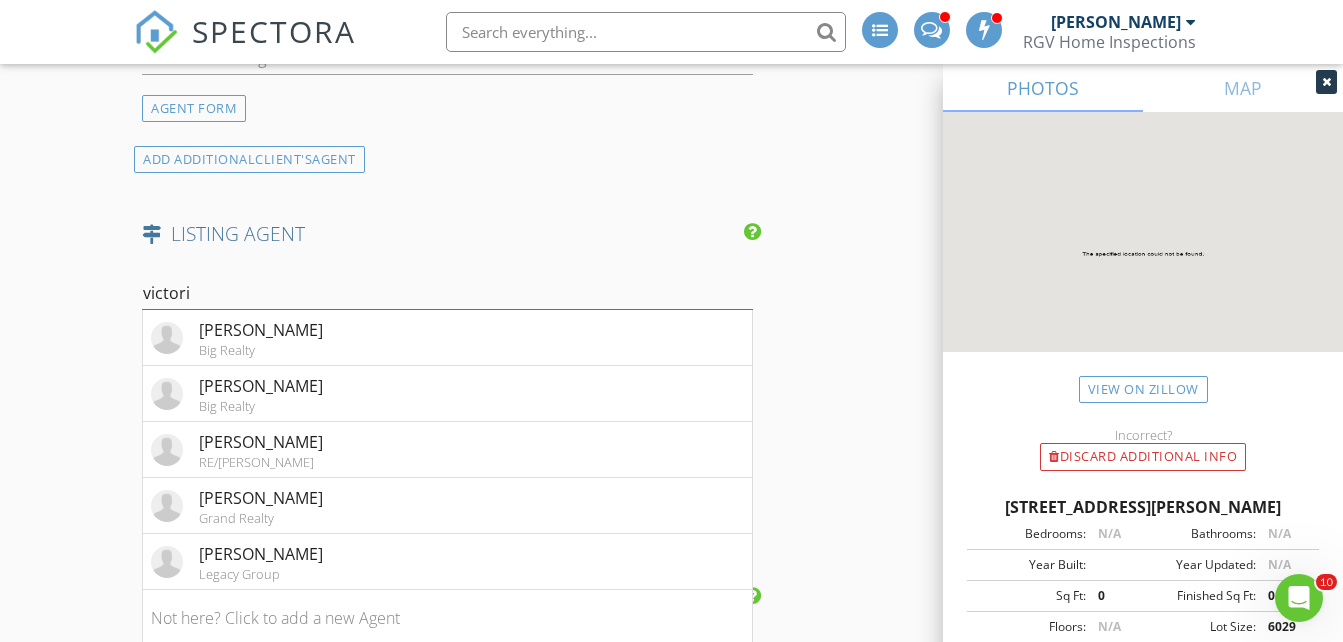type on "victoria" 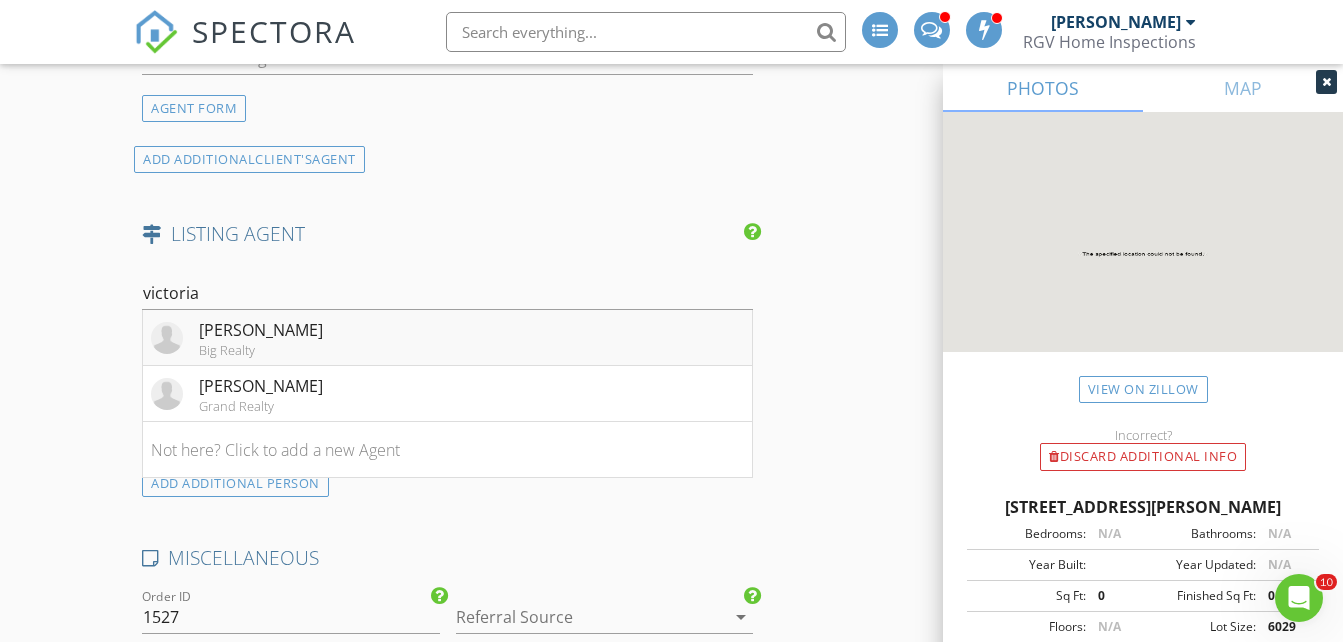 click on "Victoria Garcia" at bounding box center (261, 330) 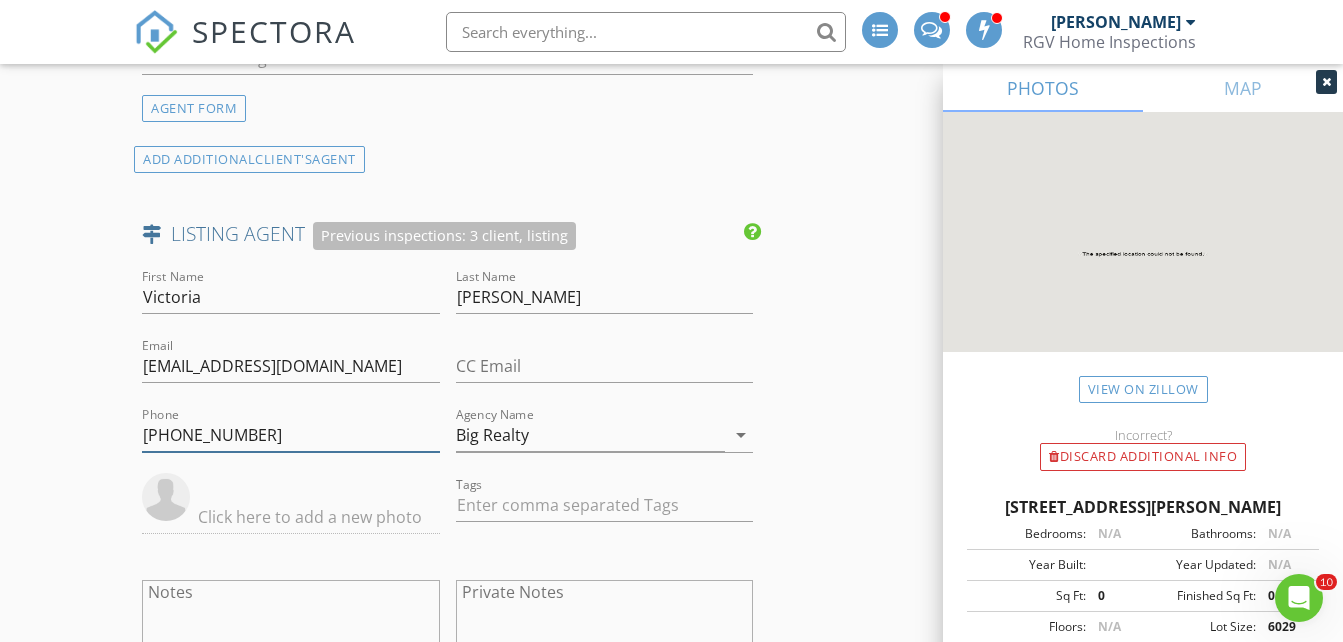 click on "956-463-6339" at bounding box center [290, 435] 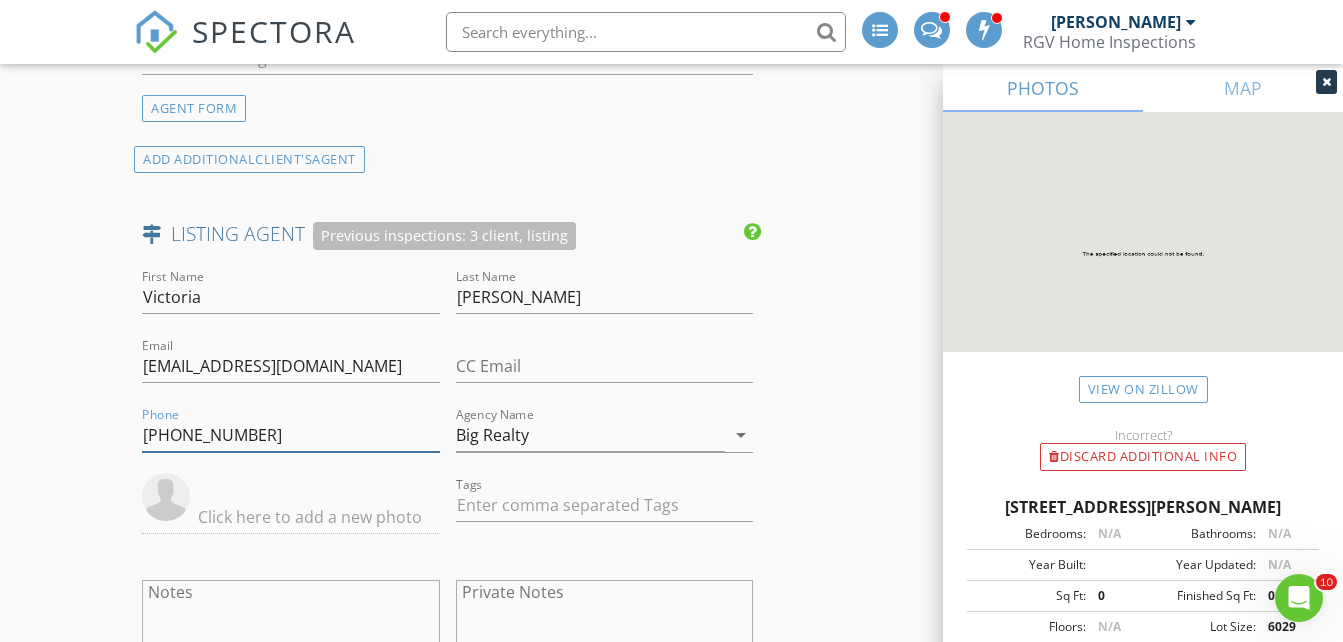 click on "956-463-6339" at bounding box center (290, 435) 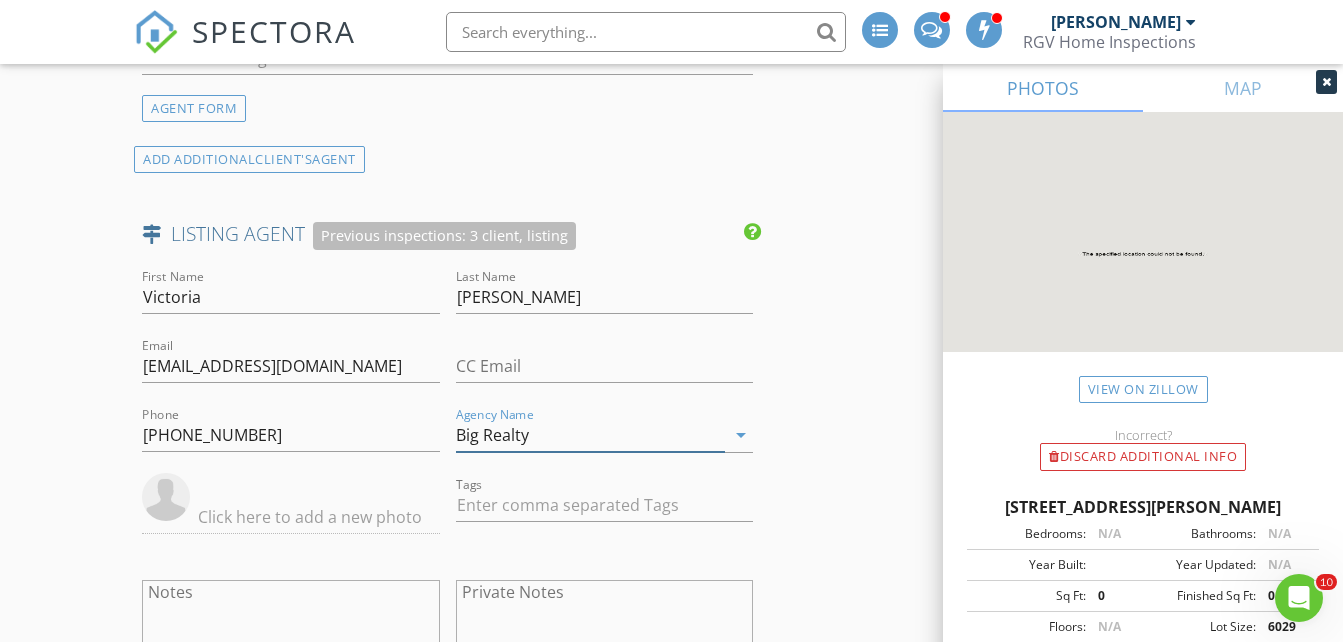 click on "Big Realty" at bounding box center (590, 435) 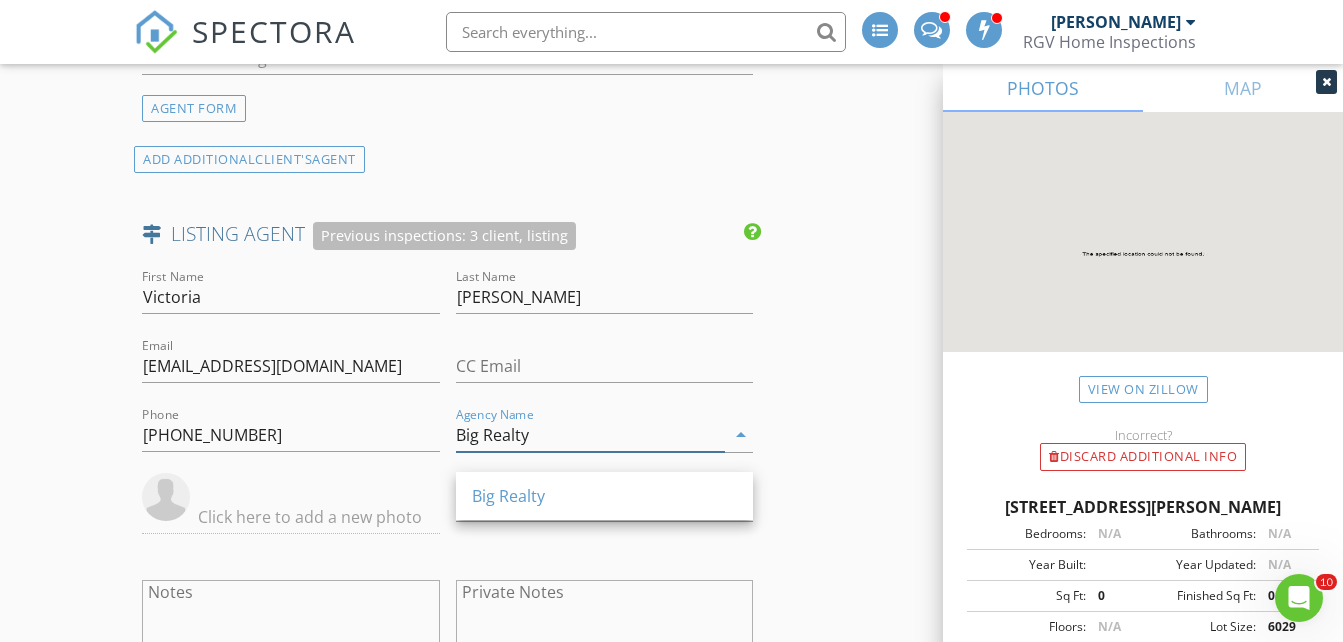 click on "Big Realty" at bounding box center [590, 435] 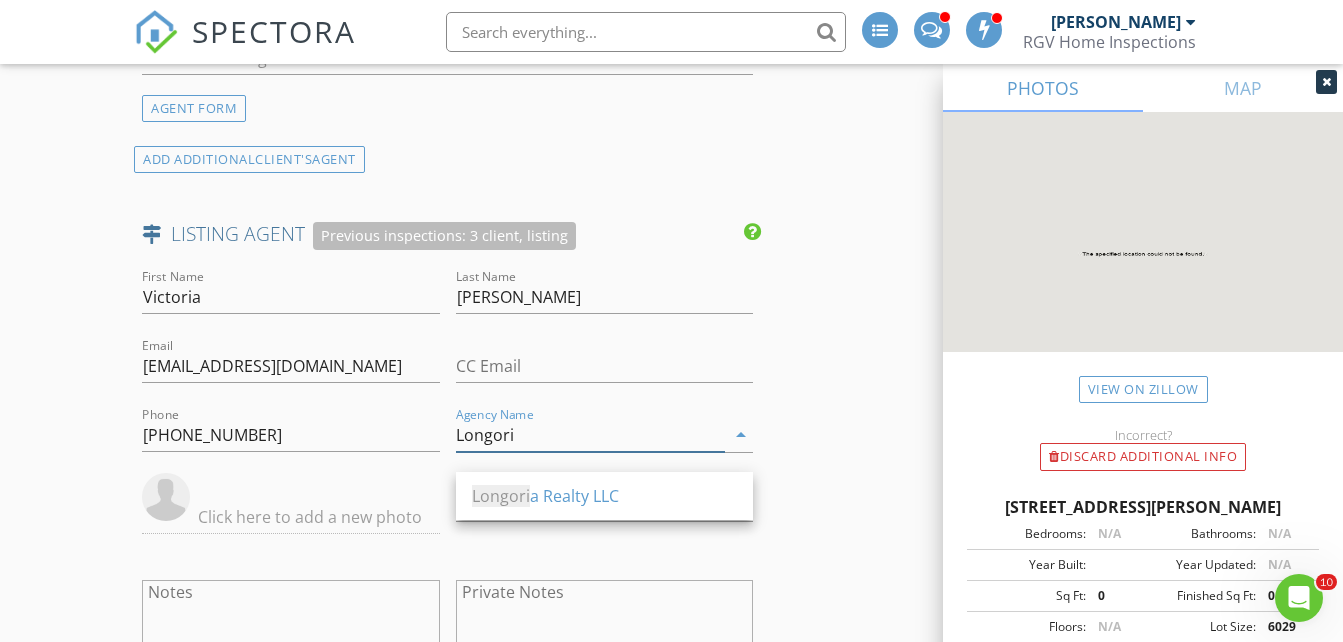 click on "Longori a Realty LLC" at bounding box center (604, 496) 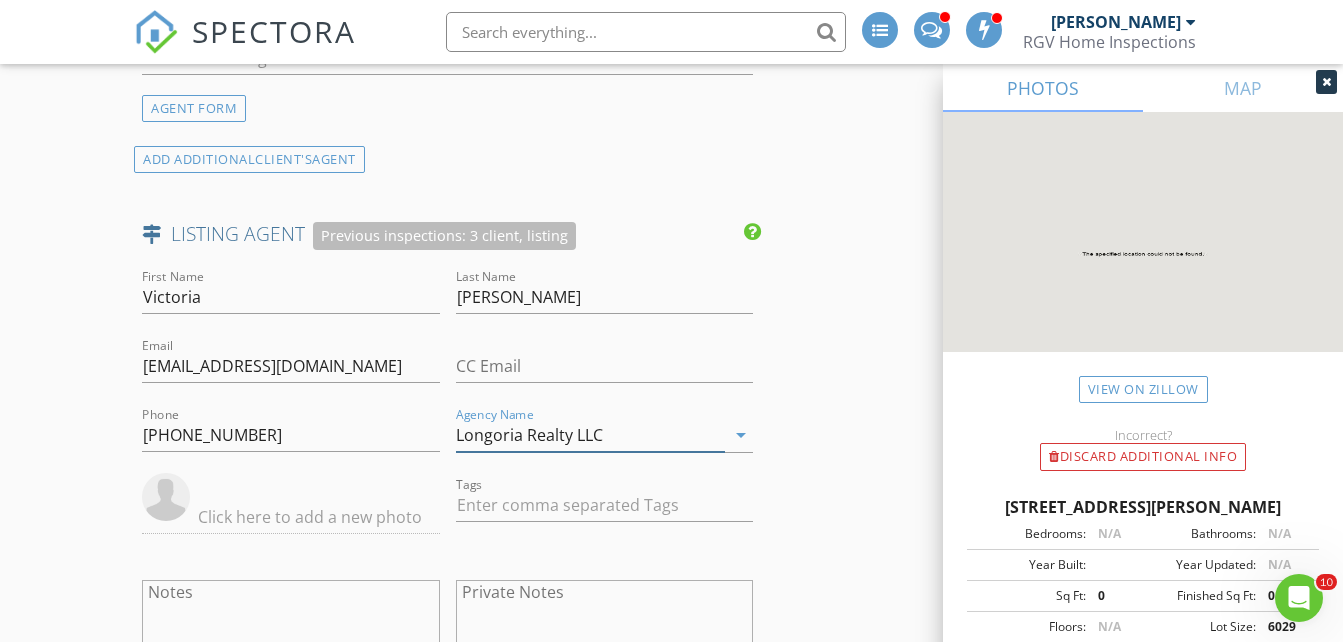 type on "Longoria Realty LLC" 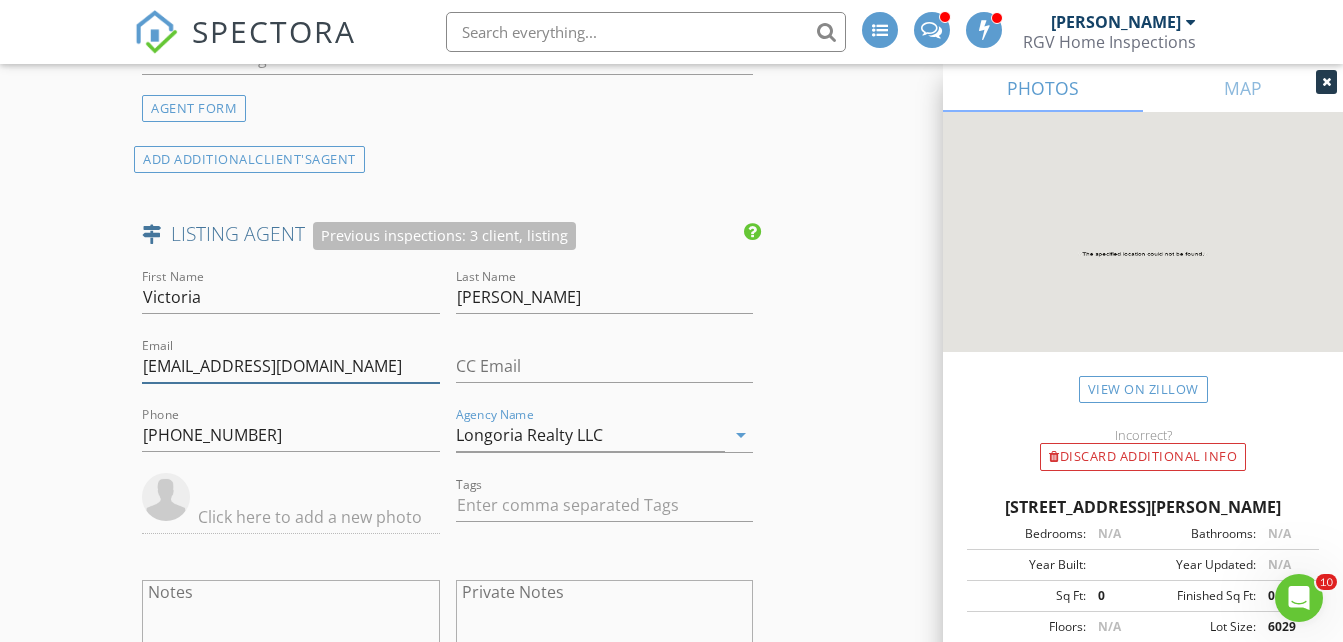 click on "victoria@bigrealty.com" at bounding box center [290, 366] 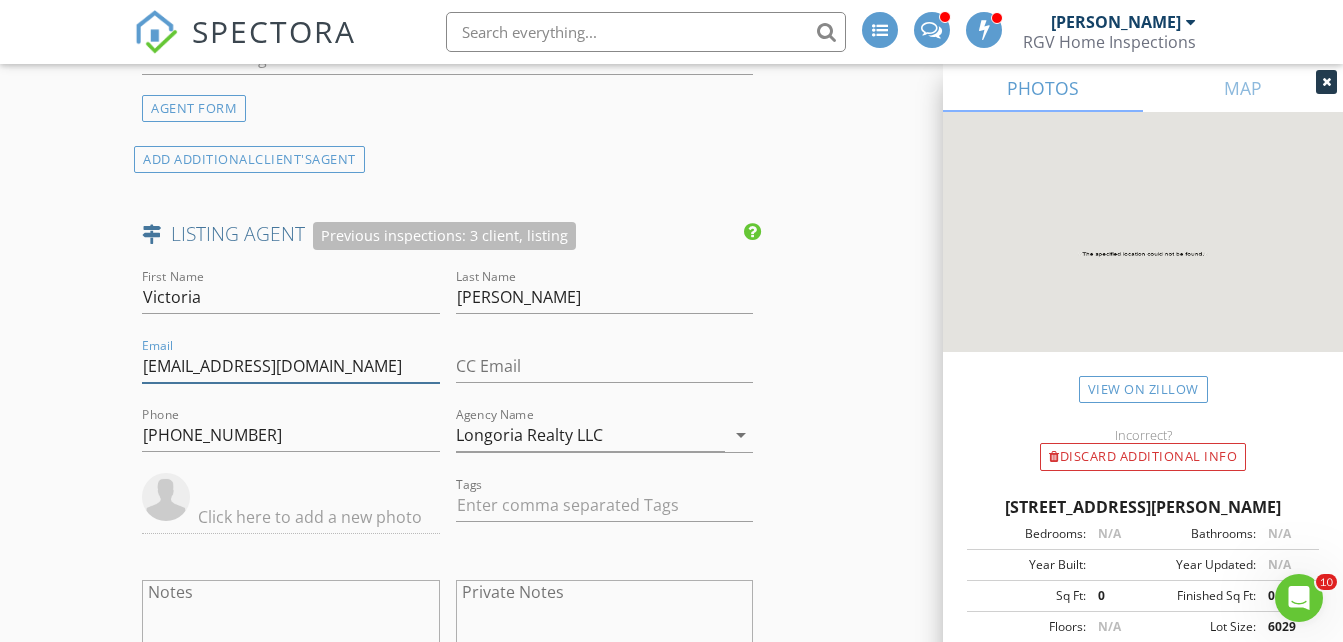 click on "victoria@bigrealty.com" at bounding box center (290, 366) 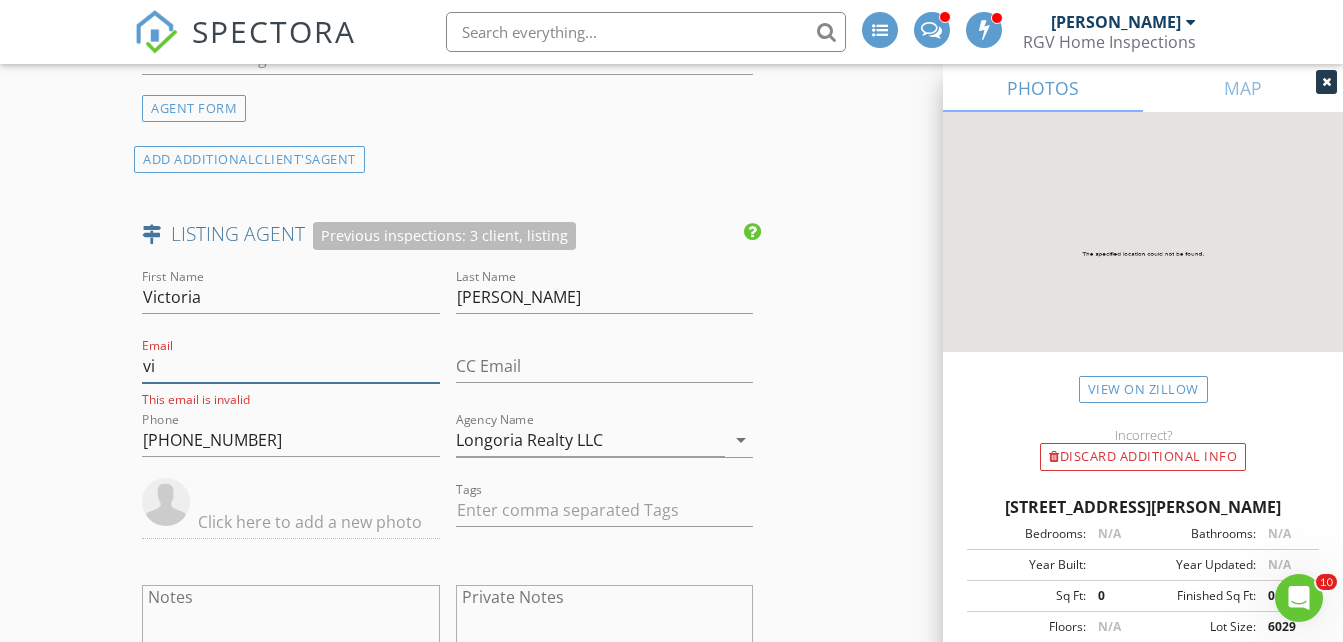 type on "v" 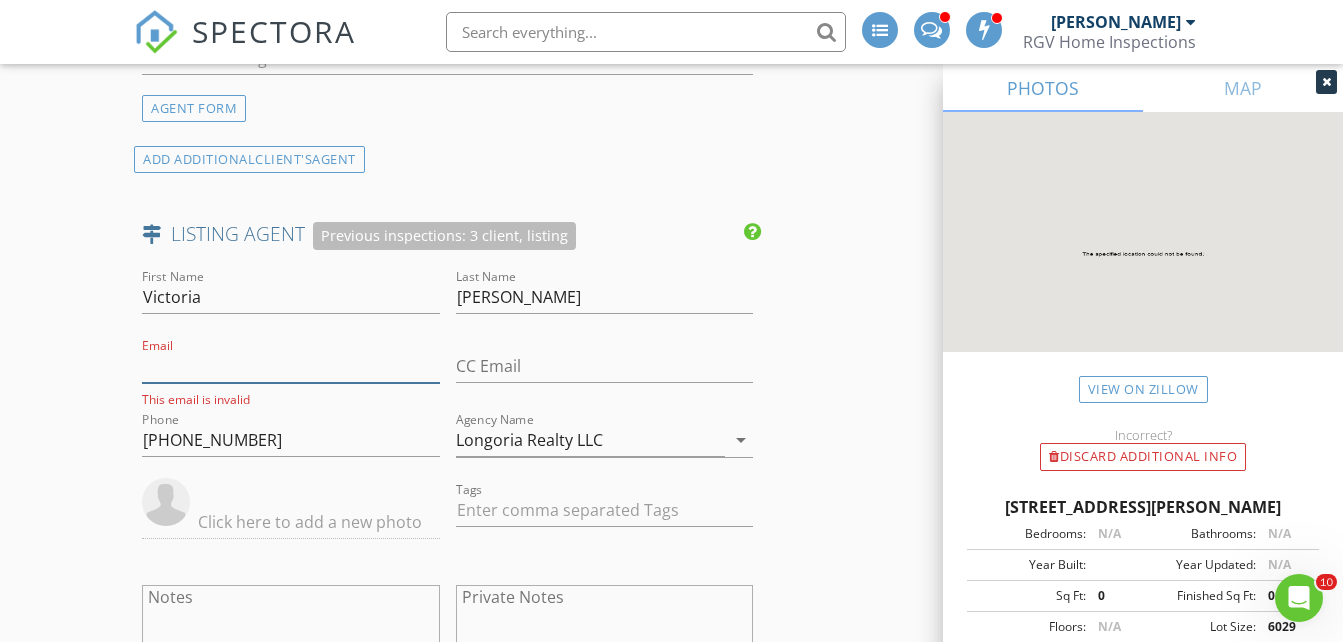 type on "i" 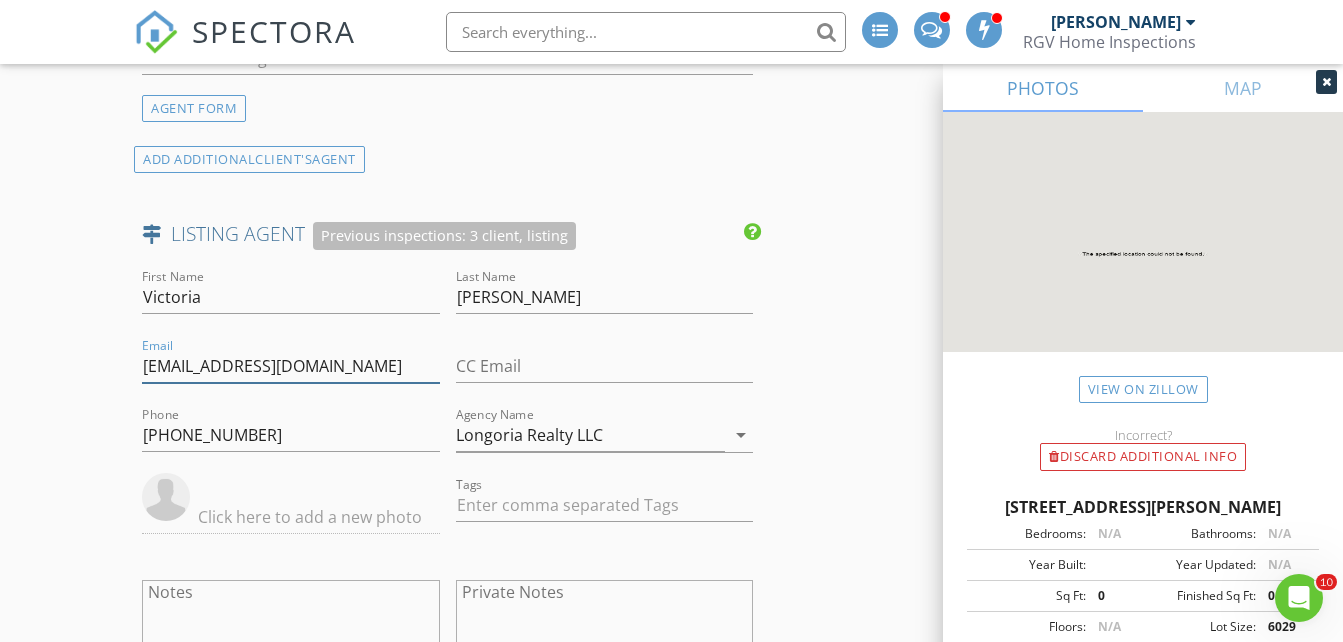 type on "victoria@longoriarlty.com" 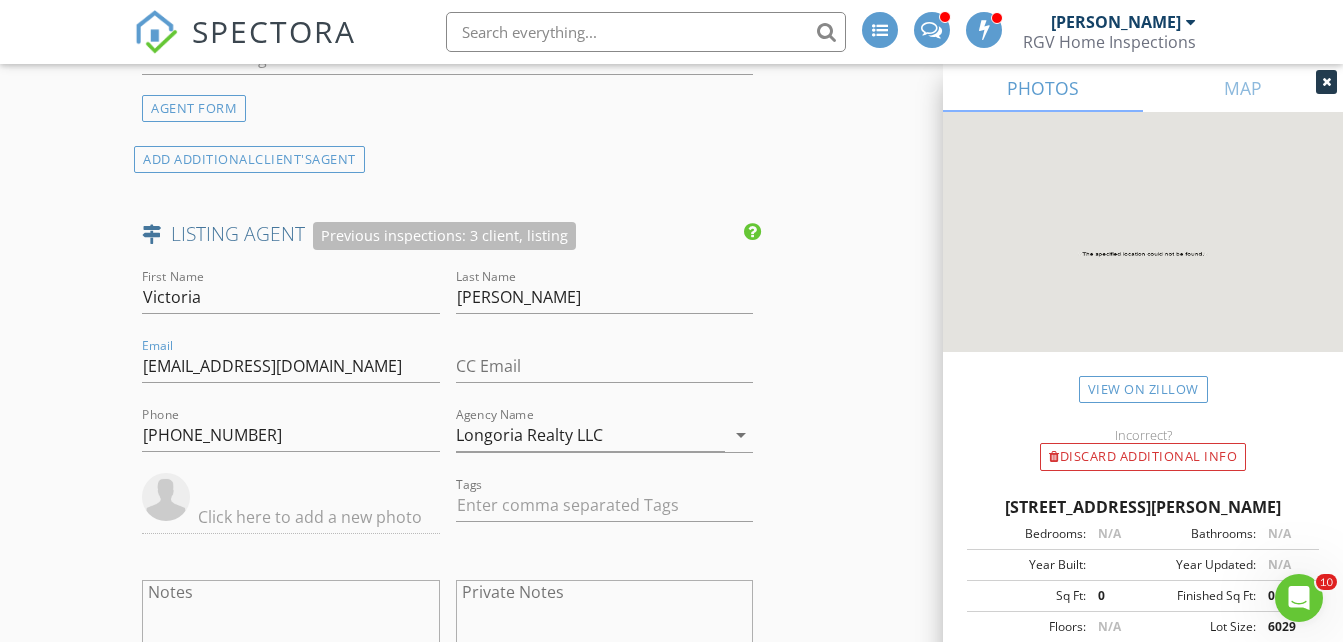 click on "New Inspection
INSPECTOR(S)
check_box_outline_blank   Donnie Quintanilla     check_box   Fernando Valbuena   PRIMARY   check_box_outline_blank   Nick De Santos     Fernando Valbuena arrow_drop_down   check_box_outline_blank Fernando Valbuena specifically requested
Date/Time
07/14/2025 2:45 PM   Does Not Repeat arrow_drop_down
Location
Address Search       Address 2813 Rudy Dr   Unit   City Weslaco   State TX   Zip NULL   Hidalgo Hidalgo     Square Feet 1000   Year Built 2025   Foundation arrow_drop_down     Fernando Valbuena     4.1 miles     (8 minutes)
client
check_box Enable Client CC email for this inspection   Client Search     check_box_outline_blank Client is a Company/Organization     First Name Jose   Last Name Guillen   Email fredd.guillen@yahoo.com   CC Email   Phone         Tags         Notes   Private Notes          check_box" at bounding box center [671, -294] 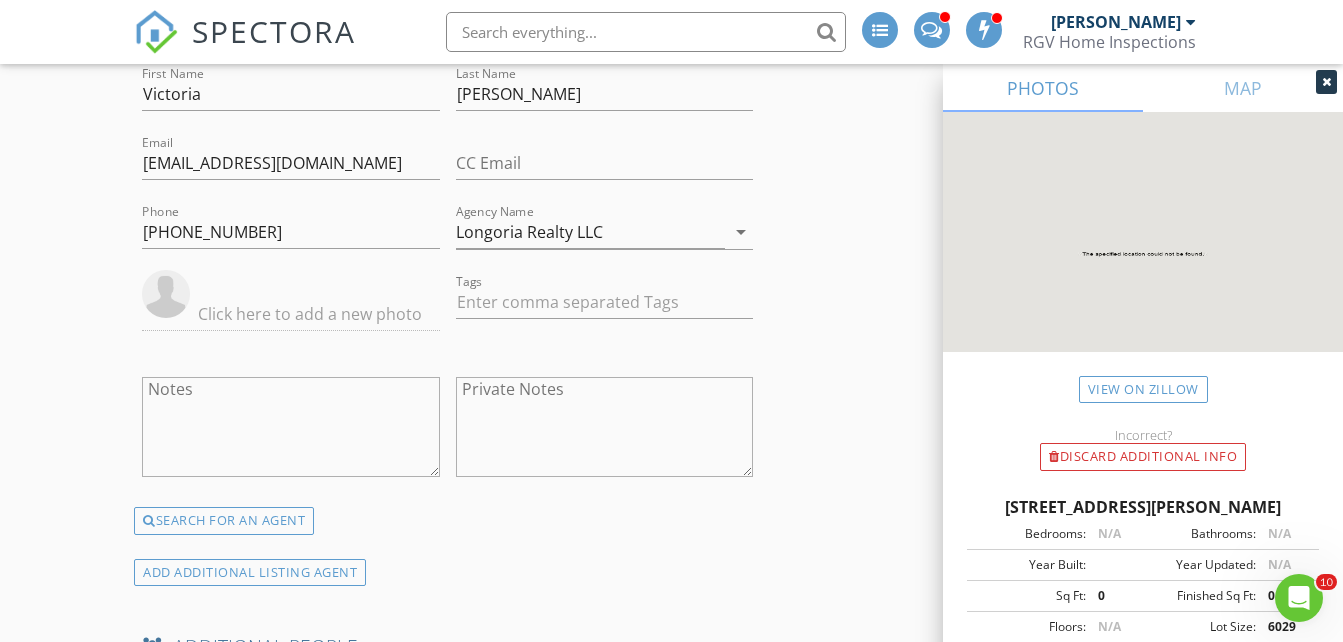 scroll, scrollTop: 2900, scrollLeft: 0, axis: vertical 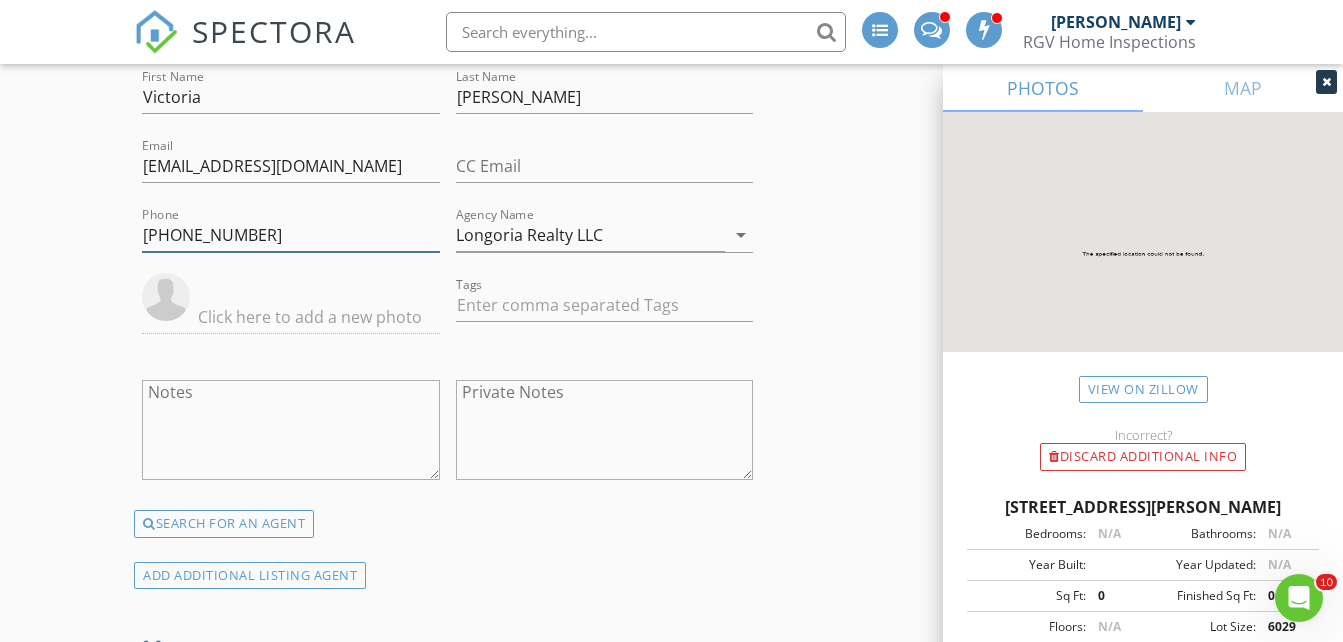 click on "956-998-7355" at bounding box center (290, 235) 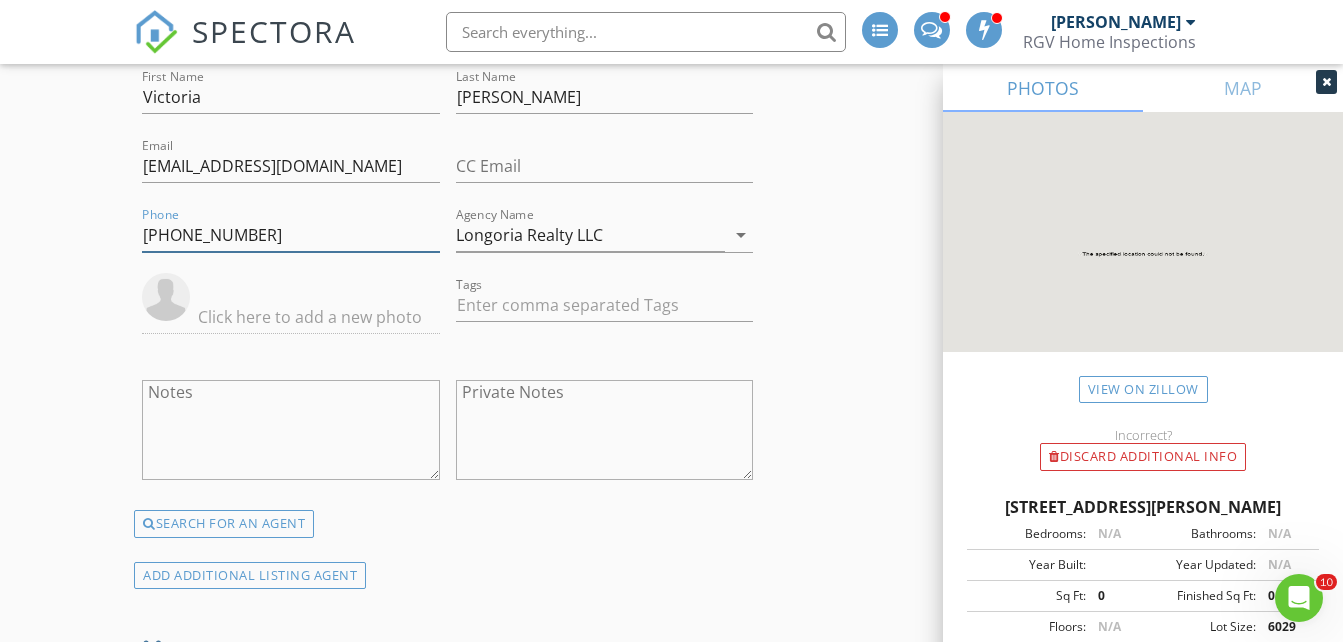 click on "956-998-7355" at bounding box center [290, 235] 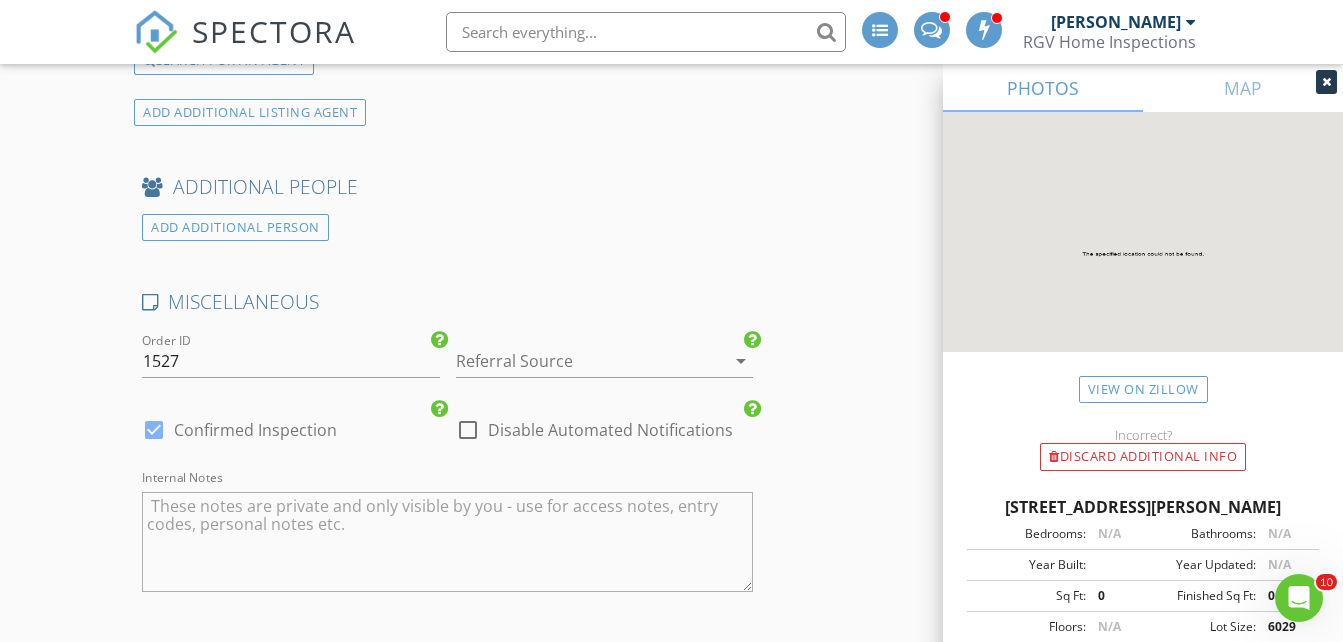 scroll, scrollTop: 4063, scrollLeft: 0, axis: vertical 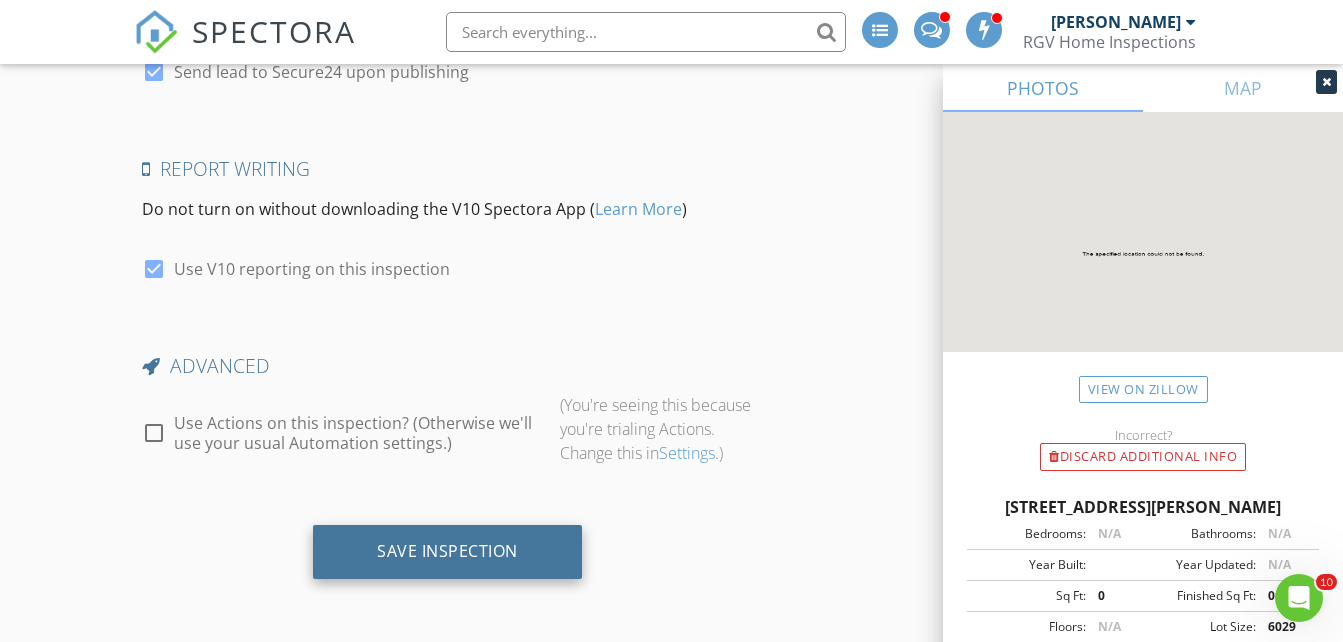 click on "Save Inspection" at bounding box center (447, 552) 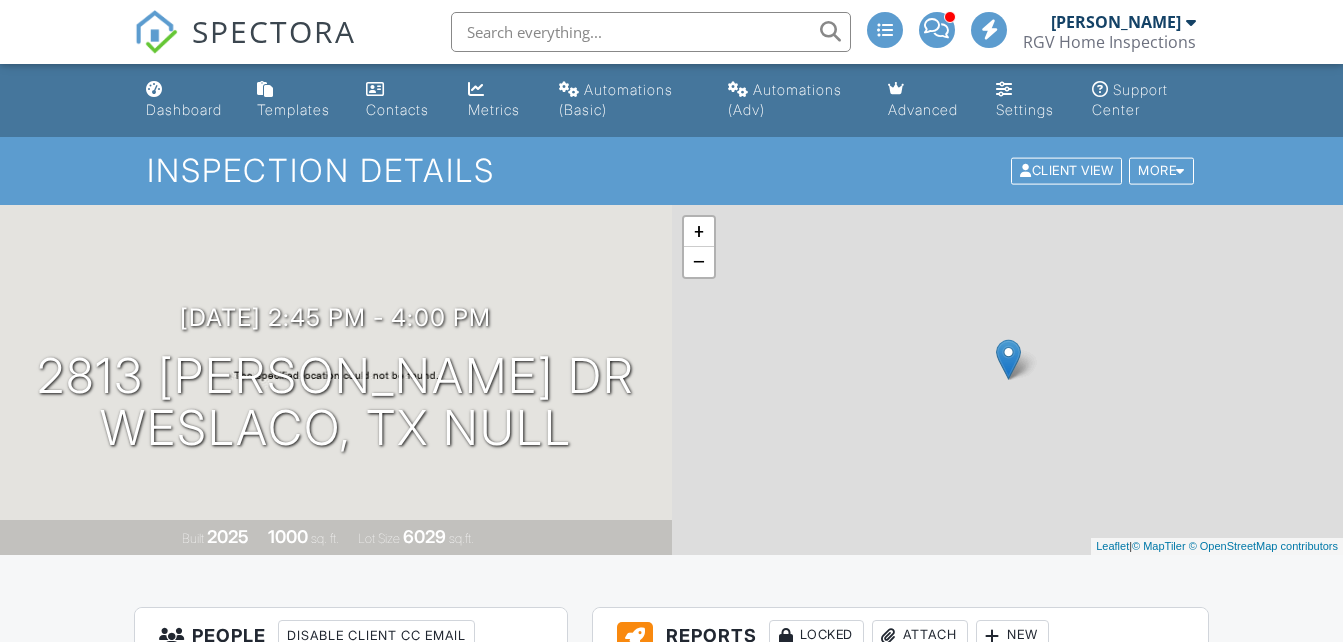 scroll, scrollTop: 0, scrollLeft: 0, axis: both 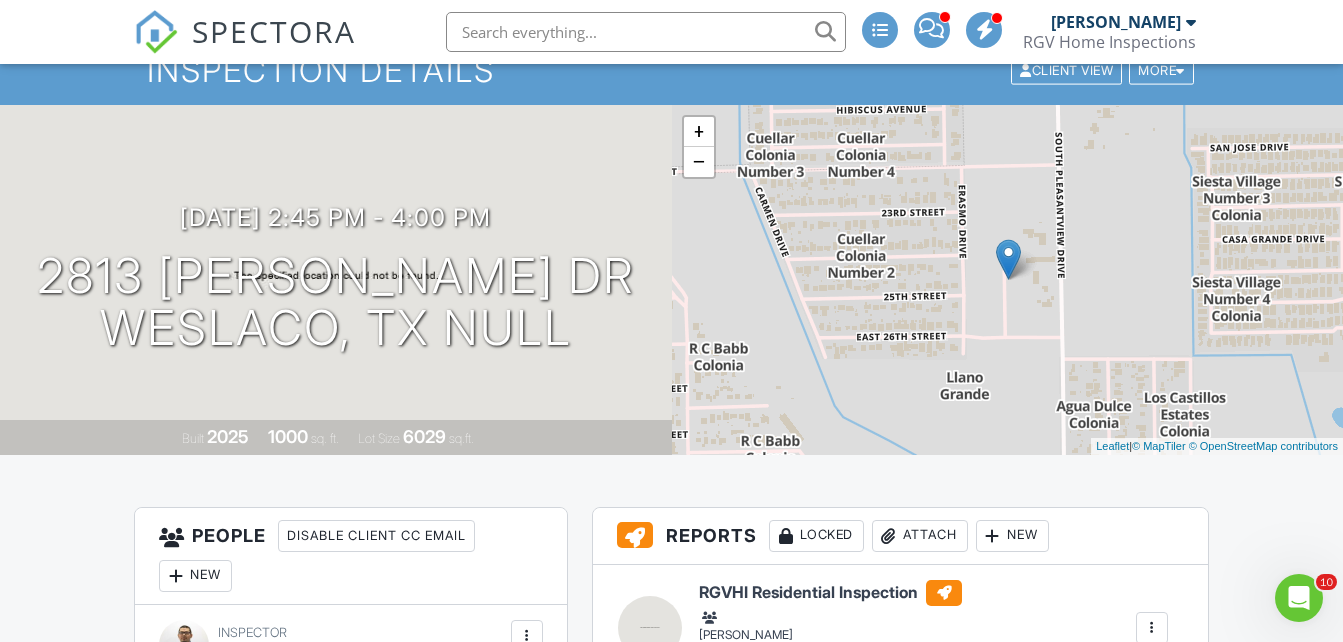 click on "SPECTORA" at bounding box center [274, 31] 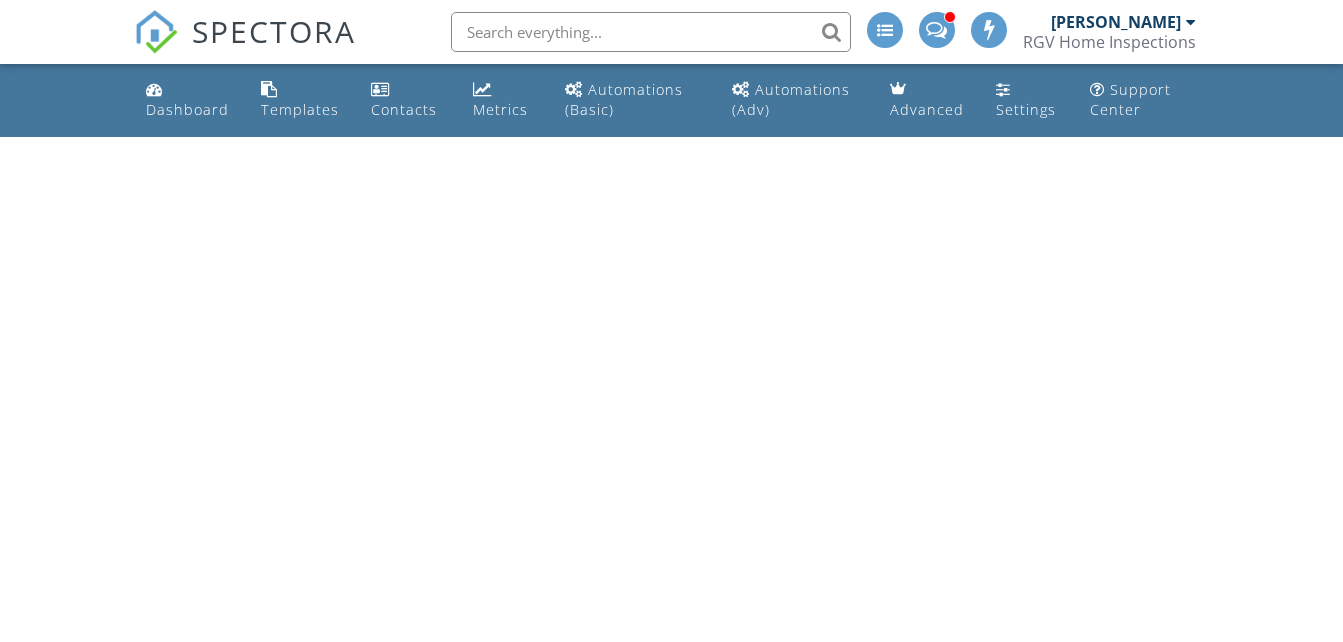 scroll, scrollTop: 0, scrollLeft: 0, axis: both 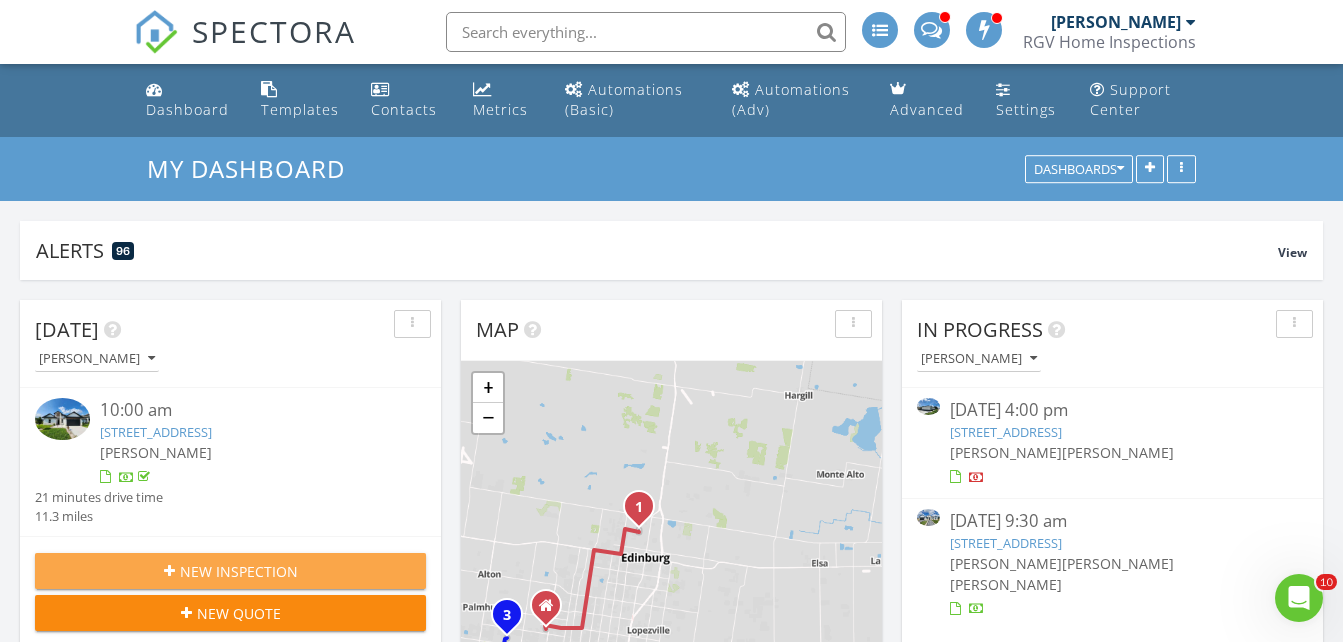 click on "New Inspection" at bounding box center (239, 571) 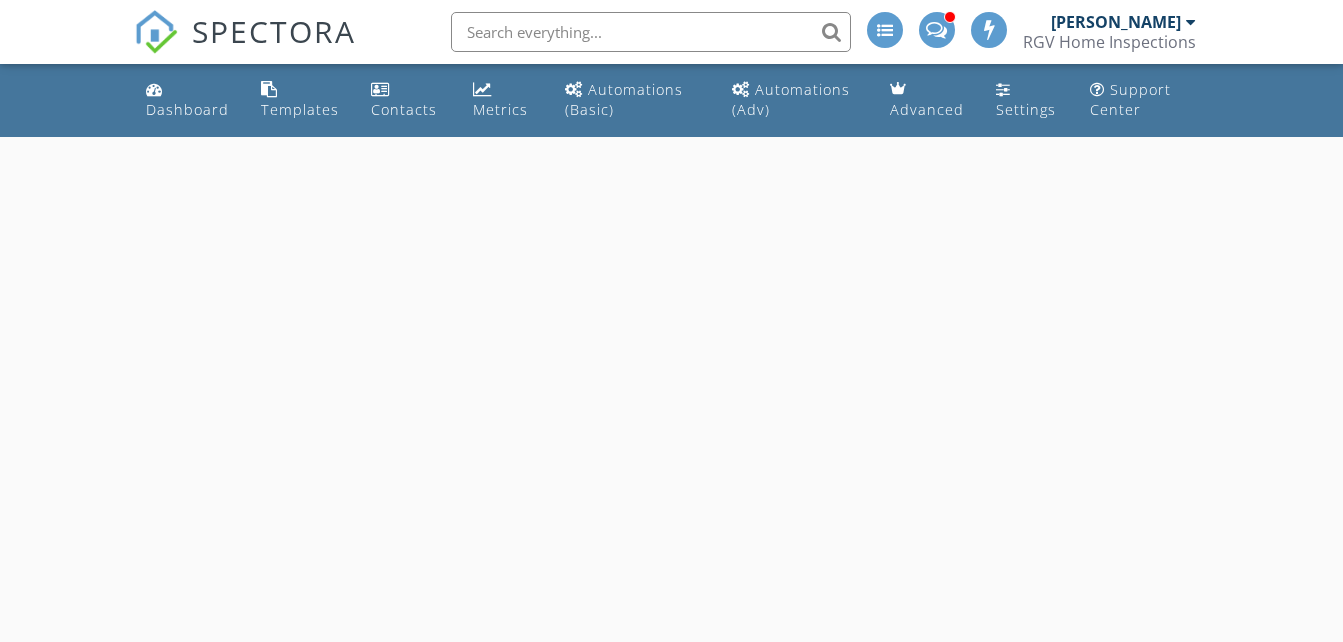 scroll, scrollTop: 0, scrollLeft: 0, axis: both 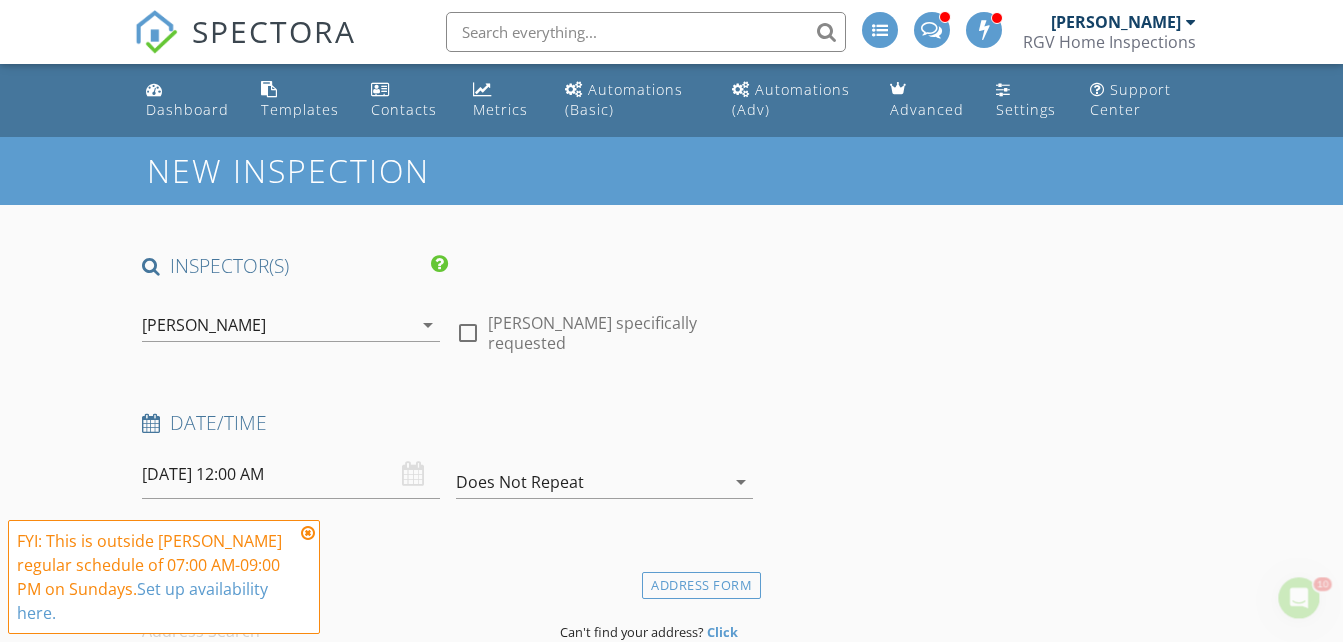 click on "[PERSON_NAME]" at bounding box center (204, 325) 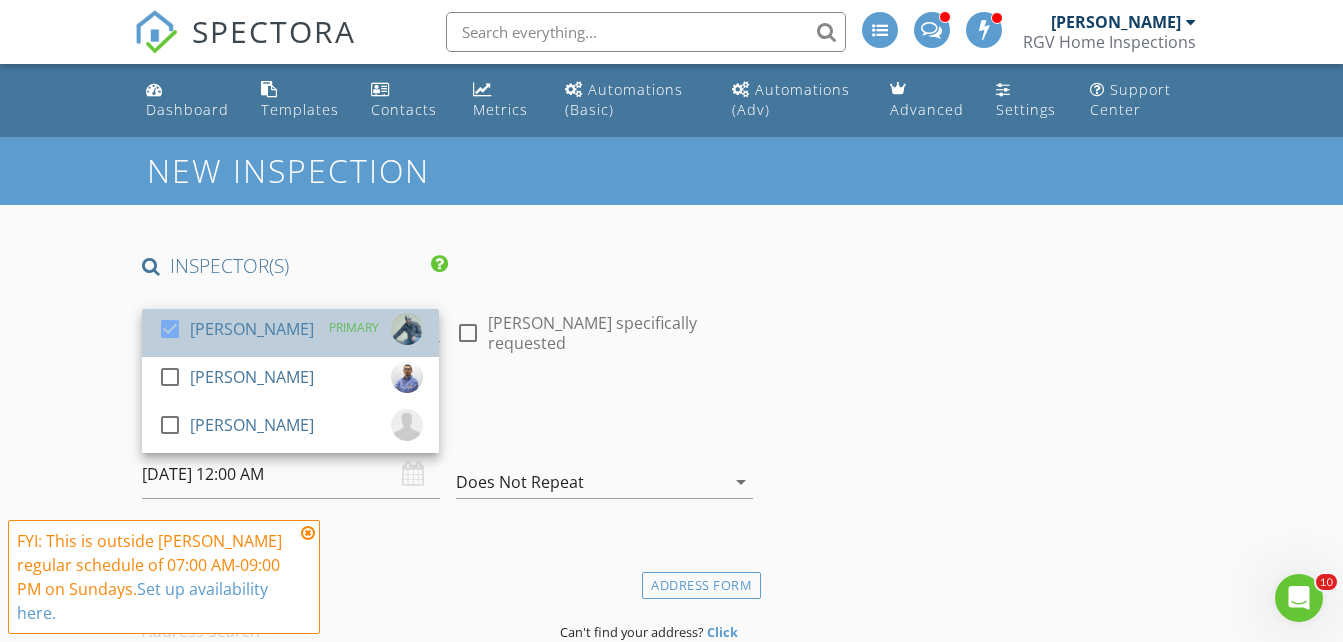 click on "[PERSON_NAME]" at bounding box center (252, 329) 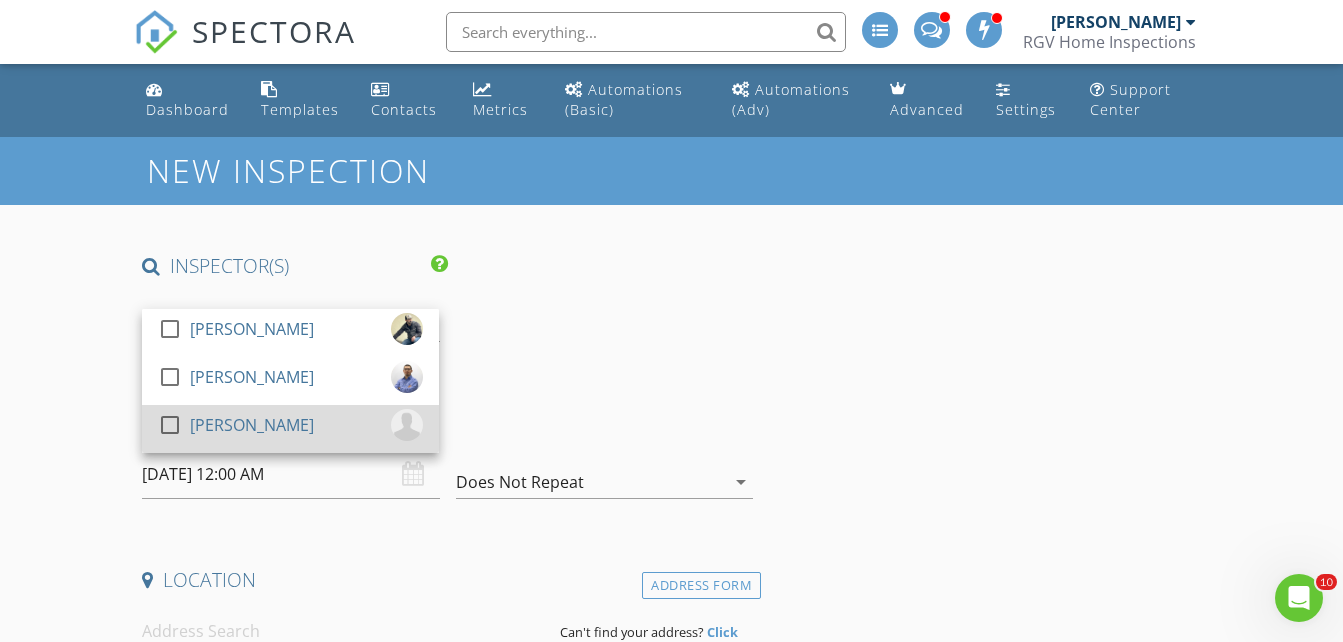 click on "[PERSON_NAME]" at bounding box center (252, 425) 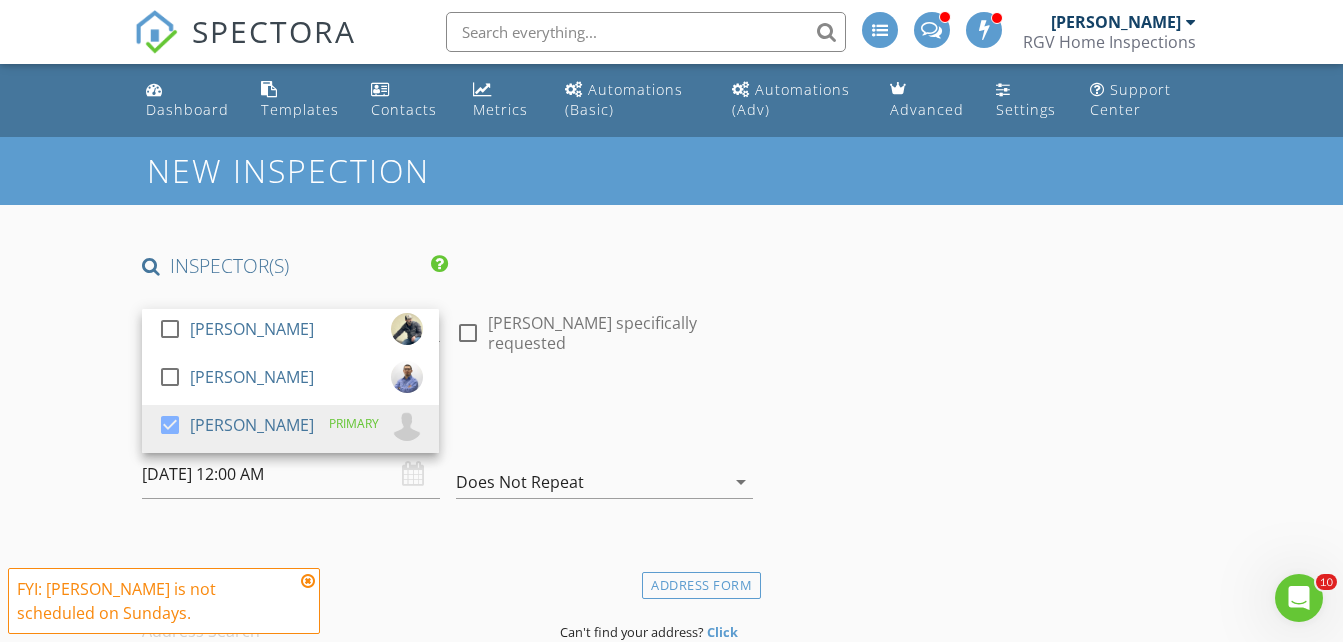 click on "New Inspection
INSPECTOR(S)
check_box_outline_blank   [PERSON_NAME]     check_box_outline_blank   [PERSON_NAME]     check_box   [PERSON_NAME]   PRIMARY   [PERSON_NAME] arrow_drop_down   check_box_outline_blank [PERSON_NAME] specifically requested
Date/Time
[DATE] 12:00 AM   Does Not Repeat arrow_drop_down
Location
Address Form       Can't find your address?   Click here.
client
check_box Enable Client CC email for this inspection   Client Search     check_box_outline_blank Client is a Company/Organization     First Name   Last Name   Email   CC Email   Phone         Tags         Notes   Private Notes
ADD ADDITIONAL client
SERVICES
check_box_outline_blank   Residential Inspection   Residential Home Inspection 750-1500 sq ft check_box_outline_blank" at bounding box center [671, 1879] 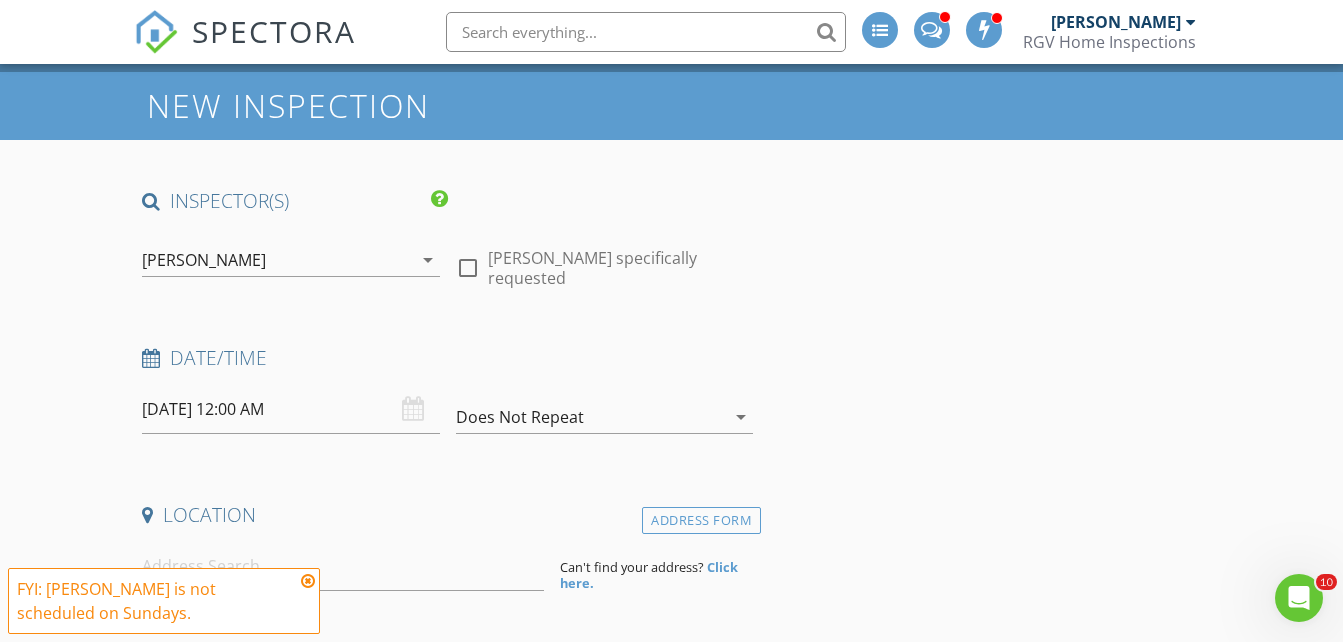 scroll, scrollTop: 100, scrollLeft: 0, axis: vertical 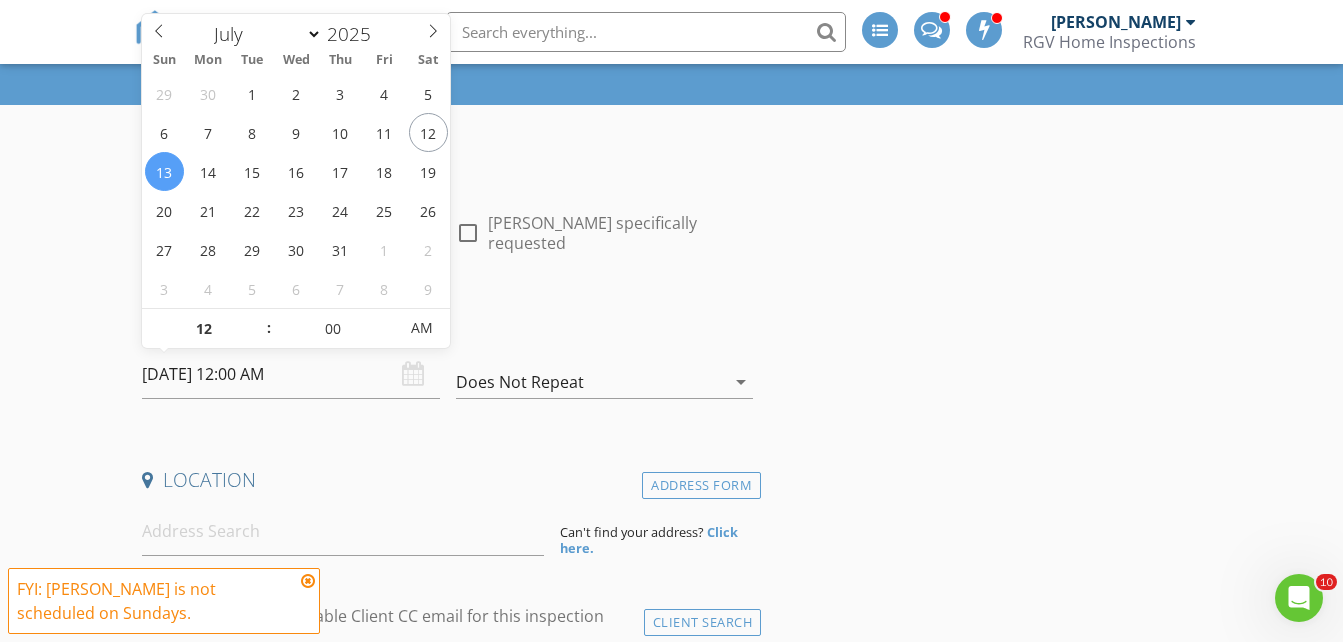 click on "[DATE] 12:00 AM" at bounding box center (290, 374) 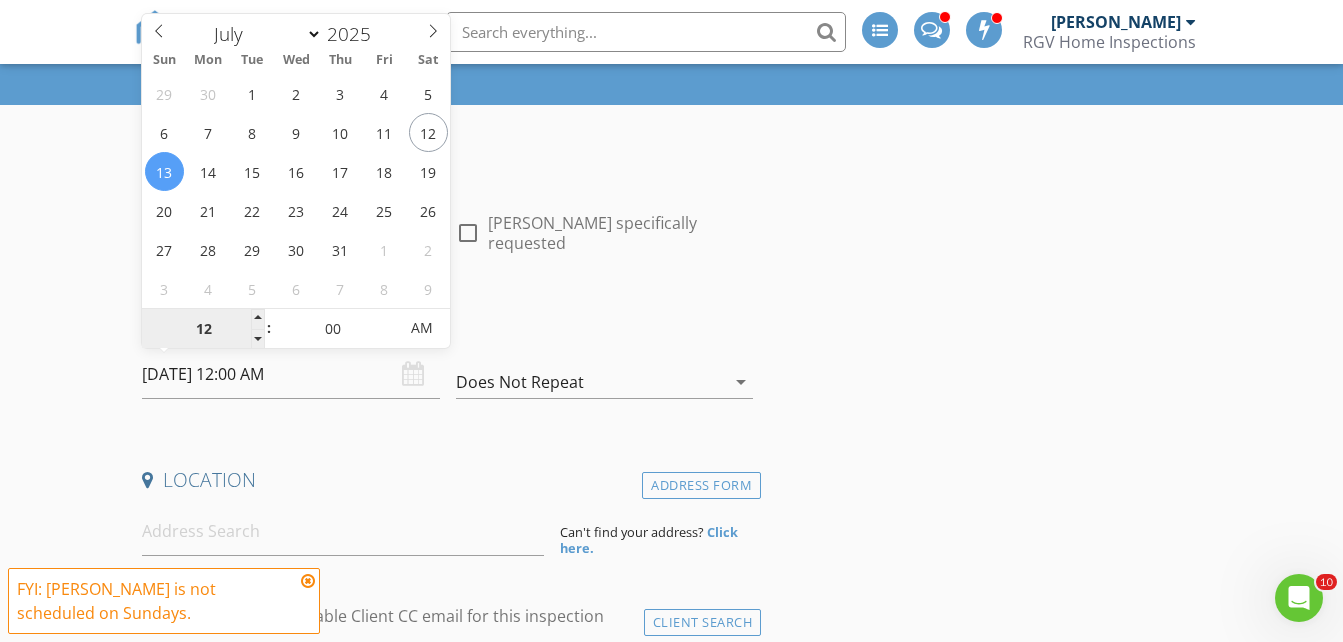 click on "12" at bounding box center [203, 329] 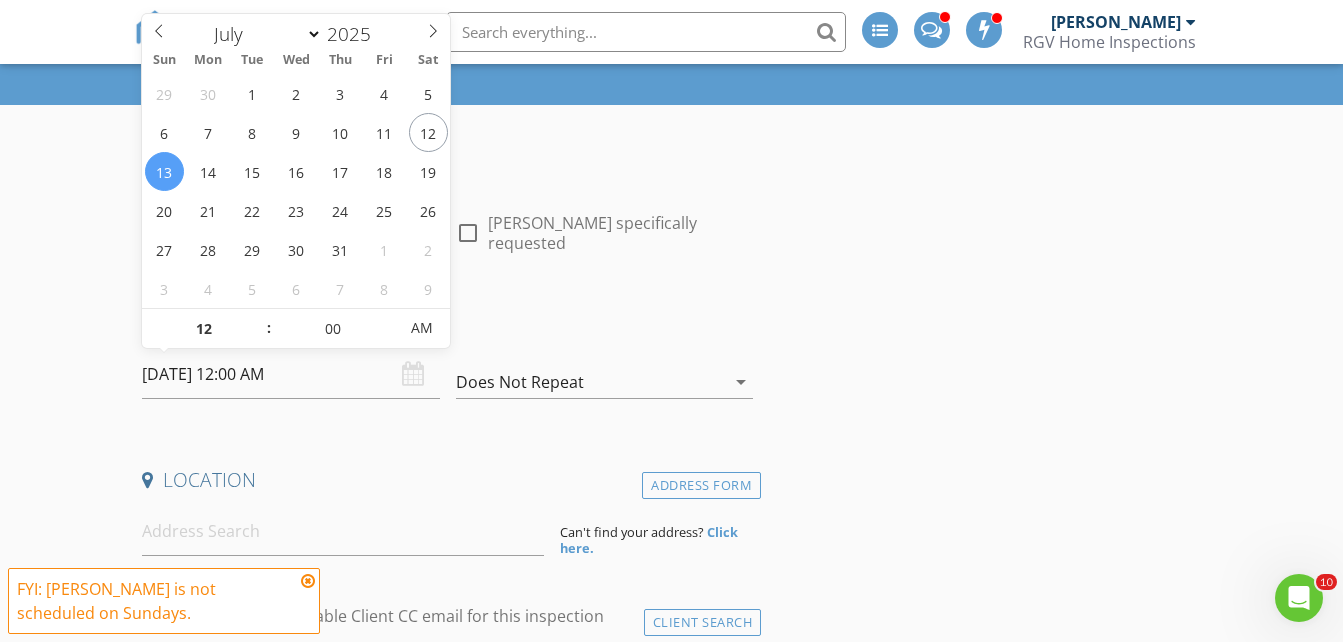 click on "New Inspection
INSPECTOR(S)
check_box_outline_blank   [PERSON_NAME]     check_box_outline_blank   [PERSON_NAME]     check_box   [PERSON_NAME]   PRIMARY   [PERSON_NAME] arrow_drop_down   check_box_outline_blank [PERSON_NAME] specifically requested
Date/Time
[DATE] 12:00 AM   Does Not Repeat arrow_drop_down
Location
Address Form       Can't find your address?   Click here.
client
check_box Enable Client CC email for this inspection   Client Search     check_box_outline_blank Client is a Company/Organization     First Name   Last Name   Email   CC Email   Phone         Tags         Notes   Private Notes
ADD ADDITIONAL client
SERVICES
check_box_outline_blank   Residential Inspection   Residential Home Inspection 750-1500 sq ft check_box_outline_blank" at bounding box center [671, 1779] 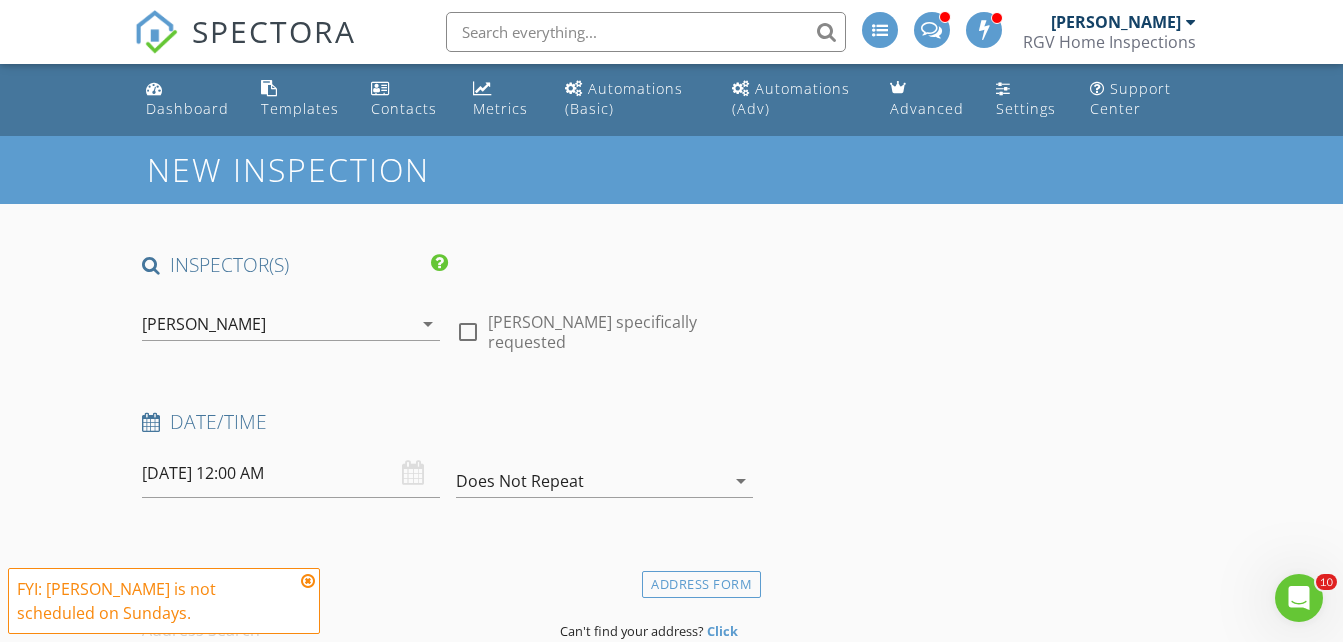 scroll, scrollTop: 0, scrollLeft: 0, axis: both 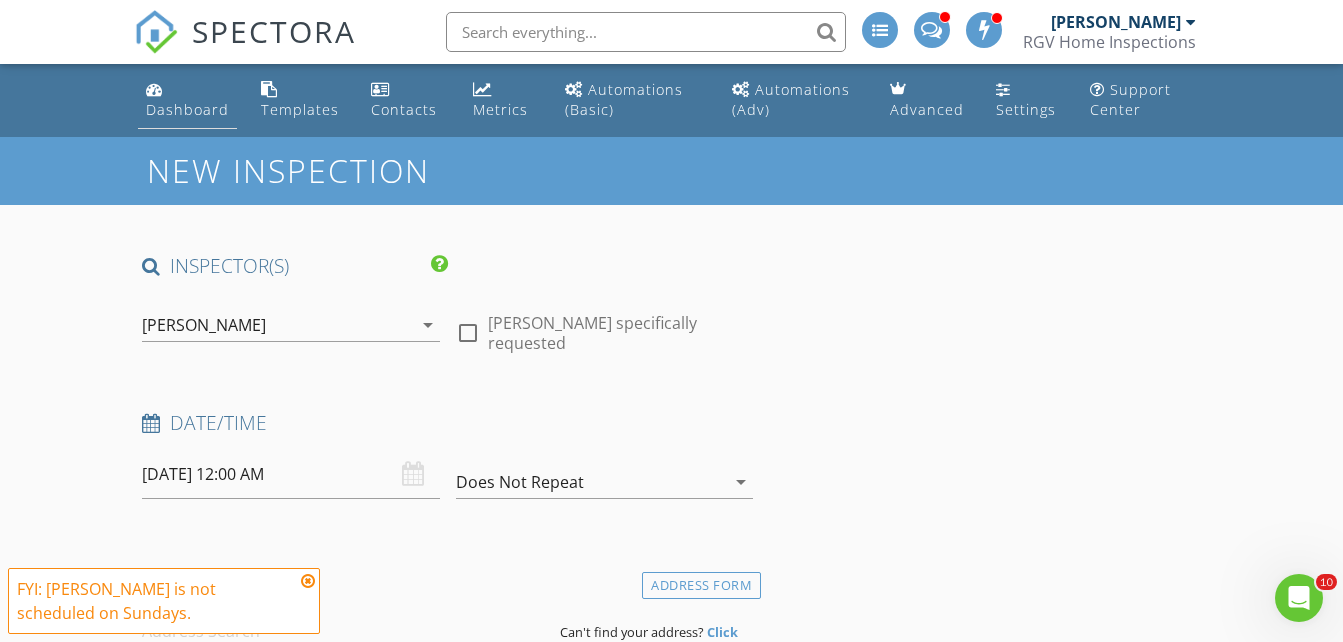 click on "Dashboard" at bounding box center [187, 109] 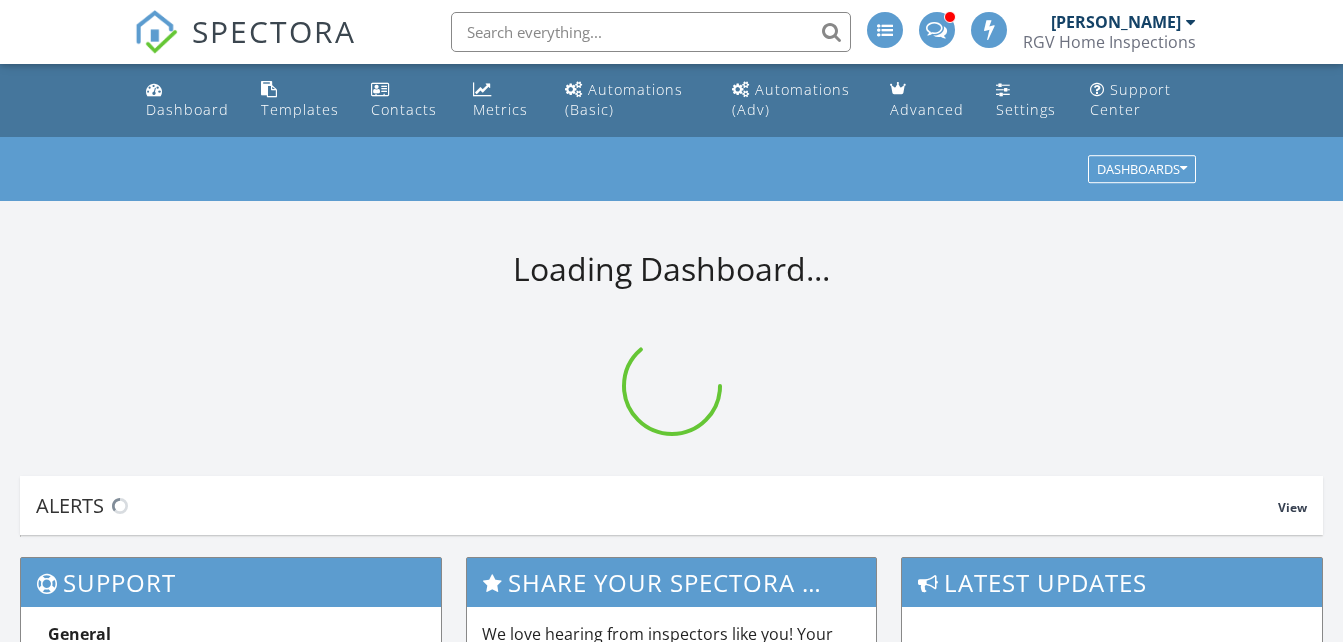 scroll, scrollTop: 0, scrollLeft: 0, axis: both 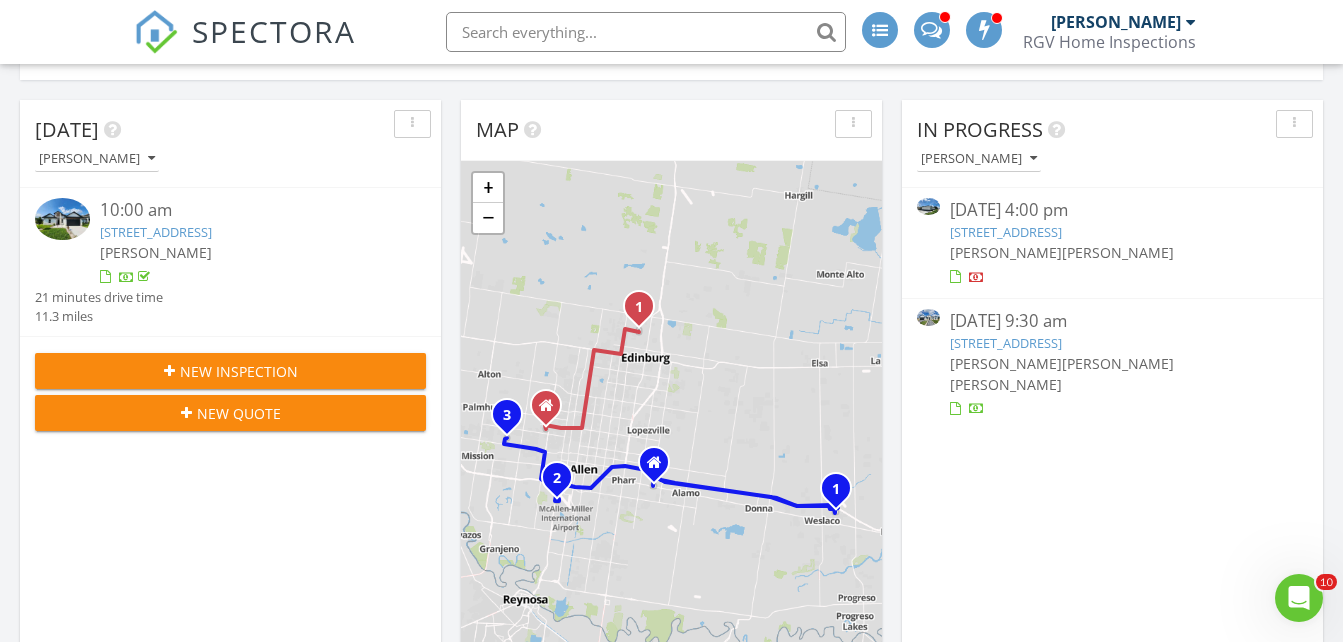 click on "New Inspection" at bounding box center (239, 371) 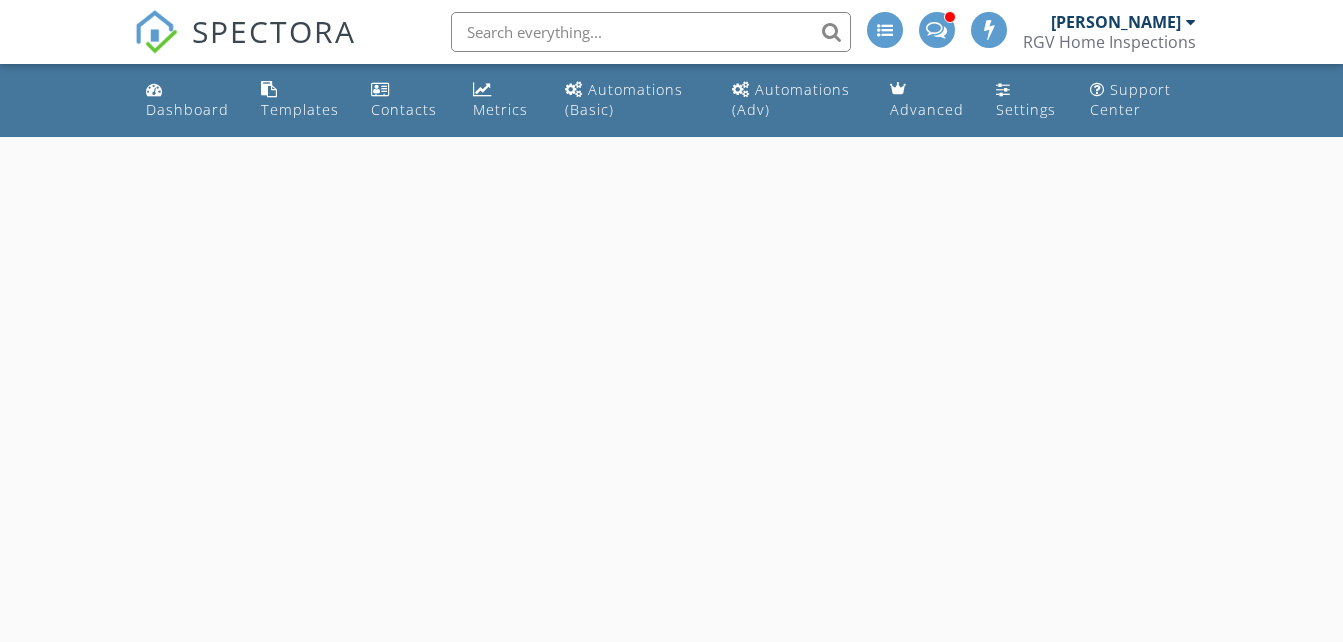 scroll, scrollTop: 0, scrollLeft: 0, axis: both 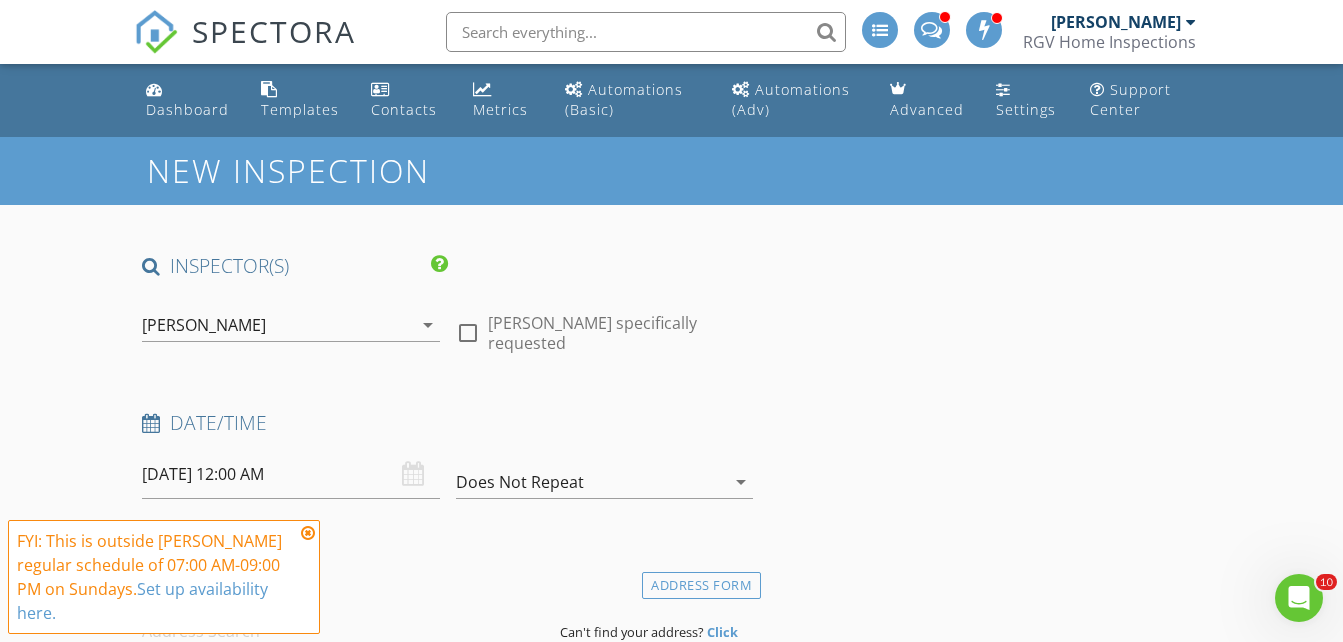click on "[PERSON_NAME]" at bounding box center (276, 325) 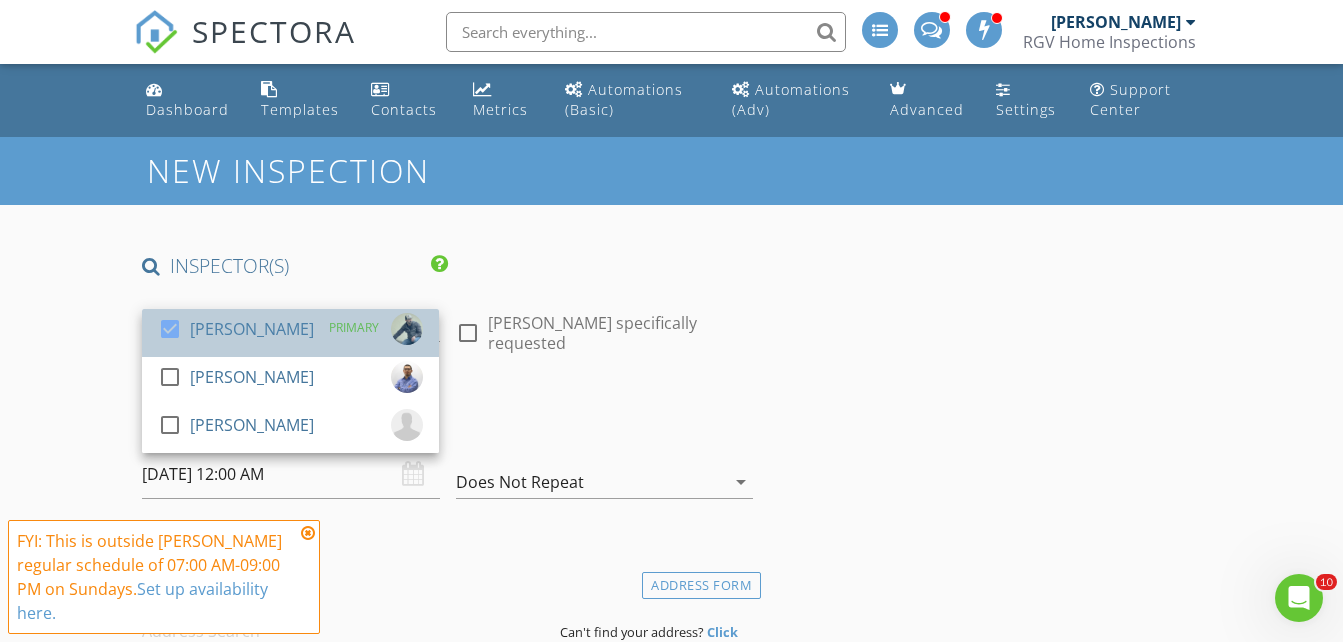 click on "check_box   [PERSON_NAME]" at bounding box center [236, 333] 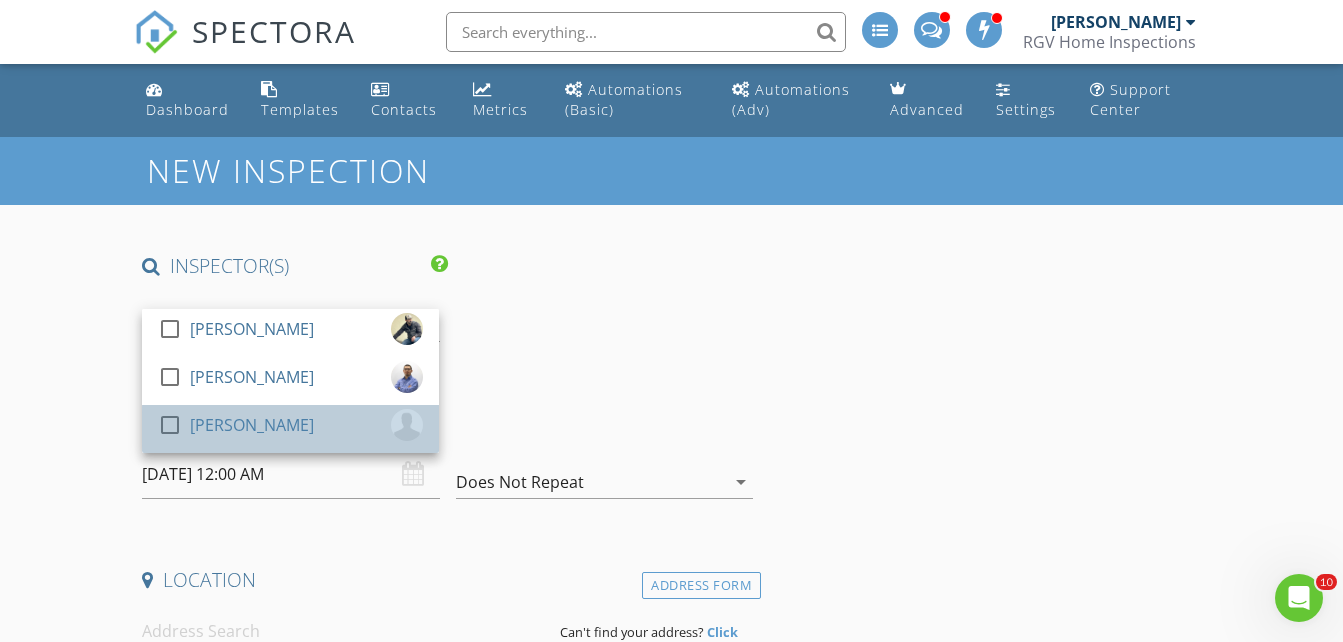 click on "[PERSON_NAME]" at bounding box center (252, 425) 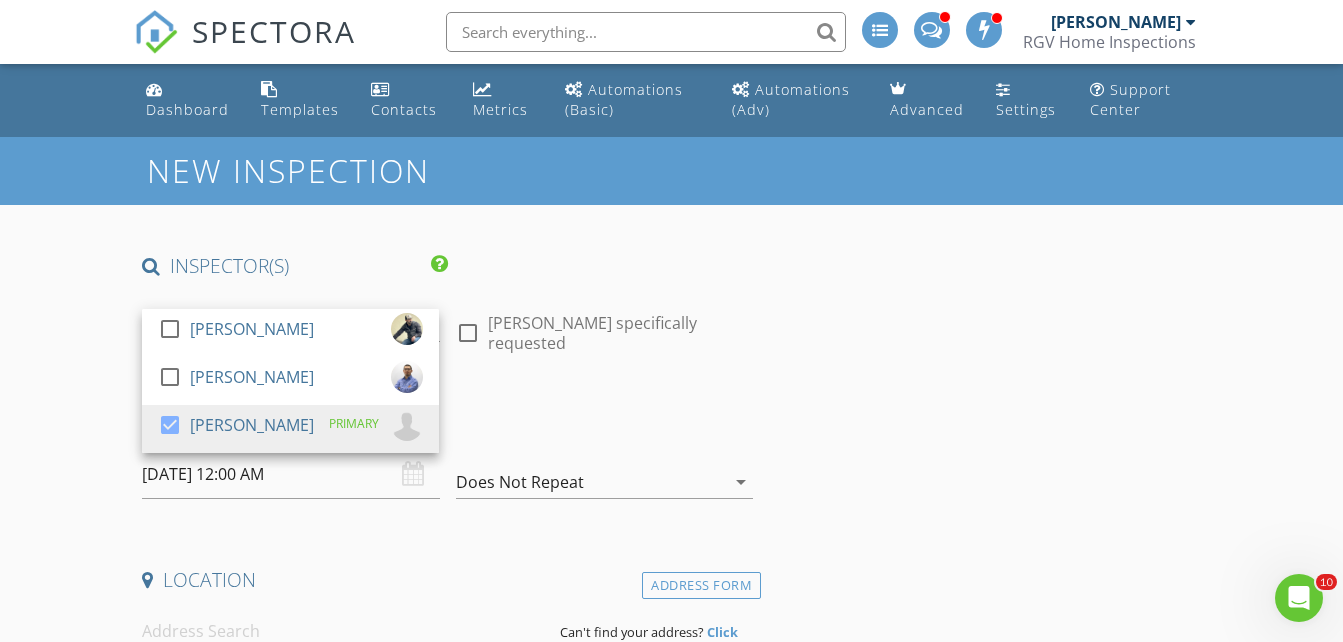 click on "New Inspection
INSPECTOR(S)
check_box_outline_blank   [PERSON_NAME]     check_box_outline_blank   [PERSON_NAME]     check_box   [PERSON_NAME]   PRIMARY   [PERSON_NAME] arrow_drop_down   check_box_outline_blank [PERSON_NAME] specifically requested
Date/Time
[DATE] 12:00 AM   Does Not Repeat arrow_drop_down
Location
Address Form       Can't find your address?   Click here.
client
check_box Enable Client CC email for this inspection   Client Search     check_box_outline_blank Client is a Company/Organization     First Name   Last Name   Email   CC Email   Phone         Tags         Notes   Private Notes
ADD ADDITIONAL client
SERVICES
check_box_outline_blank   Residential Inspection   Residential Home Inspection 750-1500 sq ft check_box_outline_blank" at bounding box center [671, 1879] 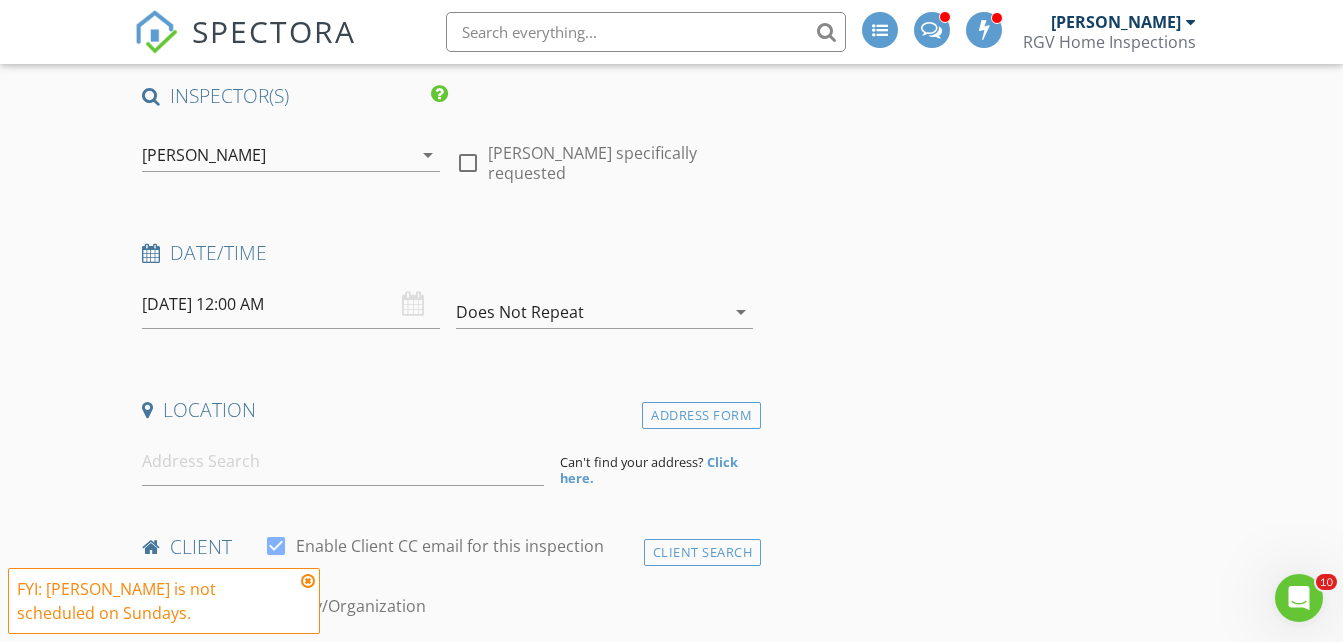 scroll, scrollTop: 200, scrollLeft: 0, axis: vertical 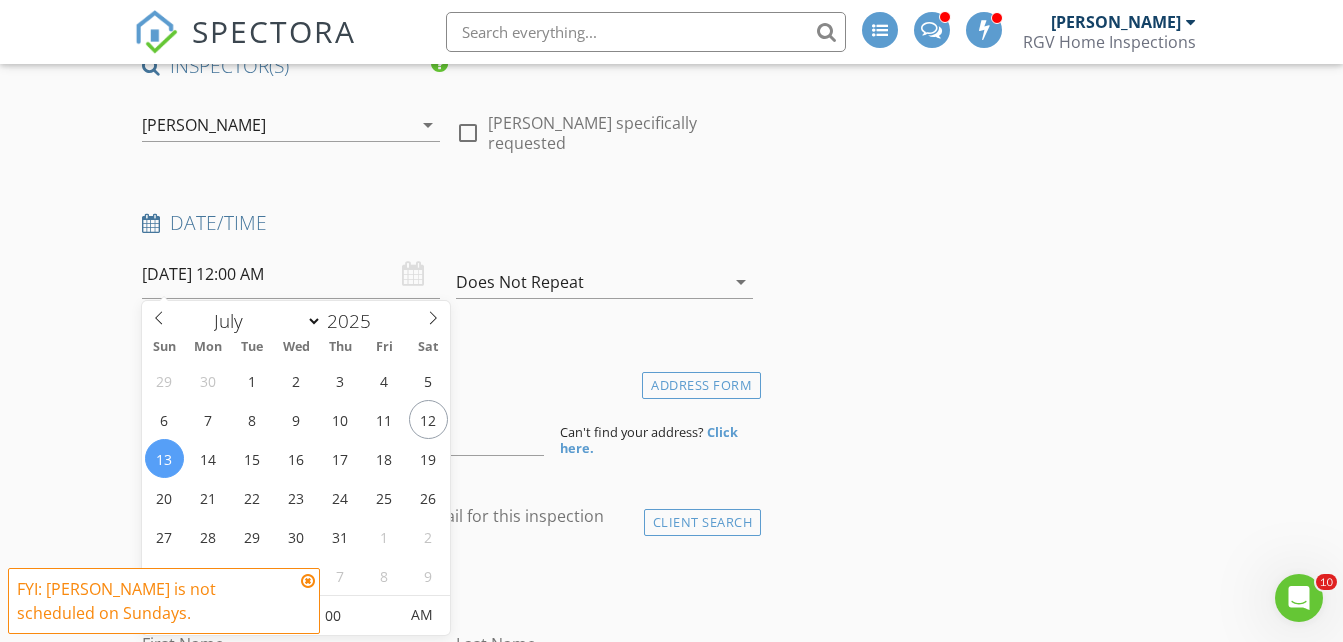 click on "[DATE] 12:00 AM" at bounding box center [290, 274] 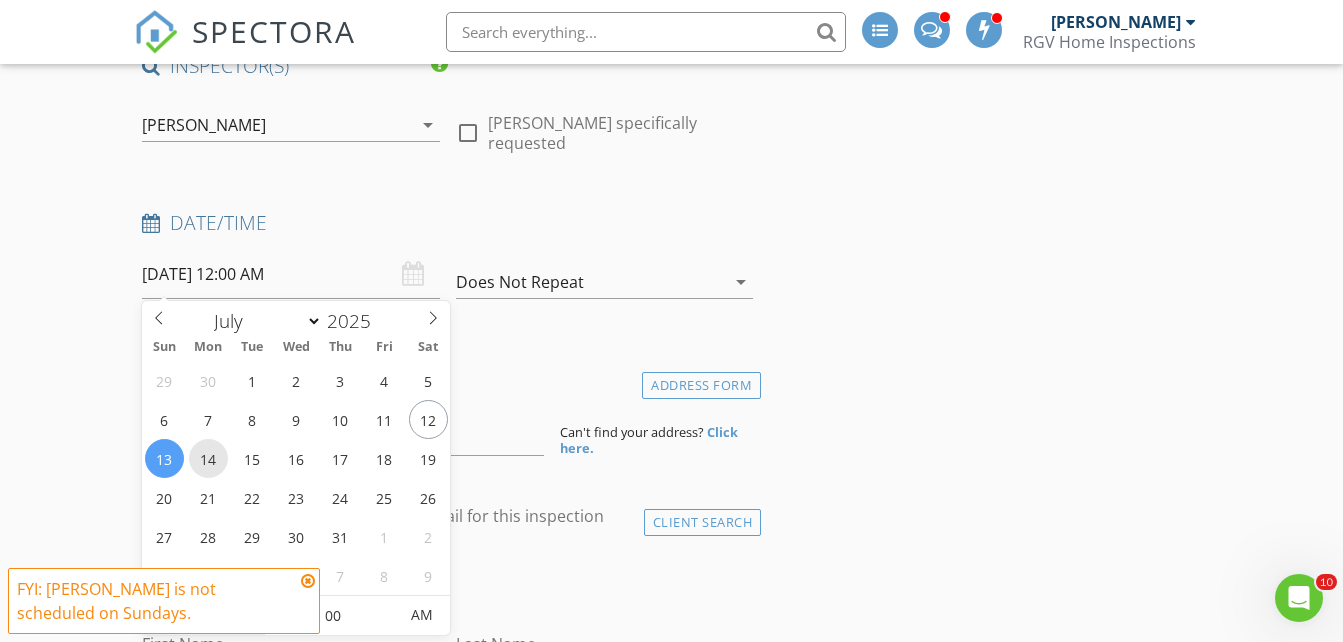 type on "[DATE] 12:00 AM" 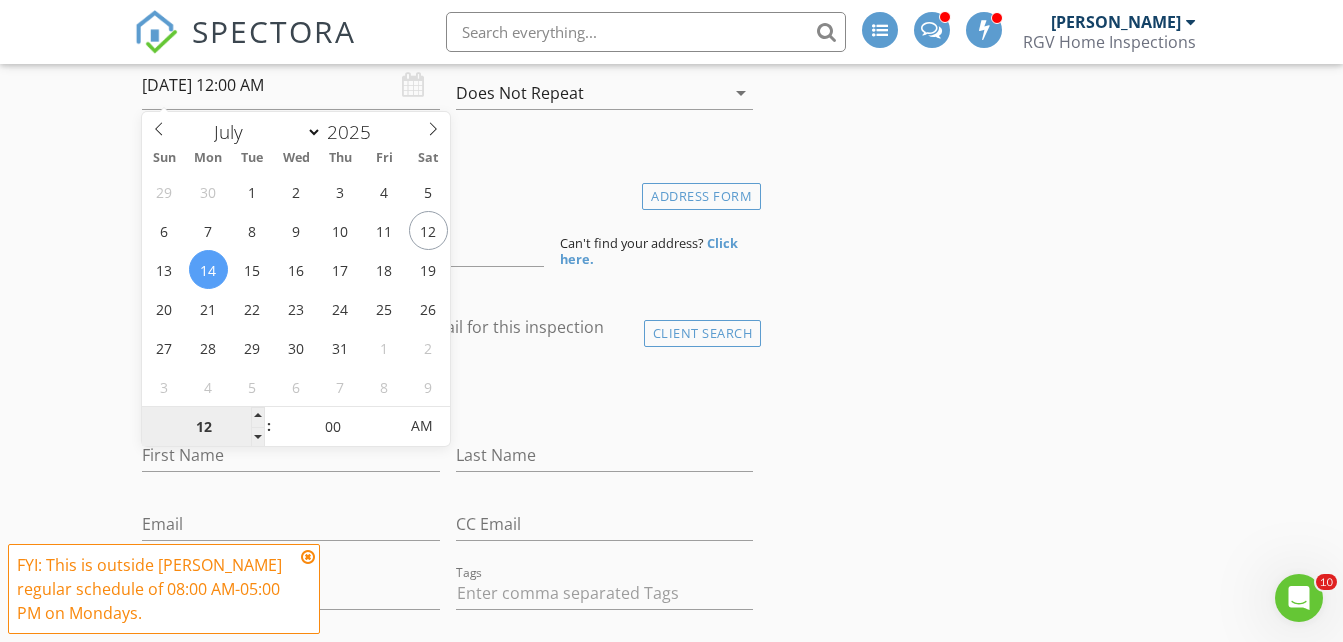 scroll, scrollTop: 400, scrollLeft: 0, axis: vertical 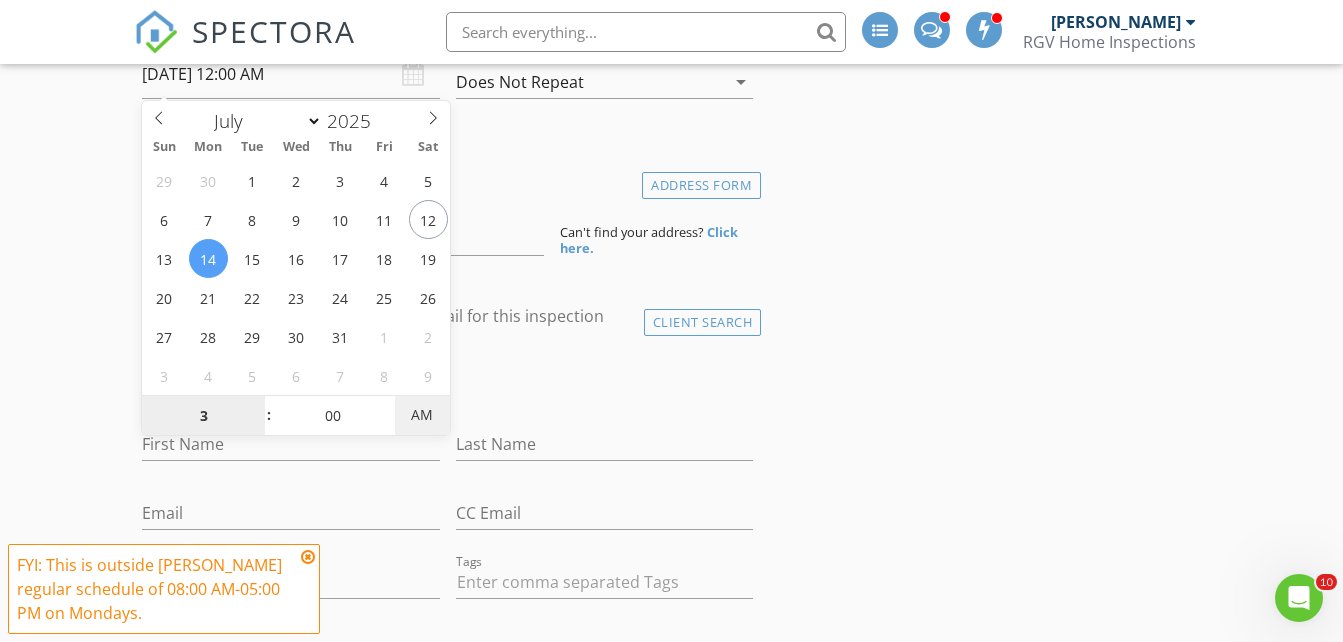 type on "03" 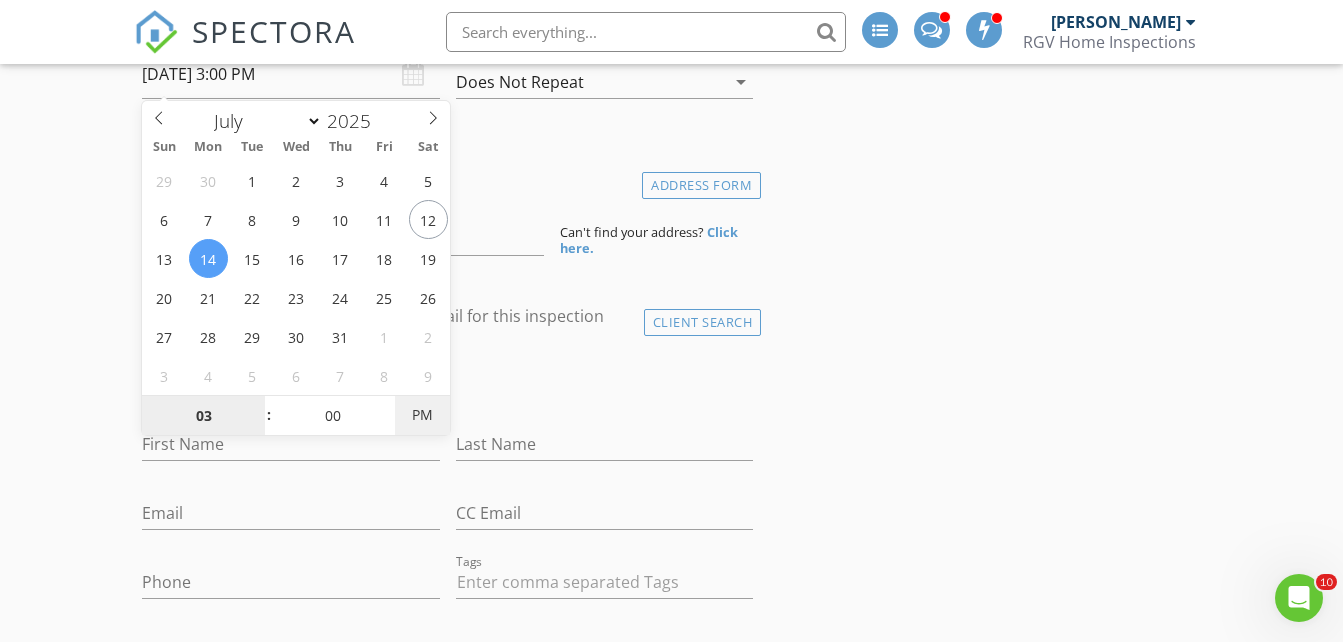 click on "PM" at bounding box center (422, 415) 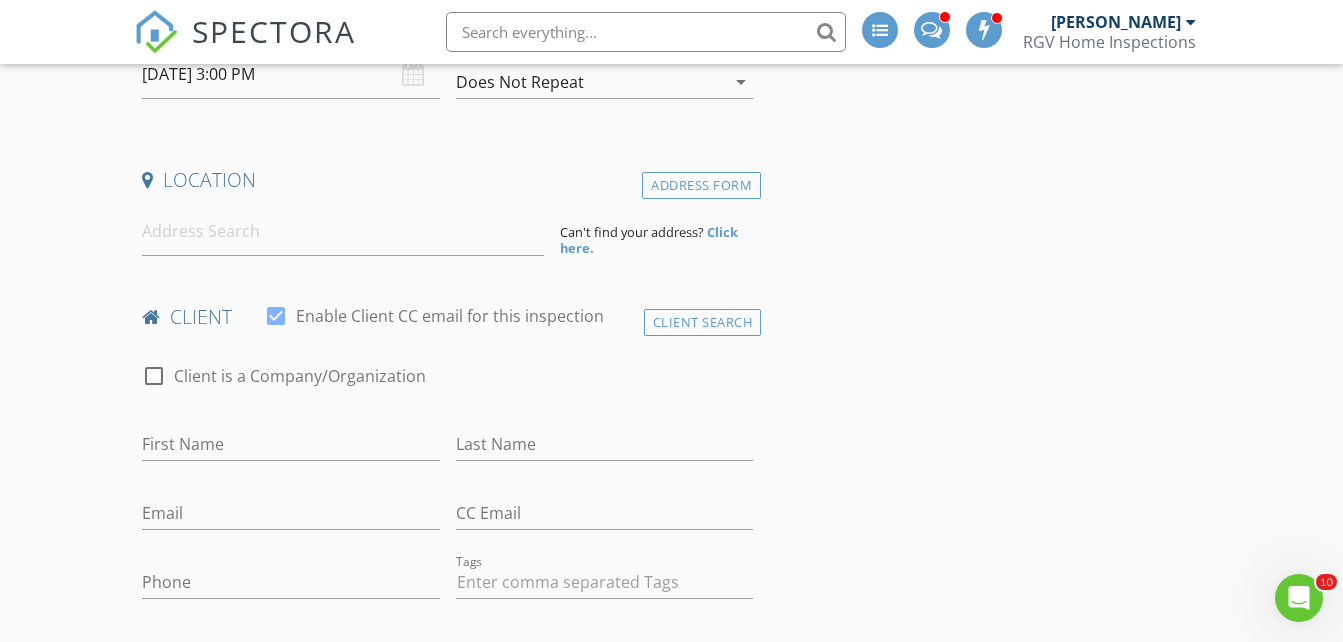 click on "New Inspection
INSPECTOR(S)
check_box_outline_blank   [PERSON_NAME]     check_box_outline_blank   [PERSON_NAME]     check_box   [PERSON_NAME]   PRIMARY   [PERSON_NAME] arrow_drop_down   check_box_outline_blank [PERSON_NAME] specifically requested
Date/Time
[DATE] 3:00 PM   Does Not Repeat arrow_drop_down
Location
Address Form       Can't find your address?   Click here.
client
check_box Enable Client CC email for this inspection   Client Search     check_box_outline_blank Client is a Company/Organization     First Name   Last Name   Email   CC Email   Phone         Tags         Notes   Private Notes
ADD ADDITIONAL client
SERVICES
check_box_outline_blank   Residential Inspection   Residential Home Inspection 750-1500 sq ft check_box_outline_blank" at bounding box center [671, 1479] 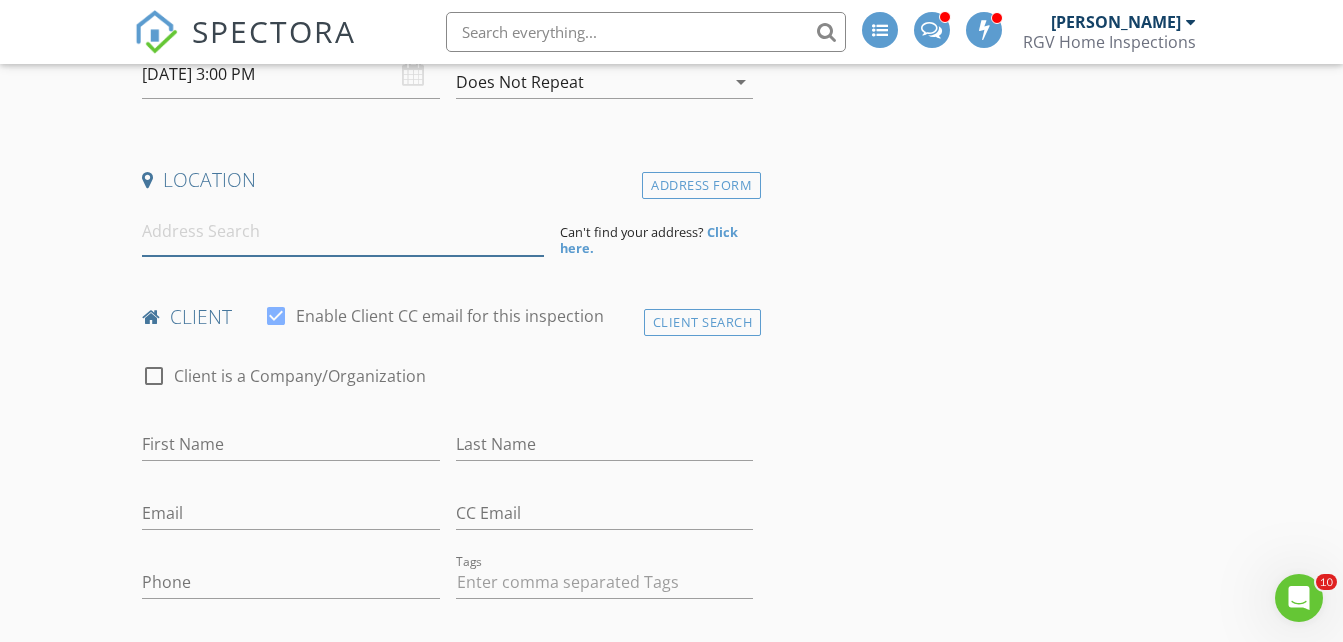 click at bounding box center [343, 231] 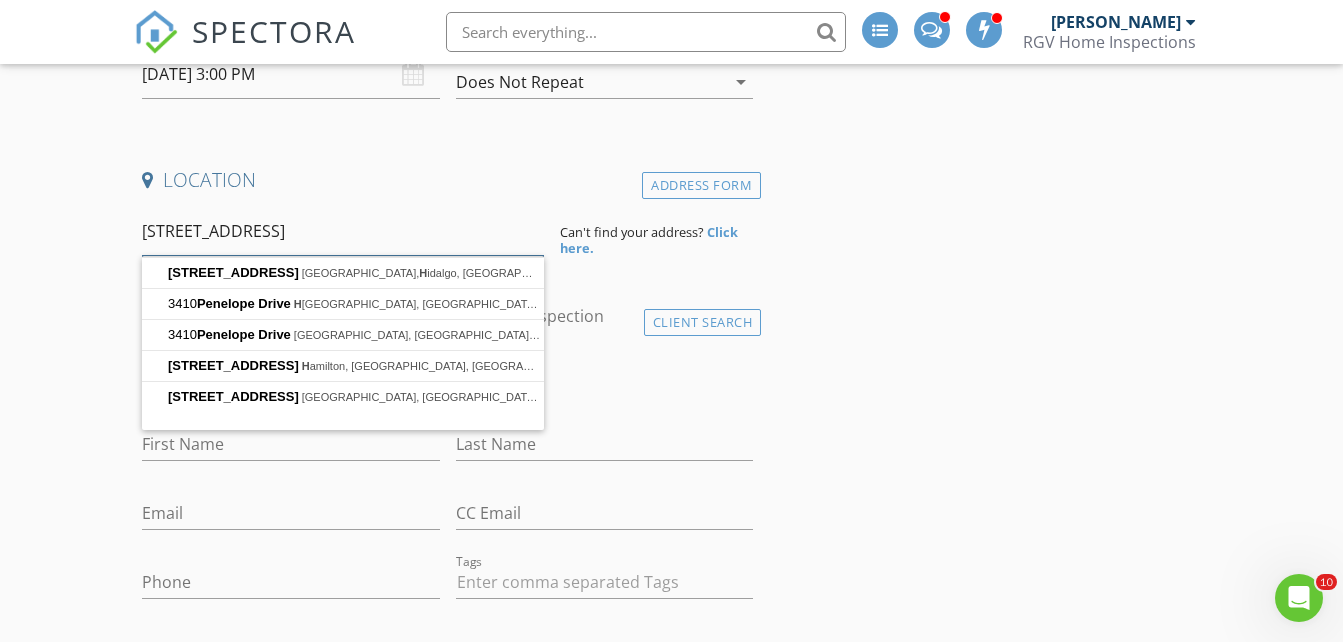 type on "[STREET_ADDRESS]" 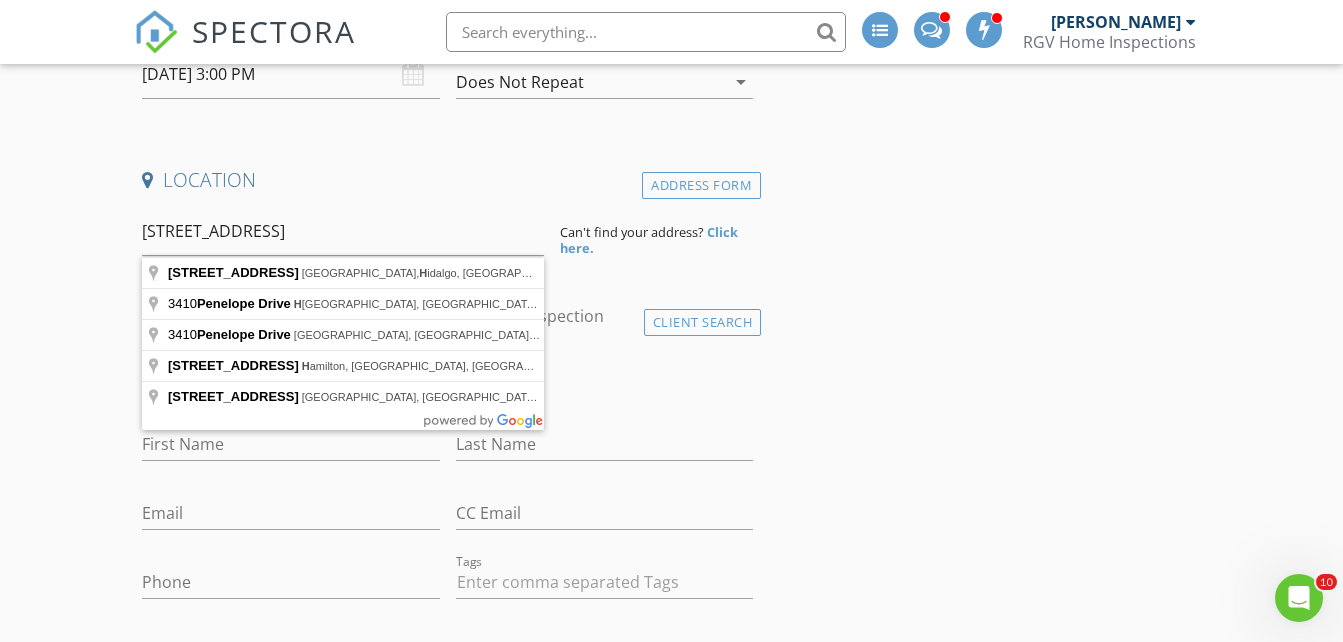 click on "Click here." at bounding box center [649, 240] 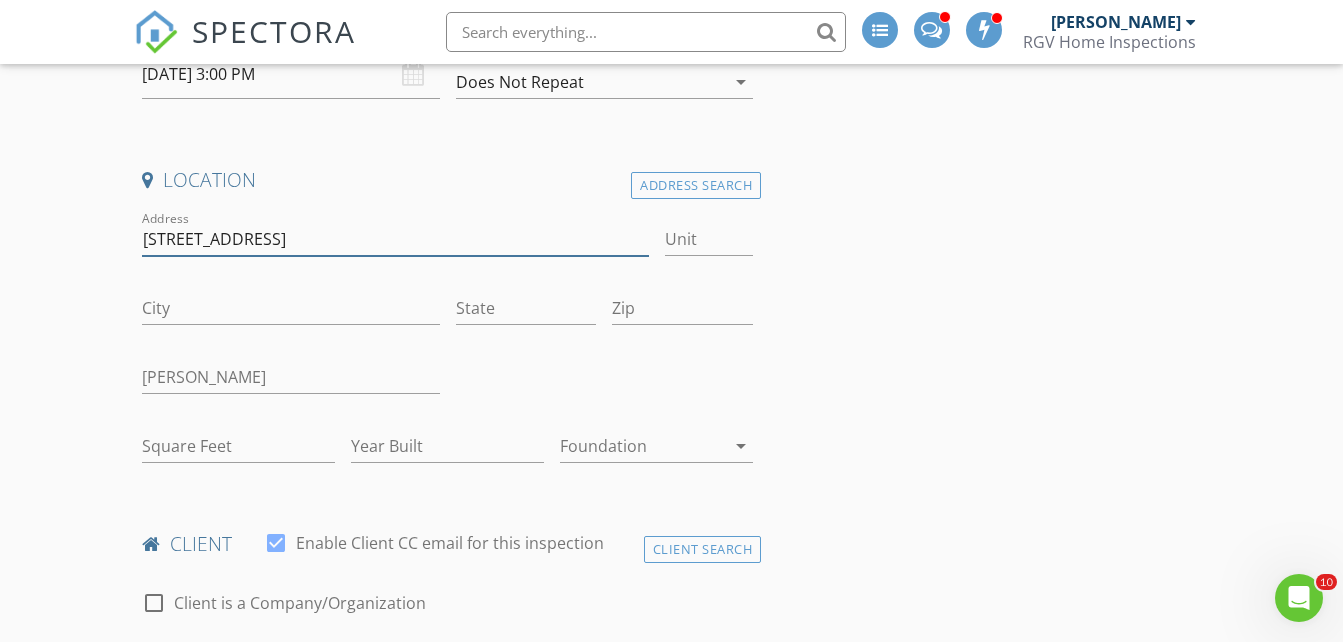 click on "[STREET_ADDRESS]" at bounding box center [395, 239] 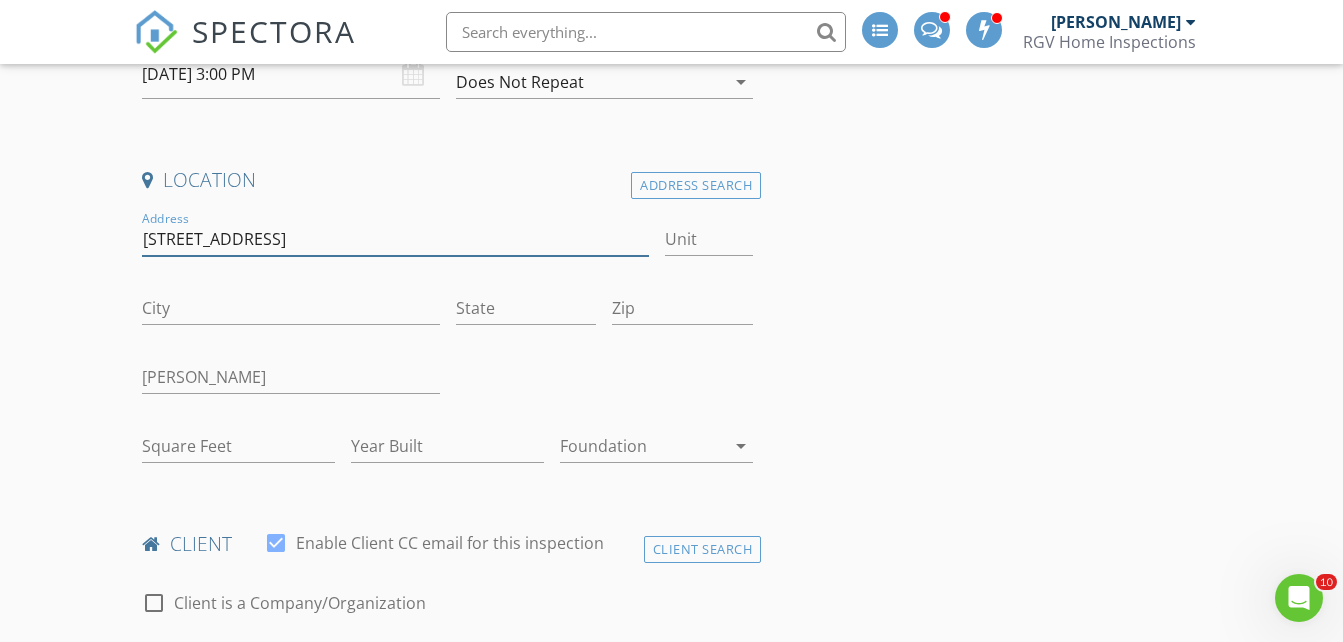 type on "[STREET_ADDRESS]" 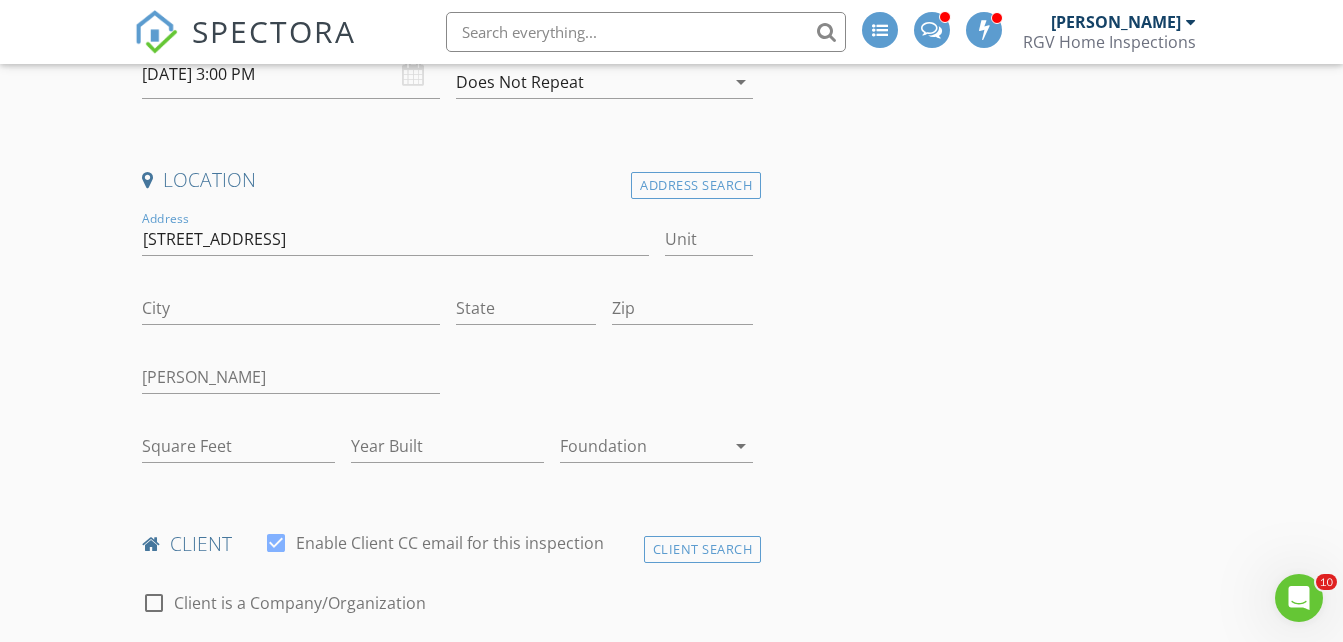 click on "City" at bounding box center [290, 318] 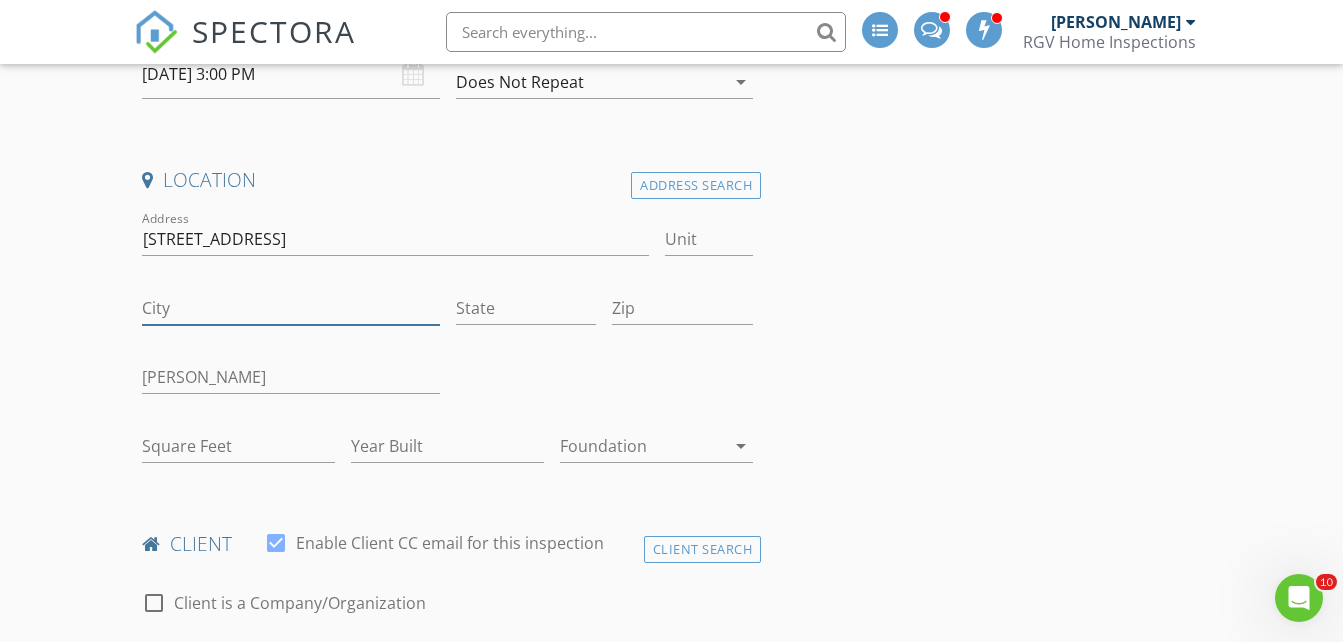click on "City" at bounding box center (290, 308) 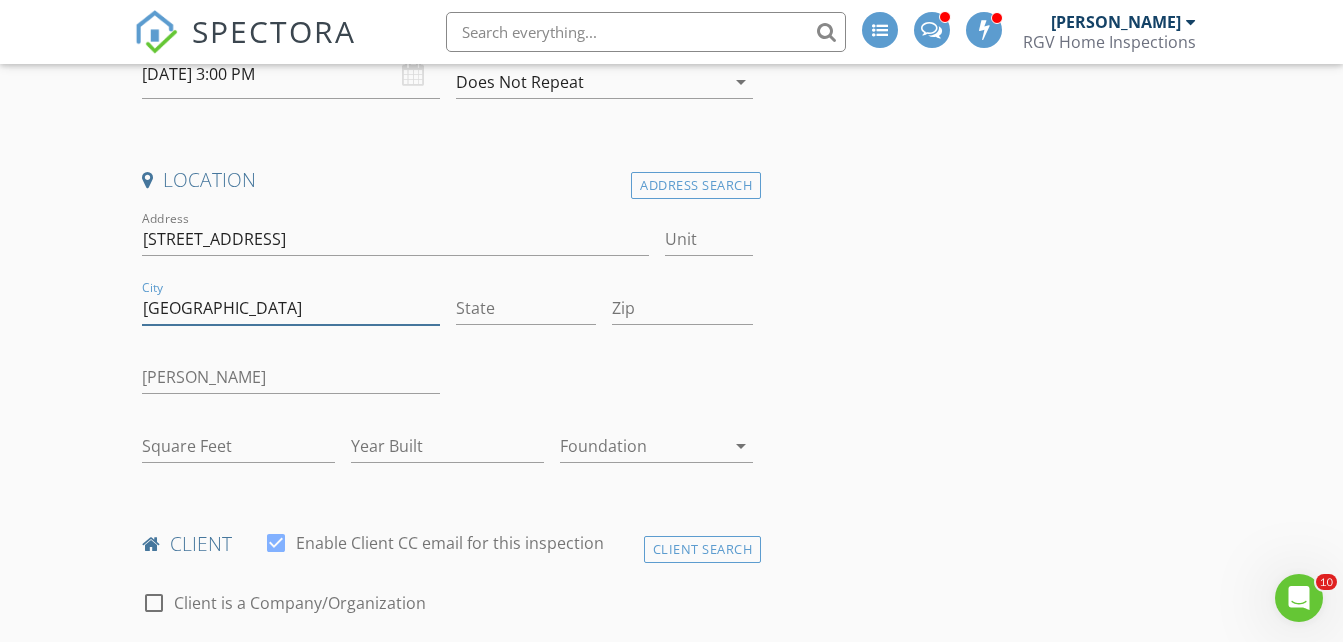 type on "[GEOGRAPHIC_DATA]" 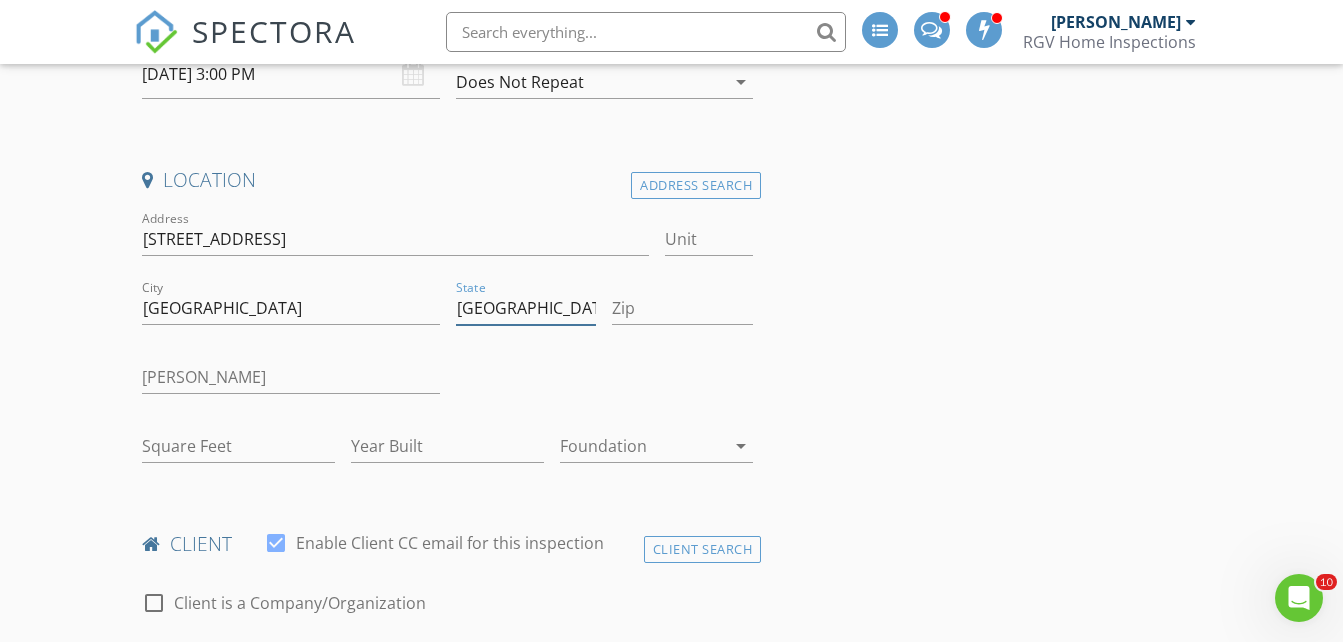type on "[GEOGRAPHIC_DATA]" 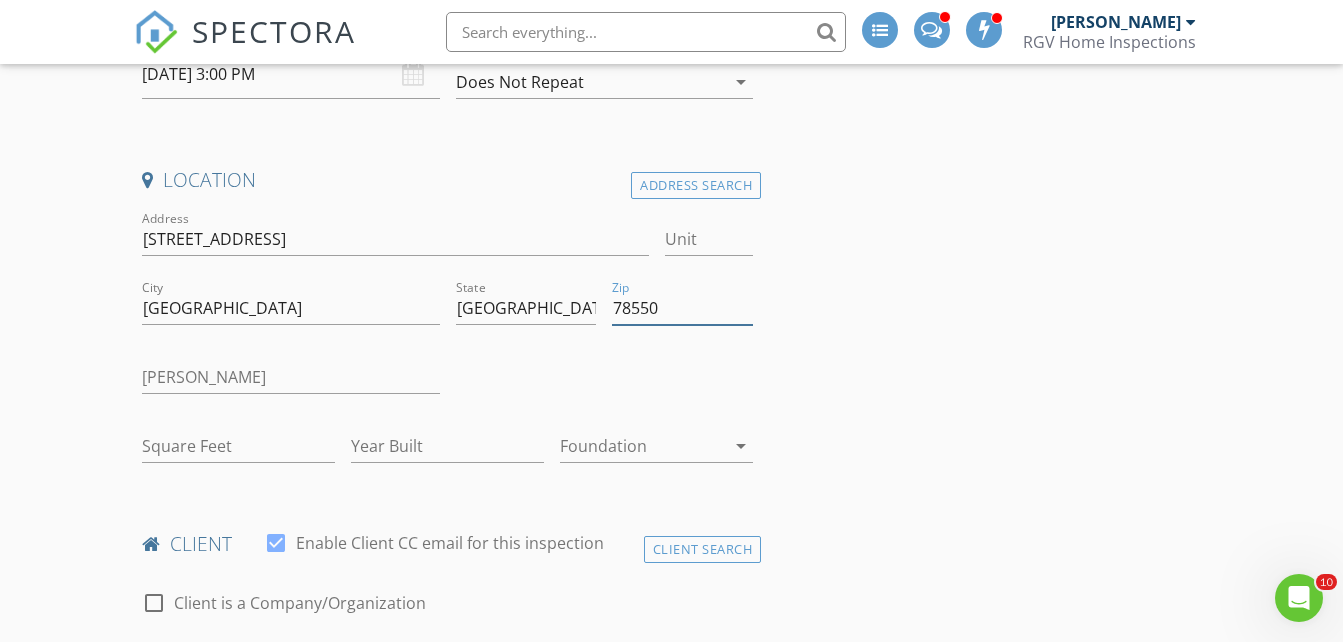 type on "78550" 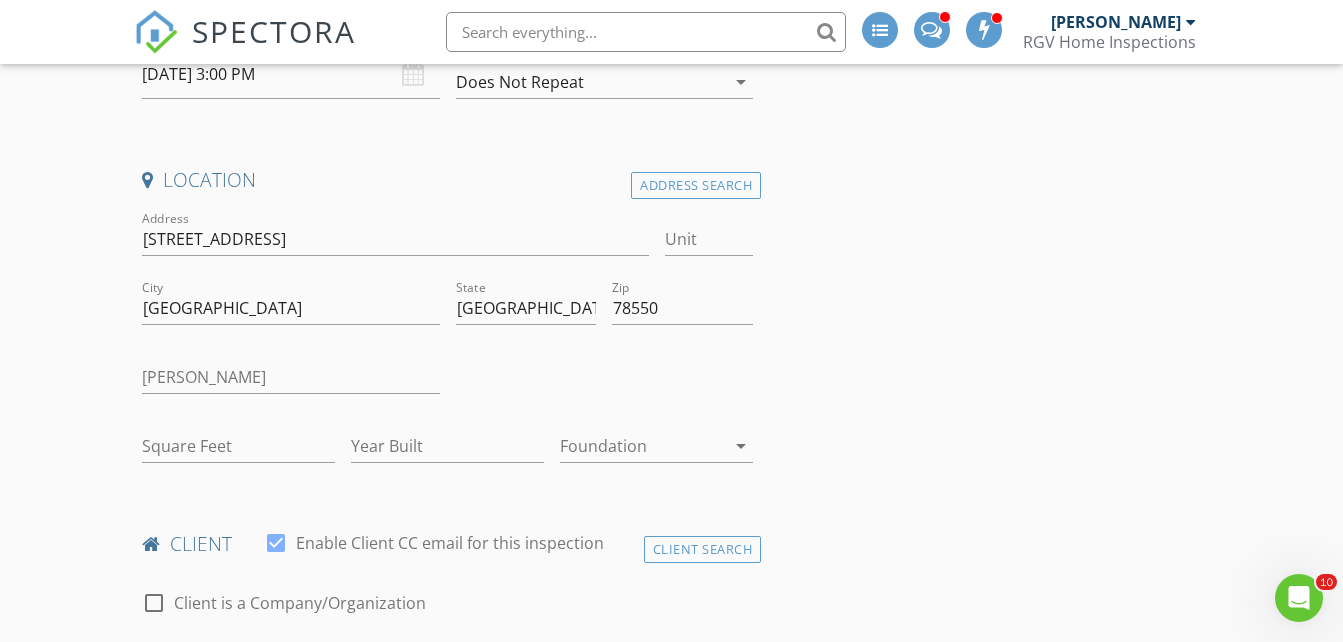 click on "INSPECTOR(S)
check_box_outline_blank   [PERSON_NAME]     check_box_outline_blank   [PERSON_NAME]     check_box   [PERSON_NAME]   PRIMARY   [PERSON_NAME] arrow_drop_down   check_box_outline_blank [PERSON_NAME] specifically requested
Date/Time
[DATE] 3:00 PM   Does Not Repeat arrow_drop_down
Location
Address Search       Address [STREET_ADDRESS][US_STATE]   [PERSON_NAME]     Square Feet   Year Built   Foundation arrow_drop_down
client
check_box Enable Client CC email for this inspection   Client Search     check_box_outline_blank Client is a Company/Organization     First Name   Last Name   Email   CC Email   Phone         Tags         Notes   Private Notes
ADD ADDITIONAL client
SERVICES
check_box_outline_blank             Inspection" at bounding box center (671, 1627) 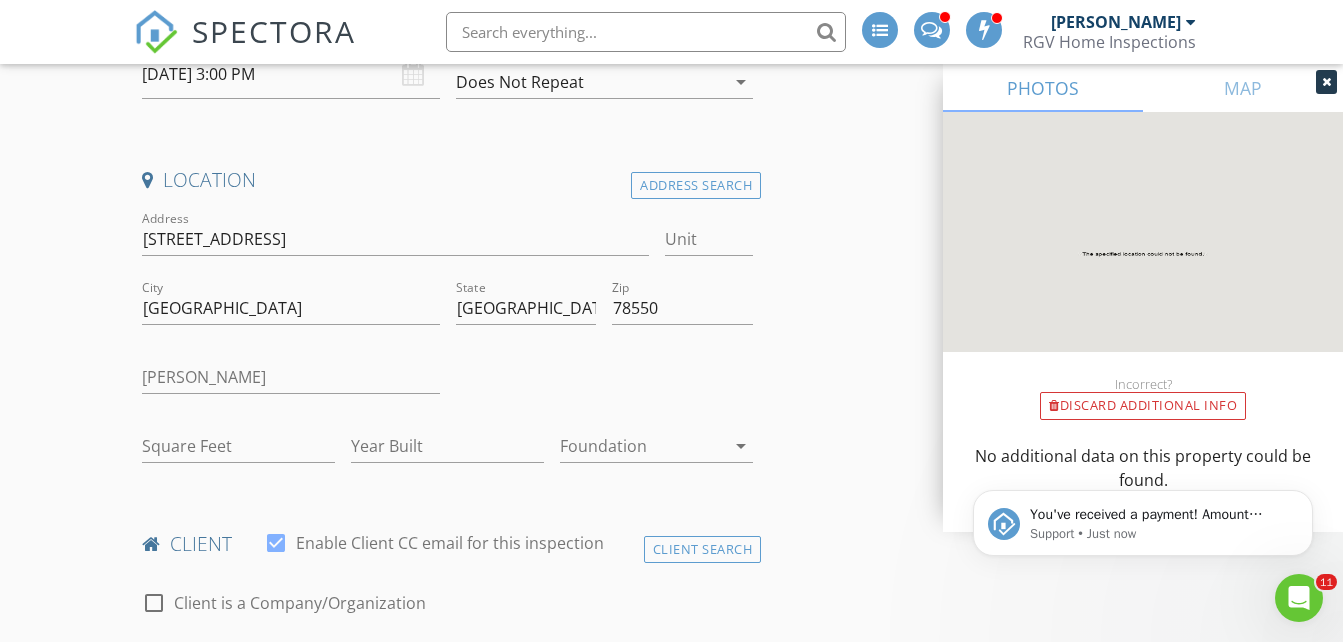 scroll, scrollTop: 0, scrollLeft: 0, axis: both 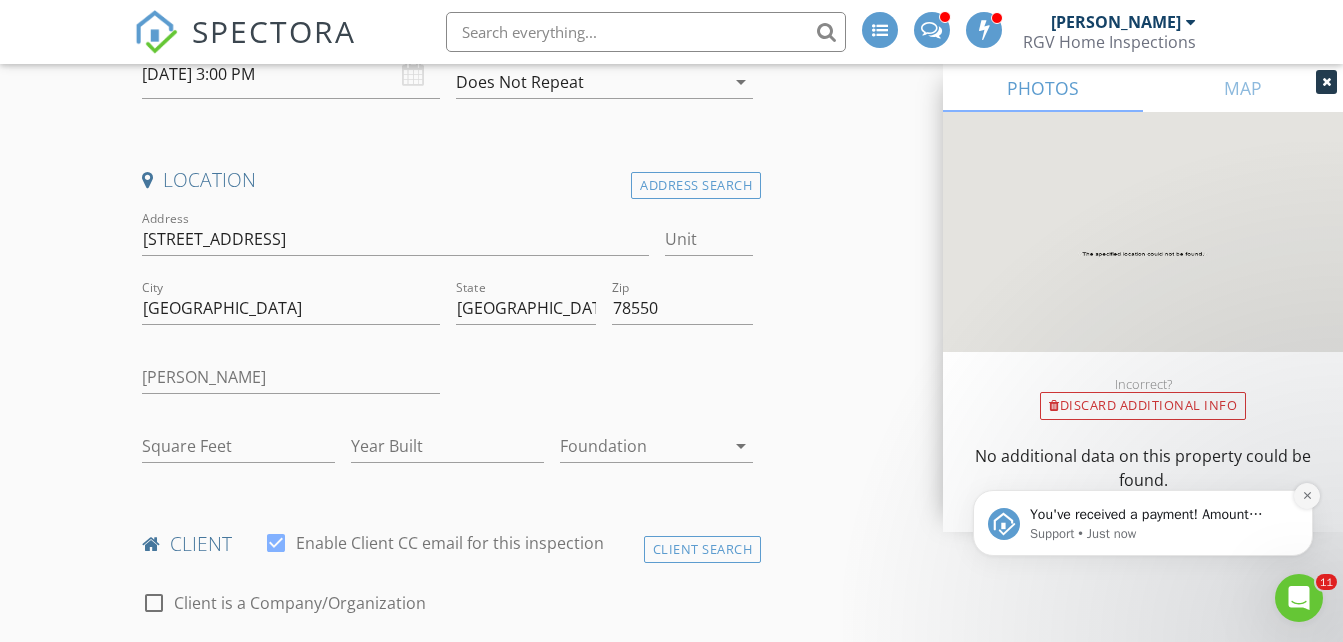 click 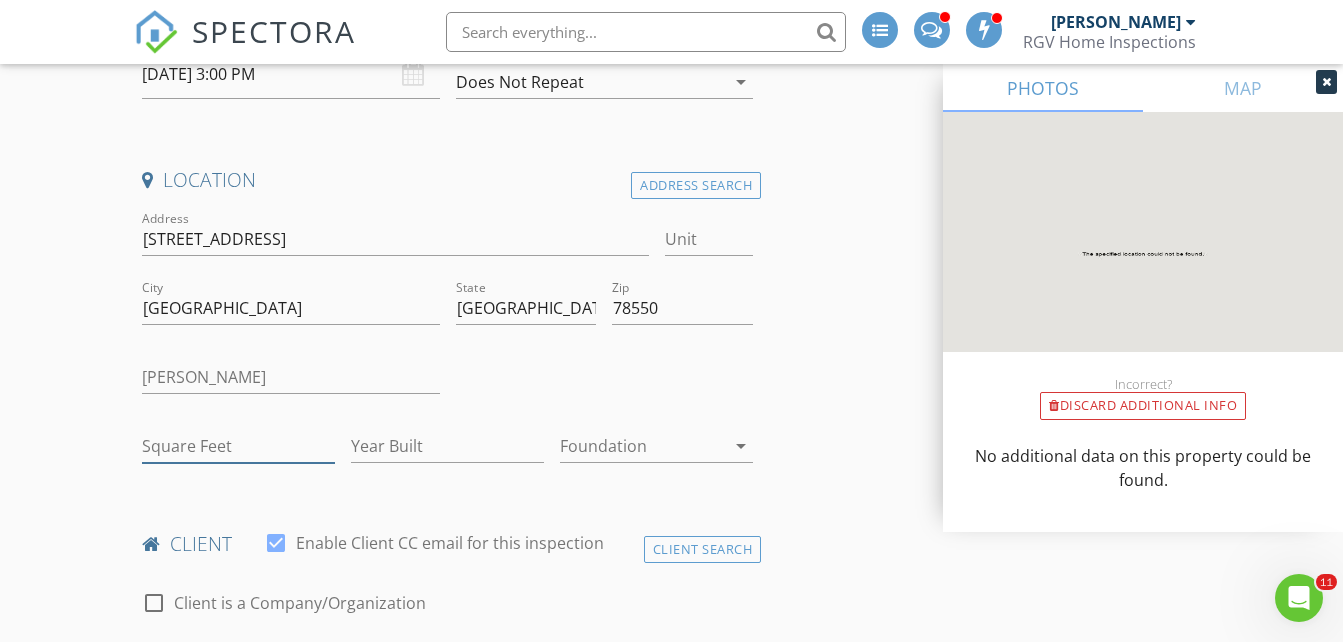 click on "Square Feet" at bounding box center (238, 446) 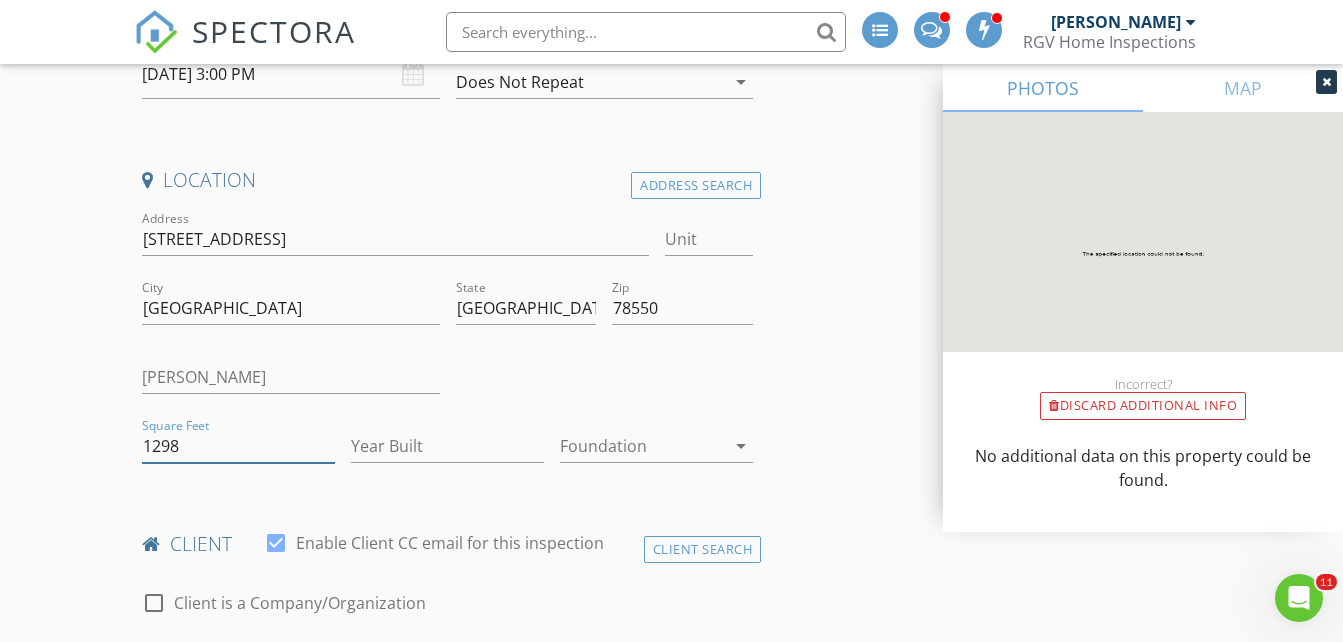type on "1298" 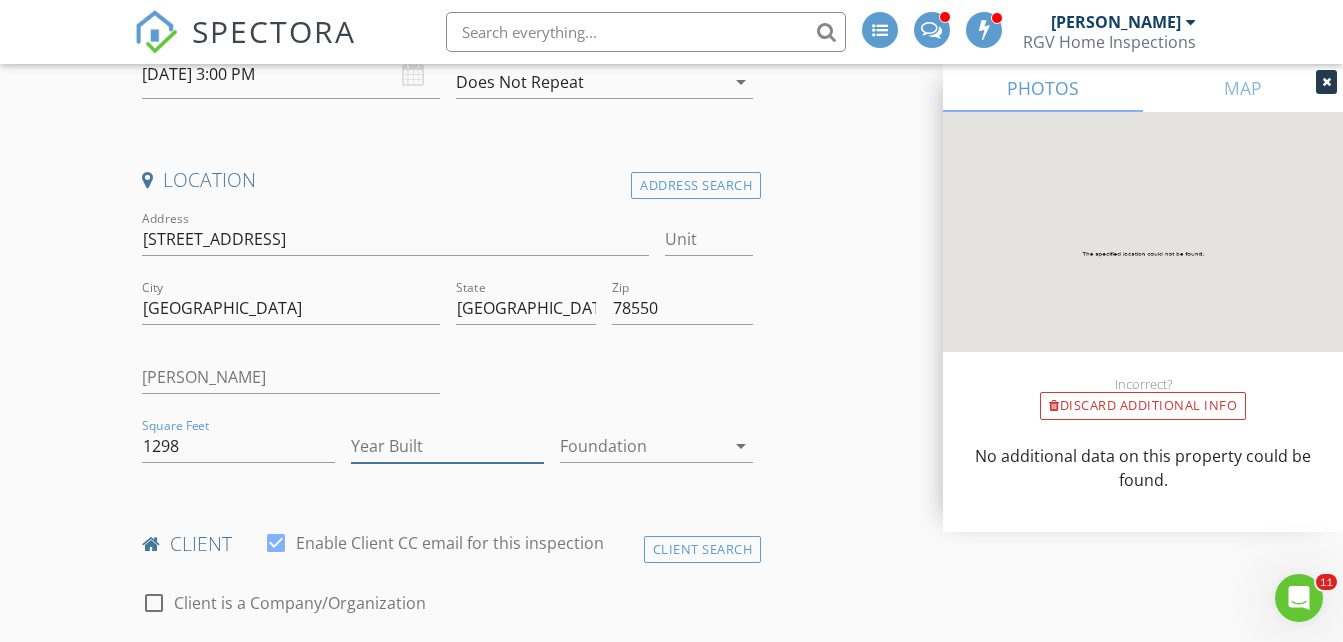 click on "Year Built" at bounding box center (447, 446) 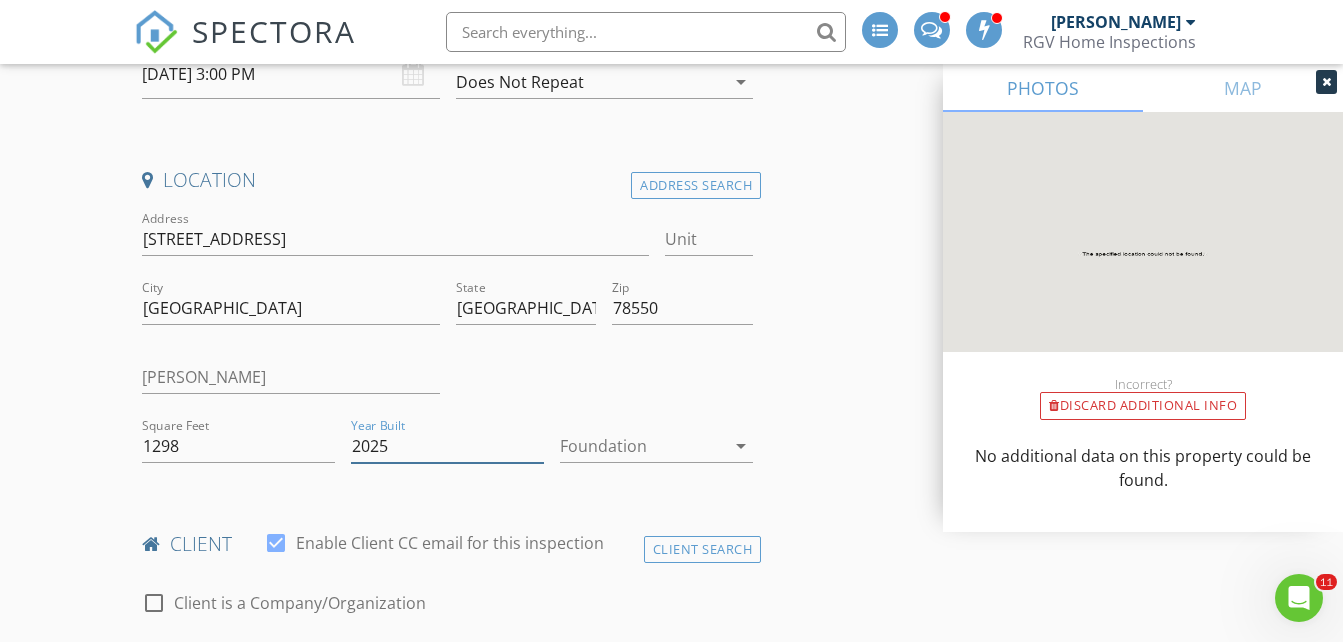 type on "2025" 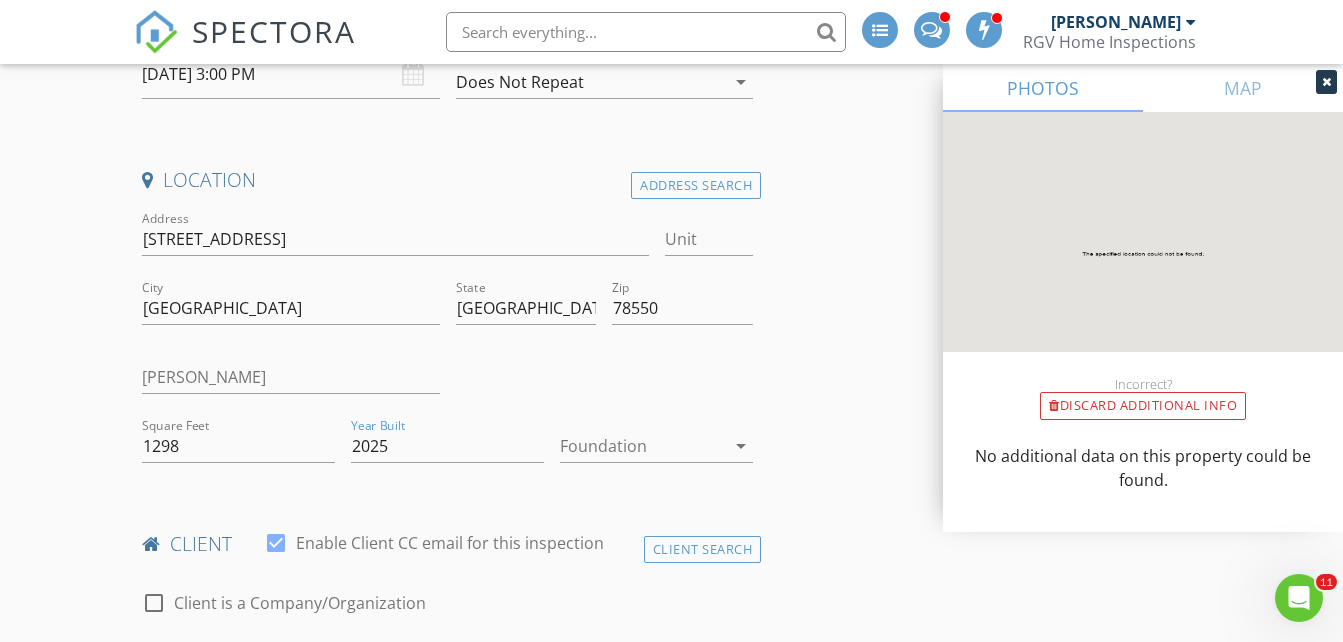 click at bounding box center (642, 446) 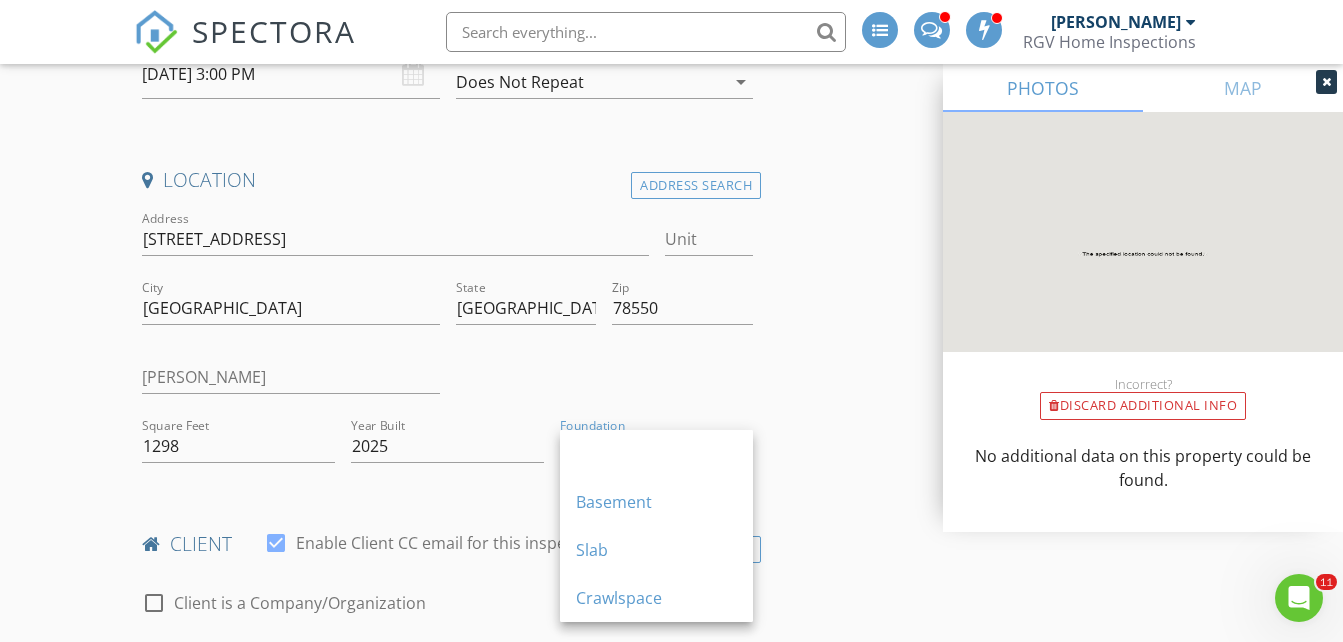 click on "Slab" at bounding box center [656, 550] 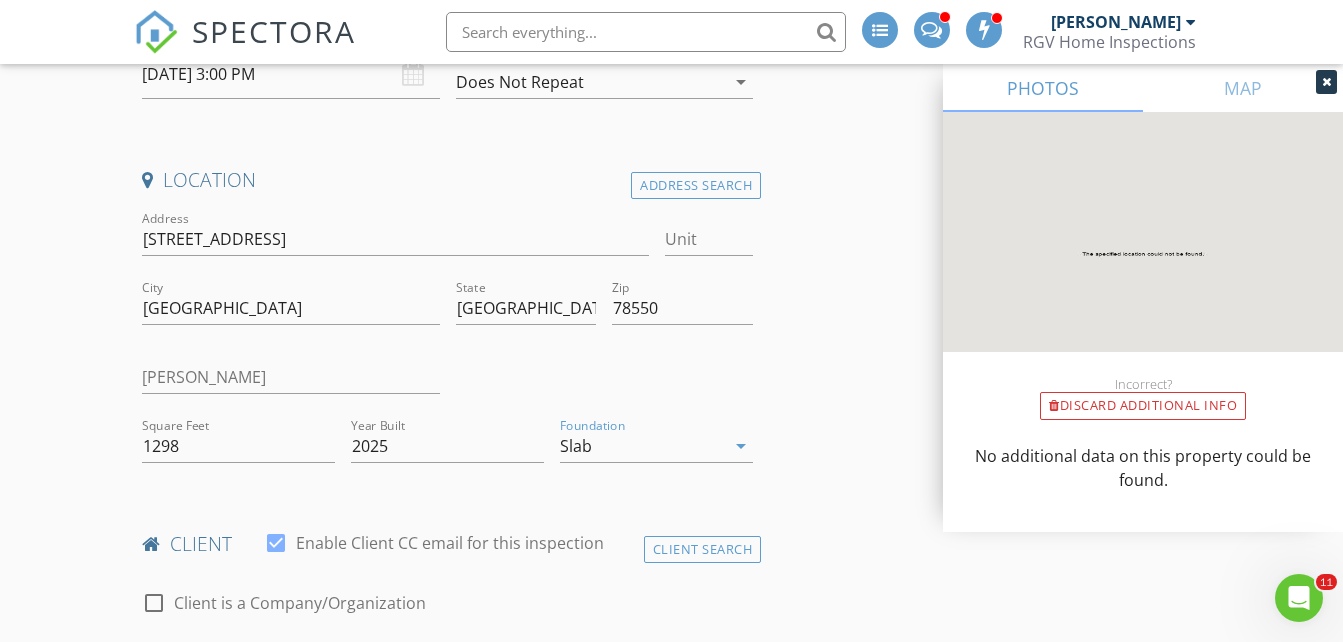 click on "INSPECTOR(S)
check_box_outline_blank   [PERSON_NAME]     check_box_outline_blank   [PERSON_NAME]     check_box   [PERSON_NAME]   PRIMARY   [PERSON_NAME] arrow_drop_down   check_box_outline_blank [PERSON_NAME] specifically requested
Date/Time
[DATE] 3:00 PM   Does Not Repeat arrow_drop_down
Location
Address Search       Address [STREET_ADDRESS][US_STATE]   [PERSON_NAME]     Square Feet 1298   Year Built 2025   Foundation Slab arrow_drop_down
client
check_box Enable Client CC email for this inspection   Client Search     check_box_outline_blank Client is a Company/Organization     First Name   Last Name   Email   CC Email   Phone         Tags         Notes   Private Notes
ADD ADDITIONAL client
SERVICES
check_box_outline_blank" at bounding box center (671, 1627) 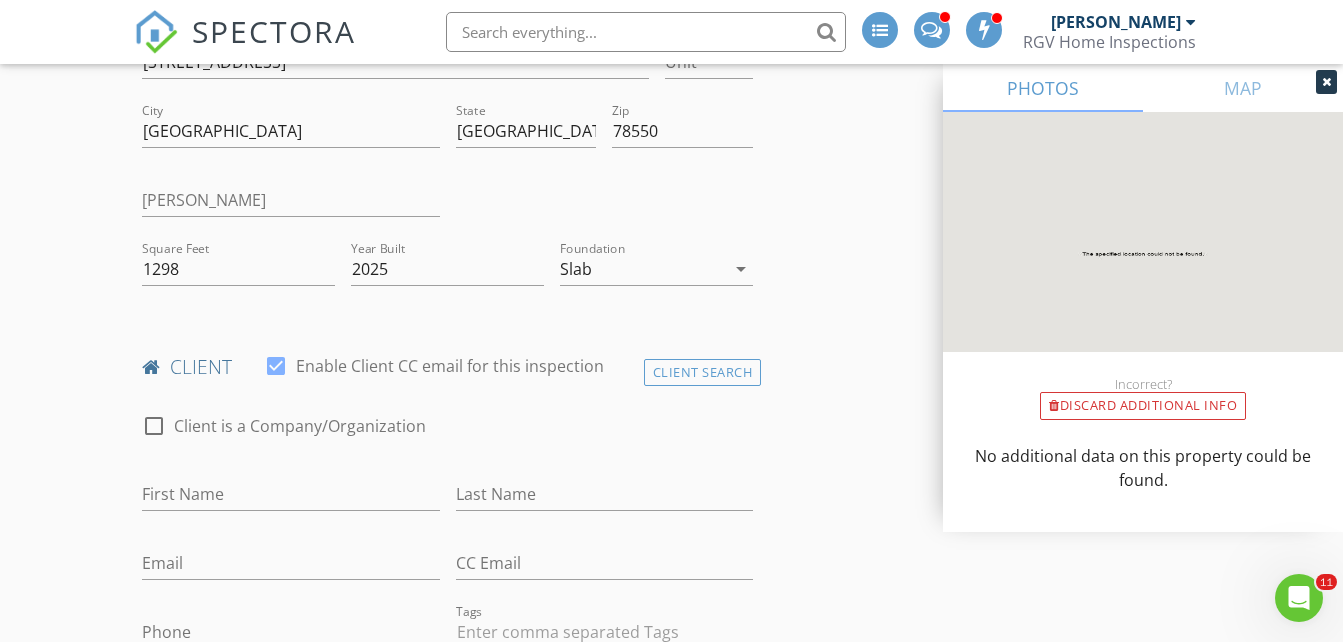 scroll, scrollTop: 700, scrollLeft: 0, axis: vertical 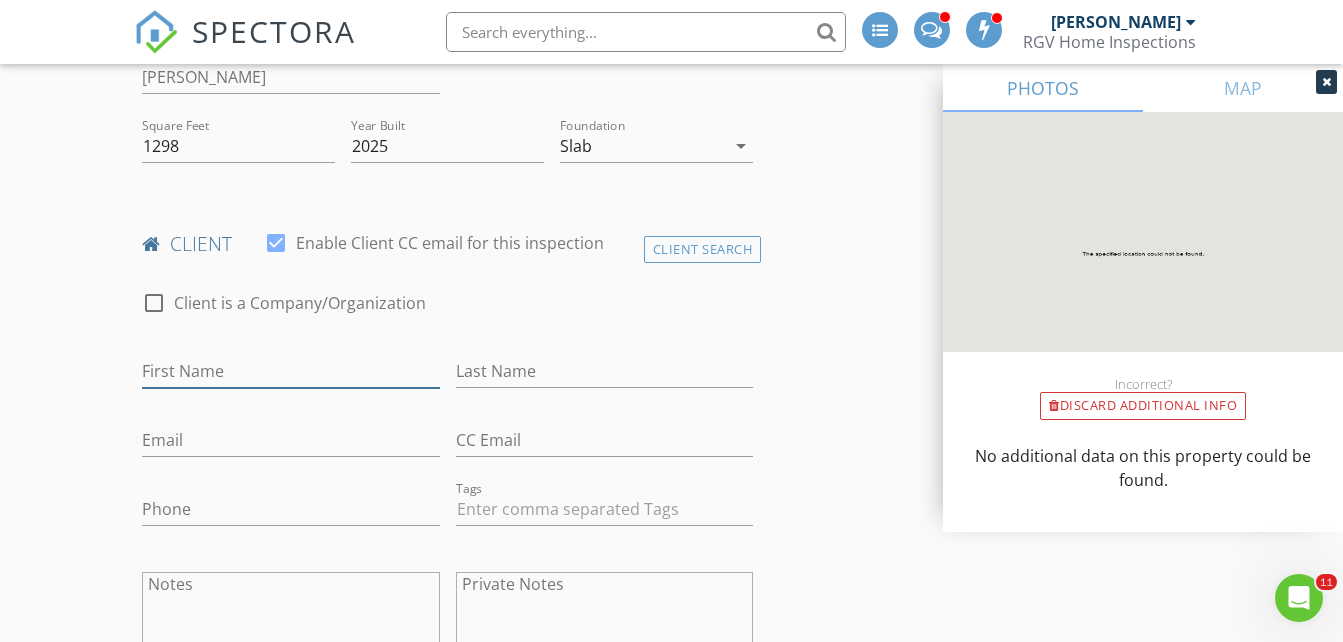 click on "First Name" at bounding box center (290, 371) 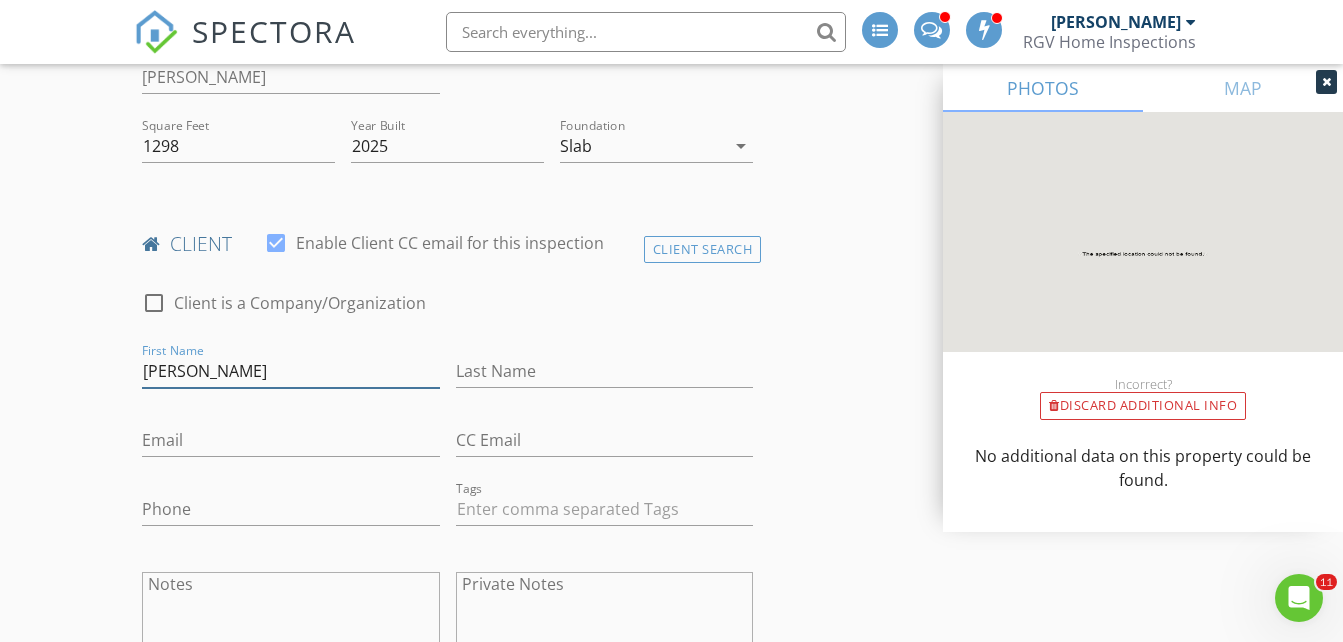 type on "[PERSON_NAME]" 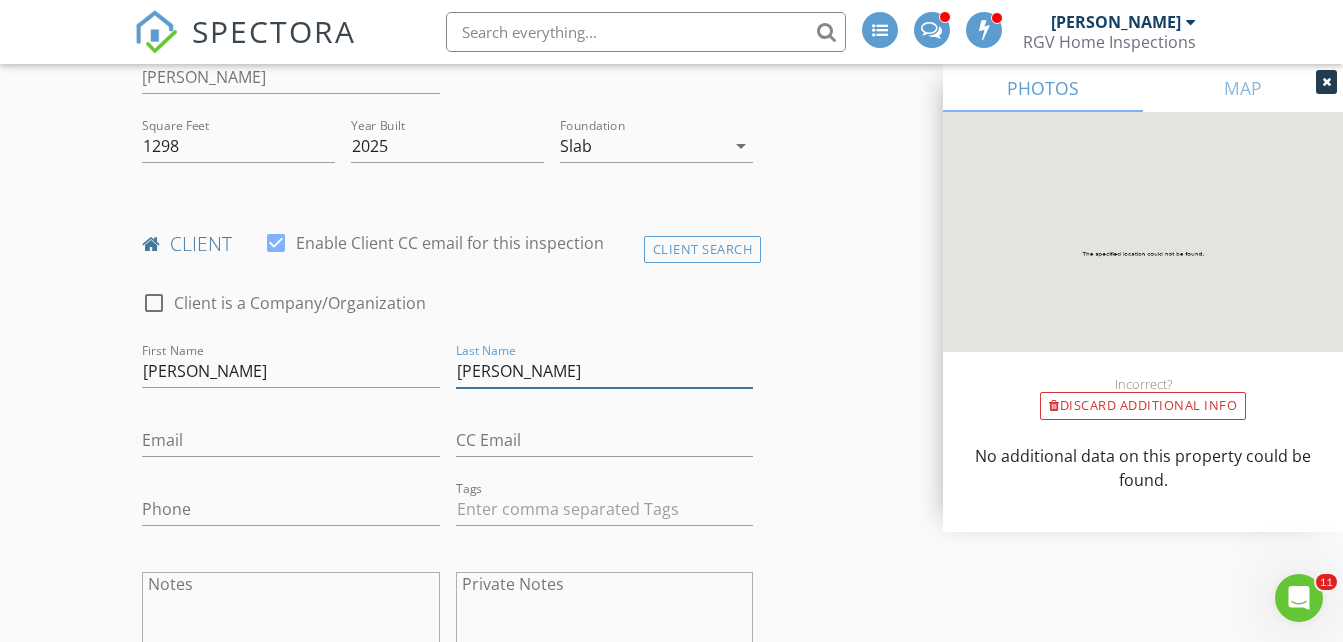 type on "[PERSON_NAME]" 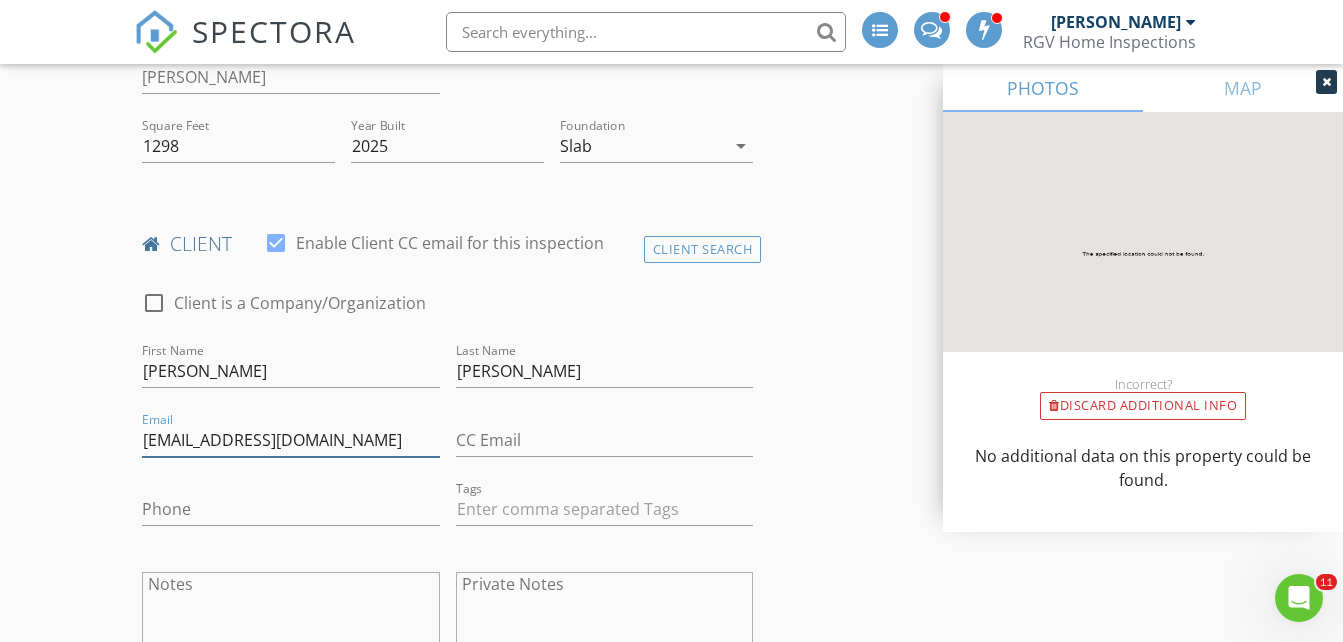 type on "[EMAIL_ADDRESS][DOMAIN_NAME]" 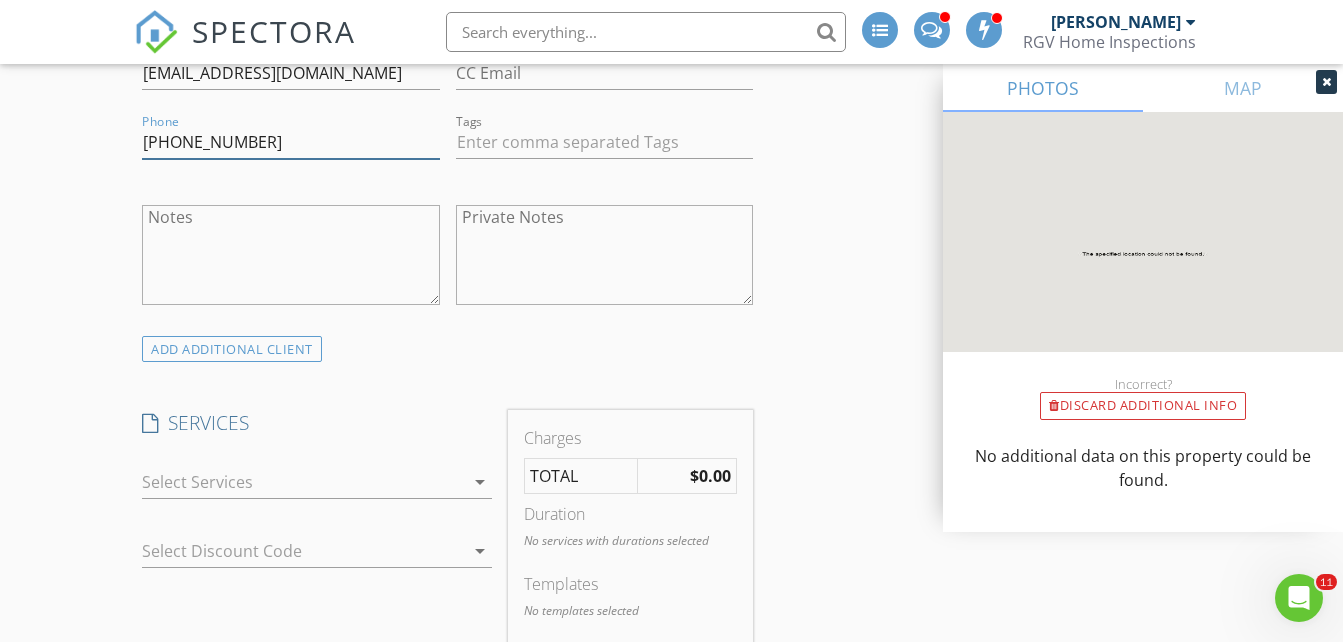 scroll, scrollTop: 1100, scrollLeft: 0, axis: vertical 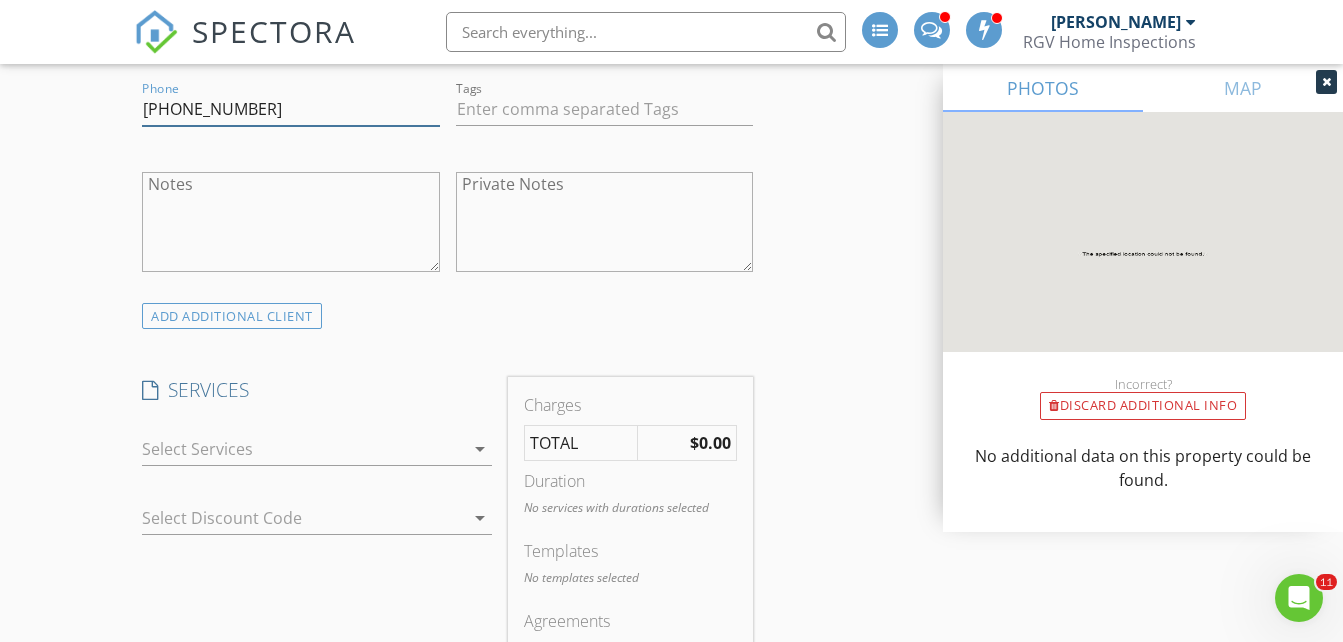 type on "[PHONE_NUMBER]" 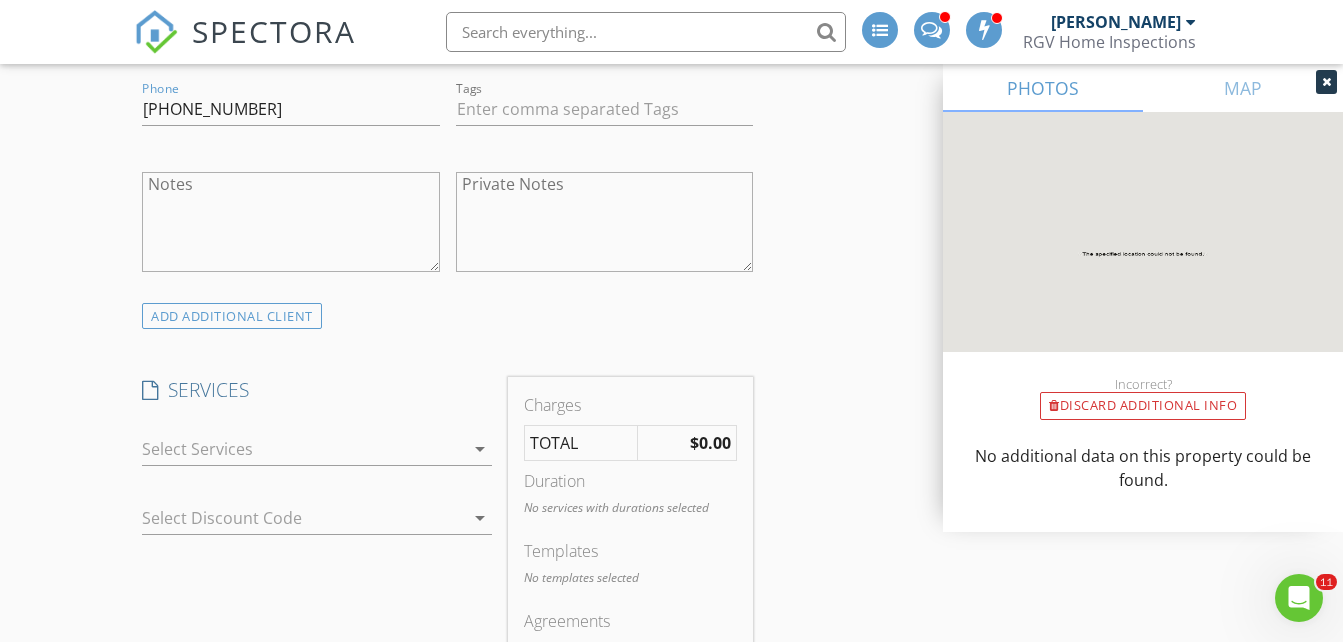 click at bounding box center (303, 449) 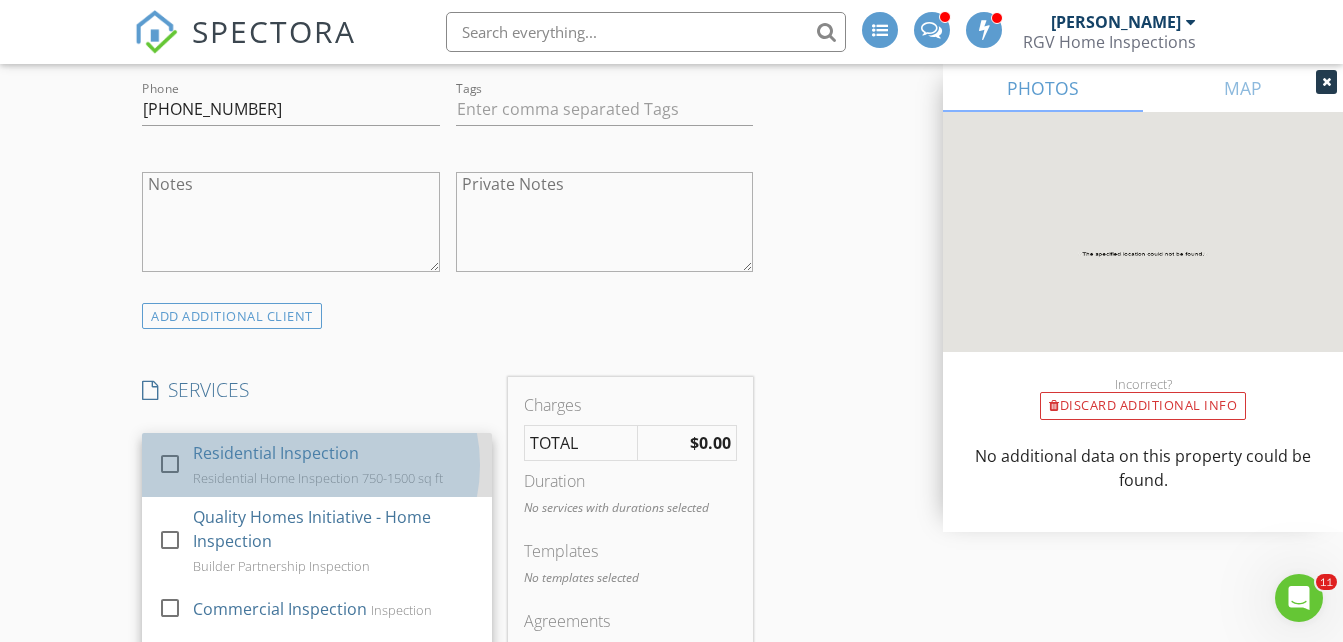 click on "Residential Inspection" at bounding box center (276, 453) 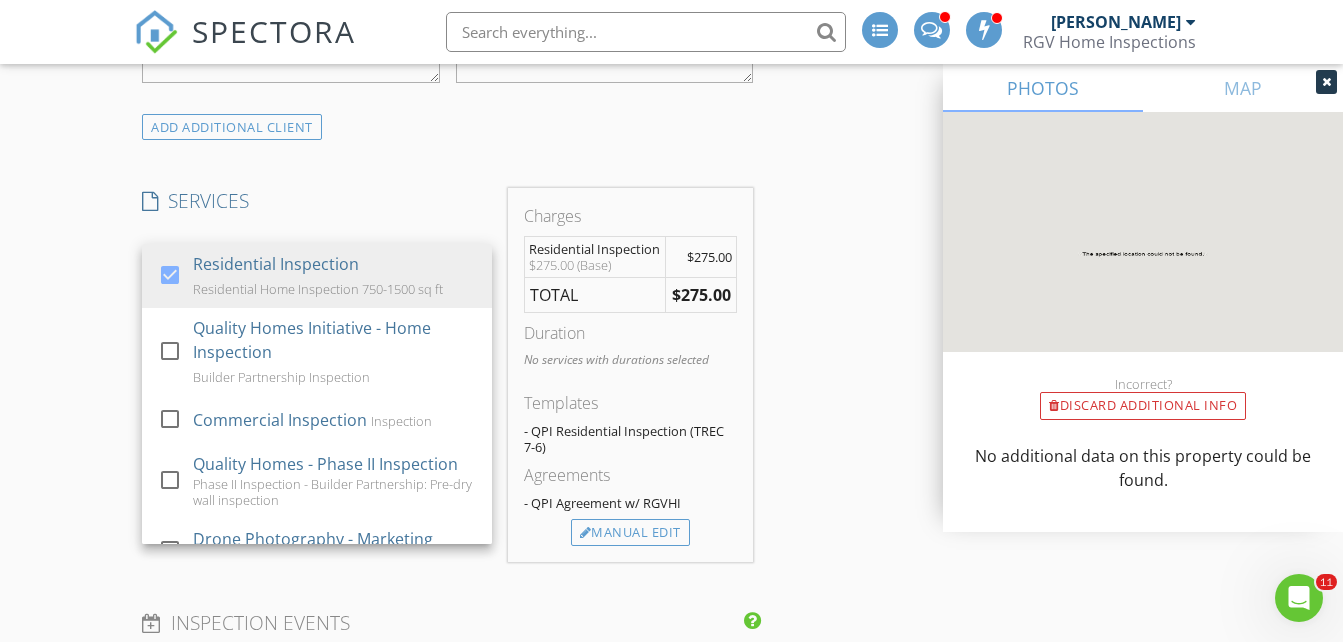 scroll, scrollTop: 1400, scrollLeft: 0, axis: vertical 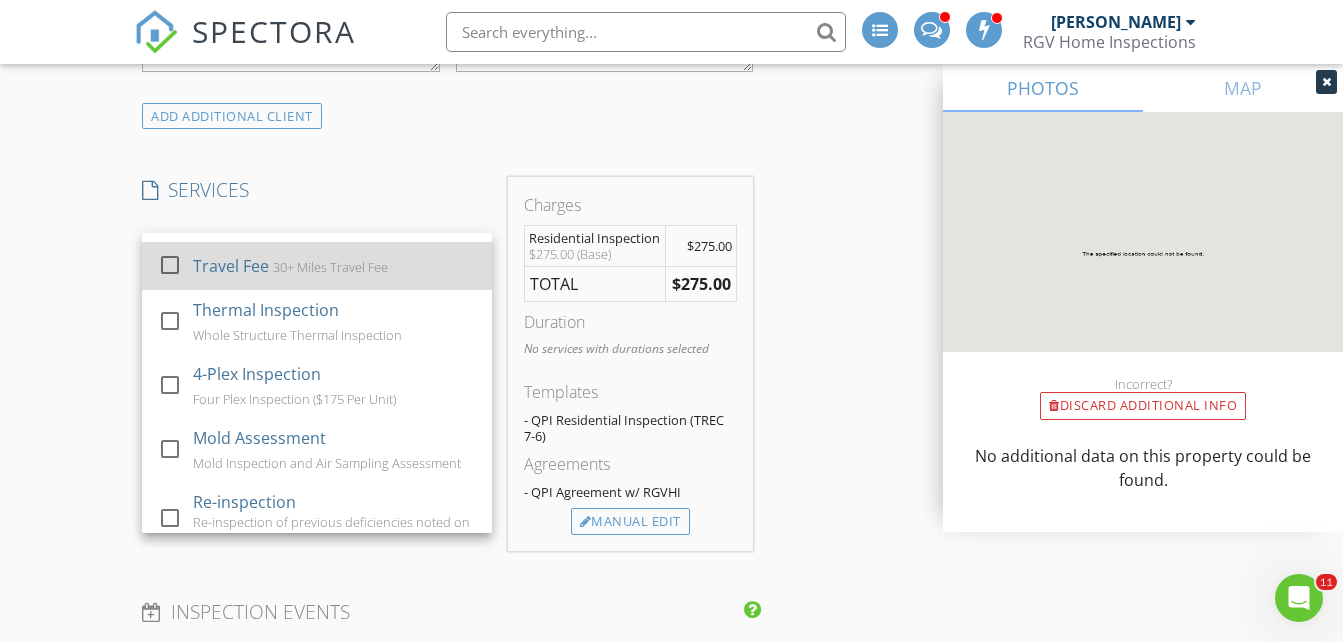click on "Travel Fee   30+ Miles Travel Fee" at bounding box center [335, 266] 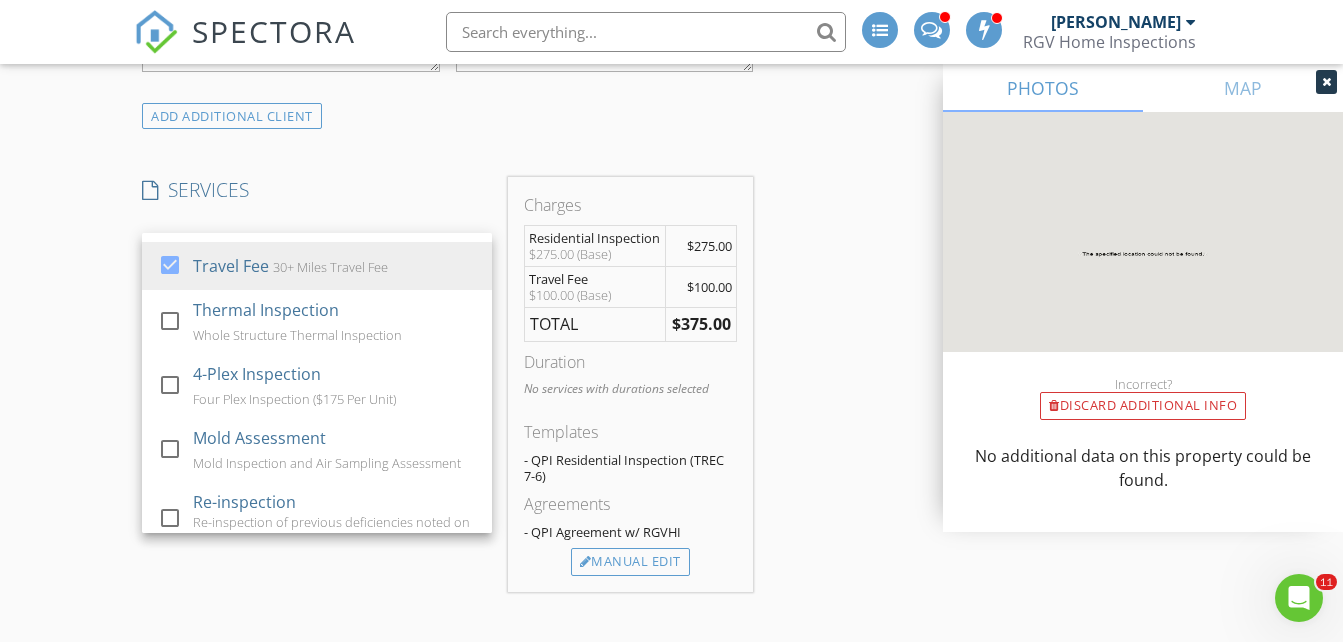 click on "INSPECTOR(S)
check_box_outline_blank   [PERSON_NAME]     check_box_outline_blank   [PERSON_NAME]     check_box   [PERSON_NAME]   PRIMARY   [PERSON_NAME] arrow_drop_down   check_box_outline_blank [PERSON_NAME] specifically requested
Date/Time
[DATE] 3:00 PM   Does Not Repeat arrow_drop_down
Location
Address Search       Address [STREET_ADDRESS][US_STATE]   [PERSON_NAME]     Square Feet 1298   Year Built 2025   Foundation Slab arrow_drop_down
client
check_box Enable Client CC email for this inspection   Client Search     check_box_outline_blank Client is a Company/Organization     First Name [PERSON_NAME]   Last Name [PERSON_NAME]   Email [EMAIL_ADDRESS][DOMAIN_NAME]   CC Email   Phone [PHONE_NUMBER]         Tags         Notes   Private Notes
ADD ADDITIONAL client
check_box" at bounding box center [671, 761] 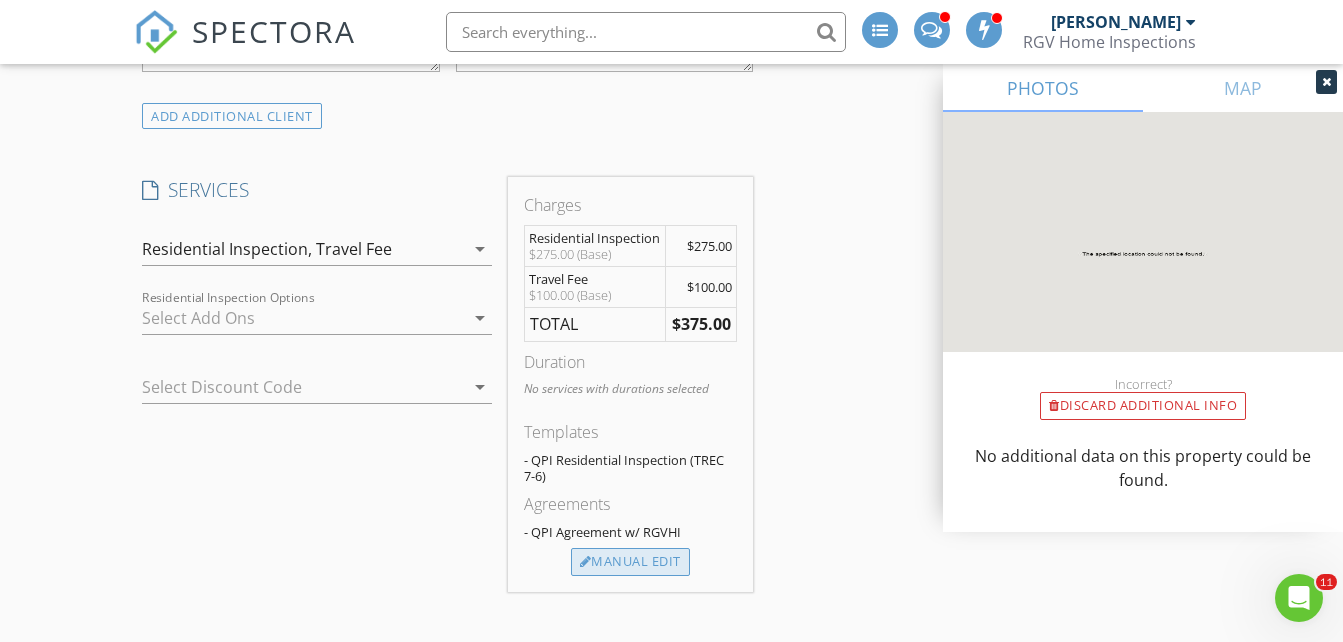 click on "Manual Edit" at bounding box center (630, 562) 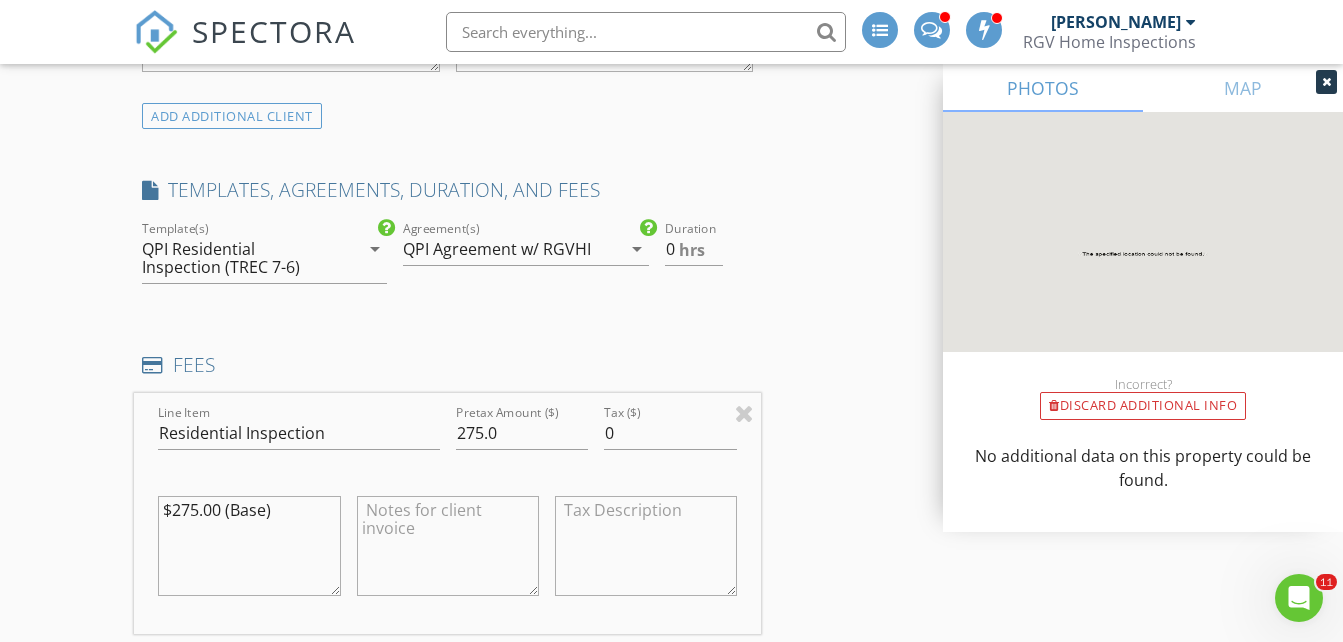 click on "QPI Residential Inspection (TREC 7-6)" at bounding box center [239, 258] 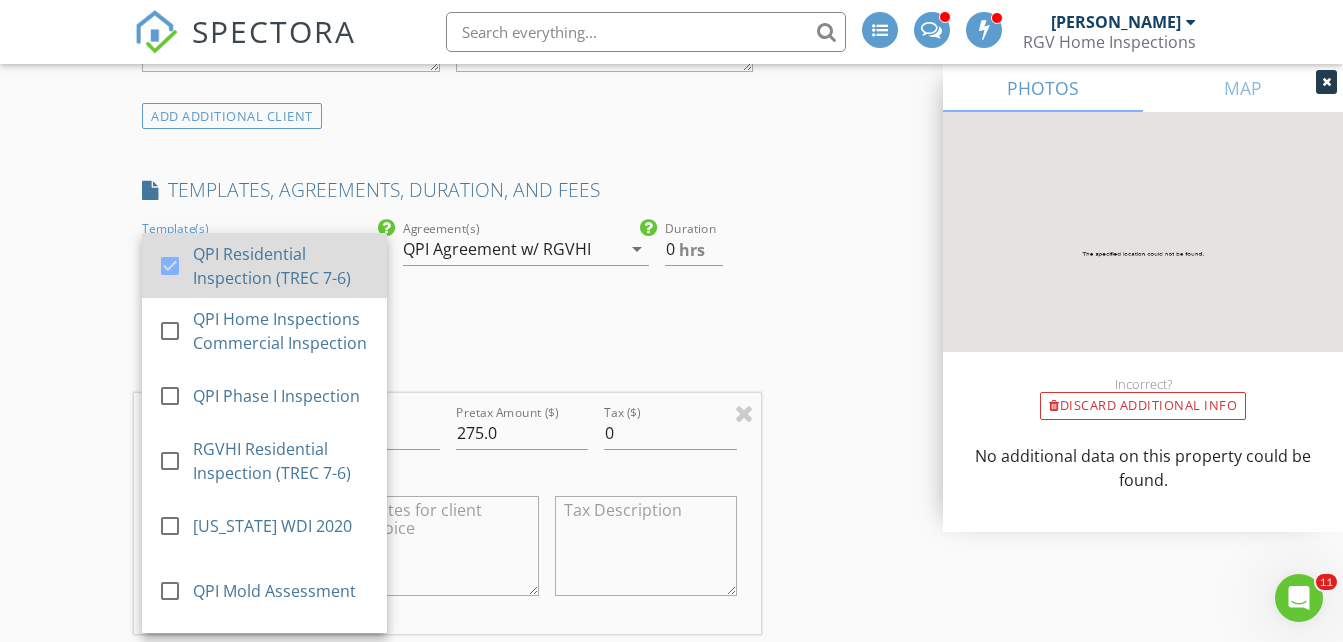 click on "QPI Residential Inspection (TREC 7-6)" at bounding box center (283, 266) 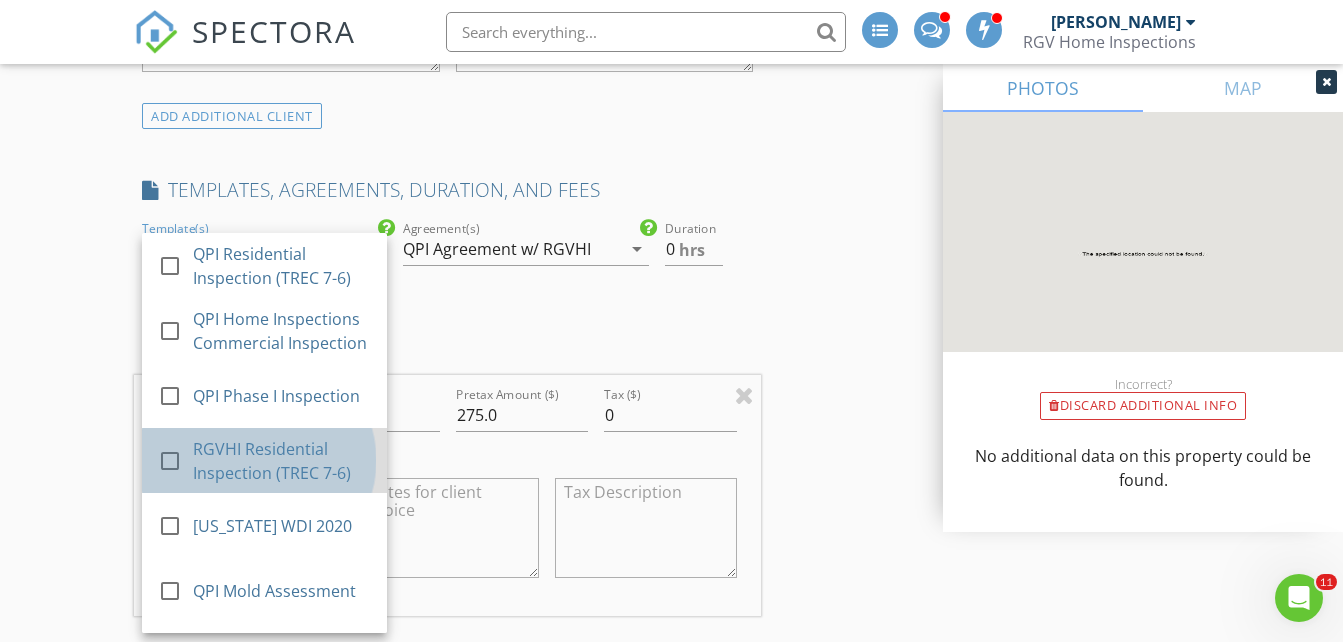 click on "RGVHI Residential Inspection (TREC 7-6)" at bounding box center (283, 461) 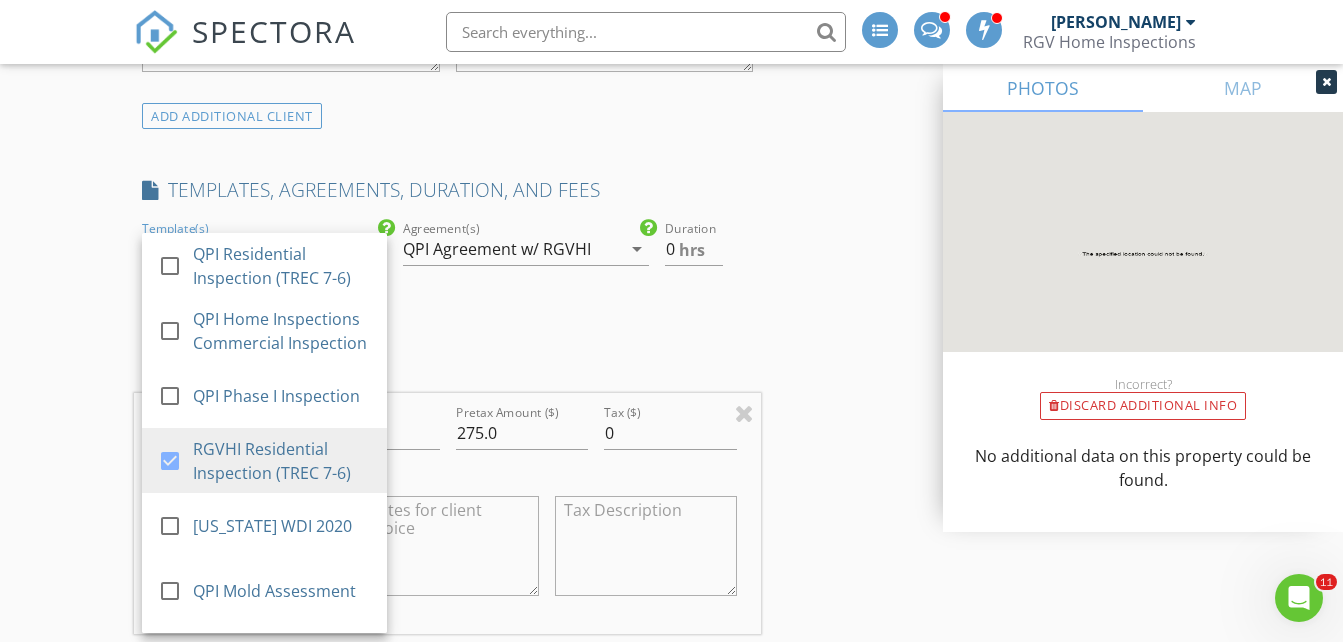 click on "QPI Agreement w/ RGVHI" at bounding box center (497, 249) 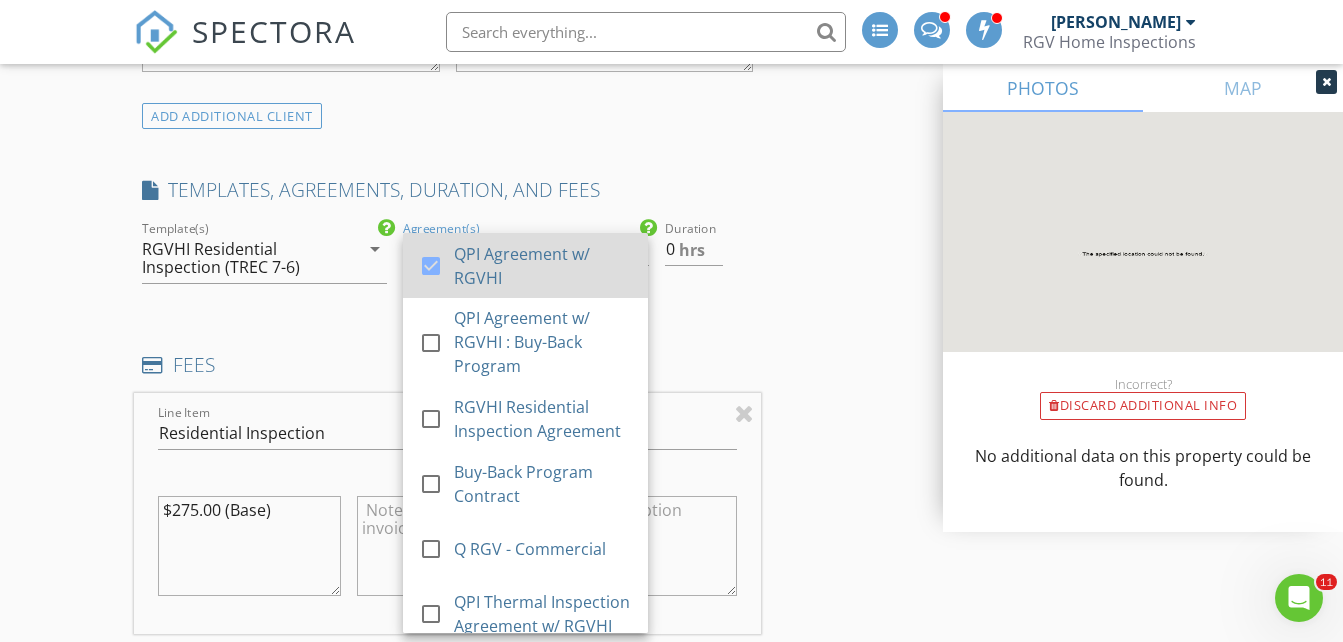 click on "QPI Agreement w/ RGVHI" at bounding box center [544, 266] 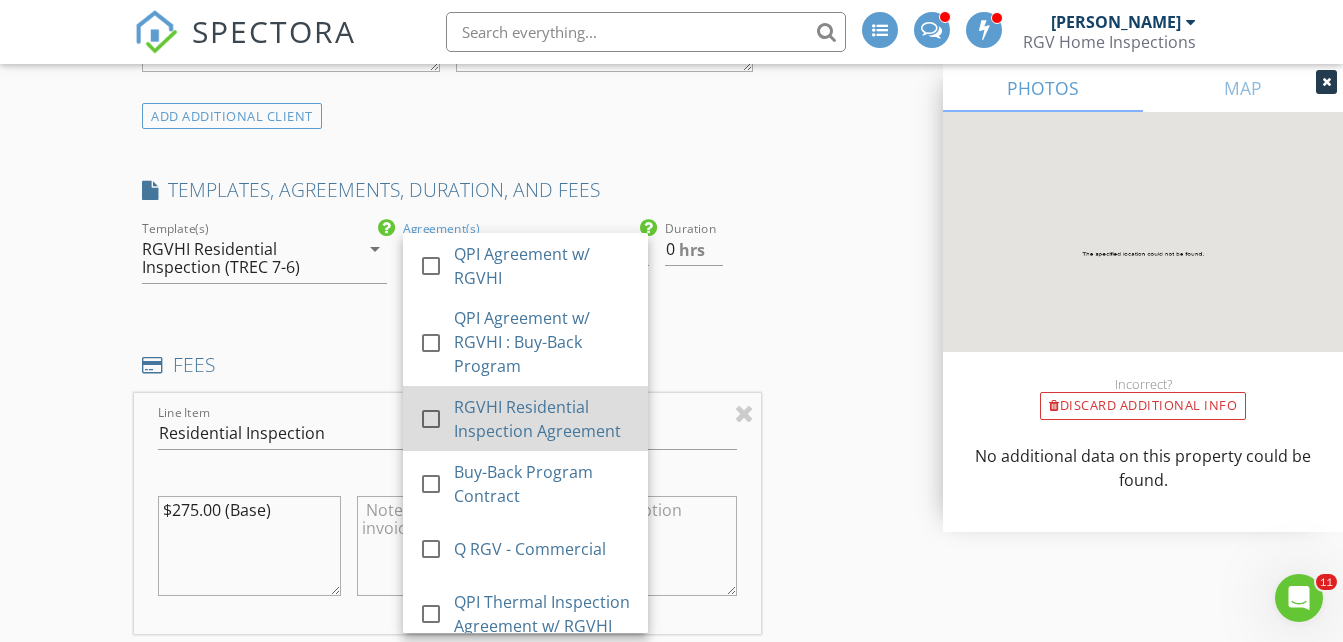 click on "RGVHI Residential Inspection Agreement" at bounding box center [544, 419] 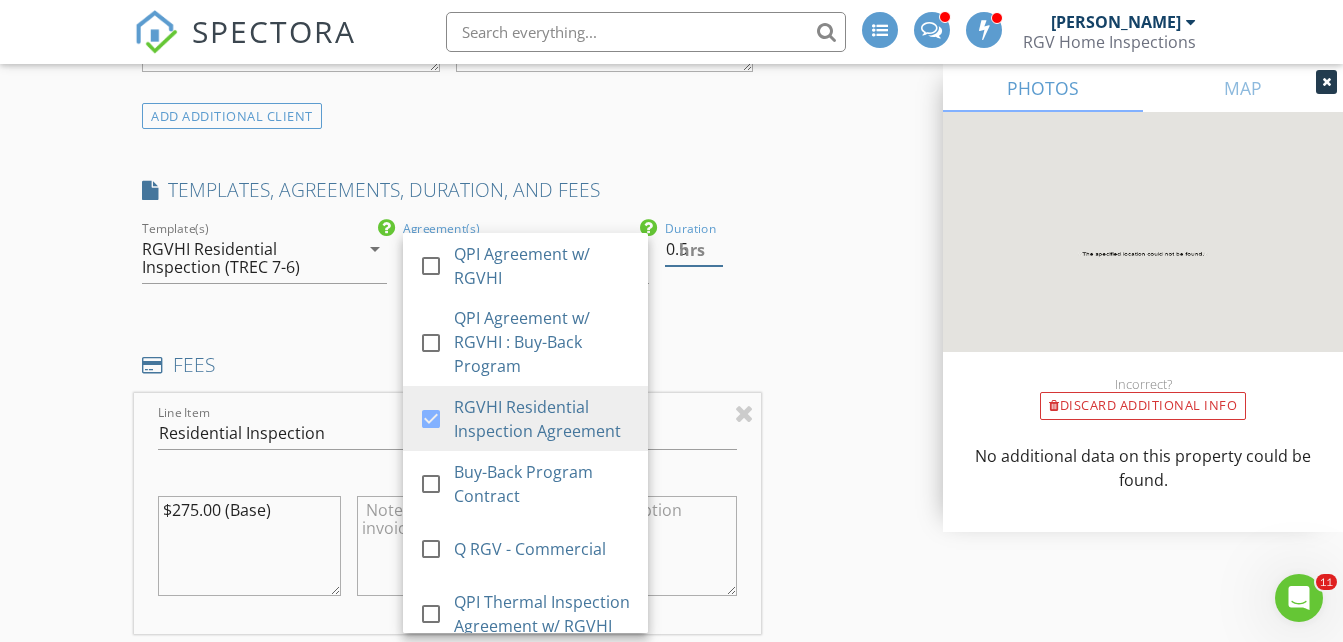 click on "0.5" at bounding box center (694, 249) 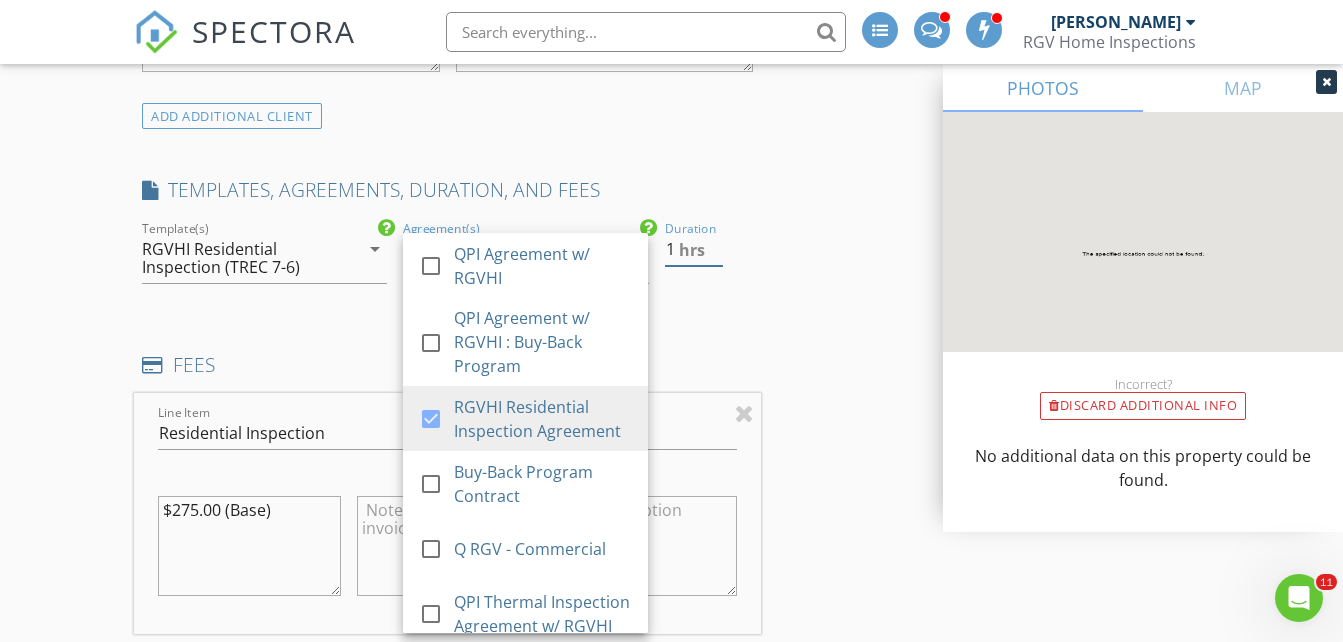 click on "1" at bounding box center (694, 249) 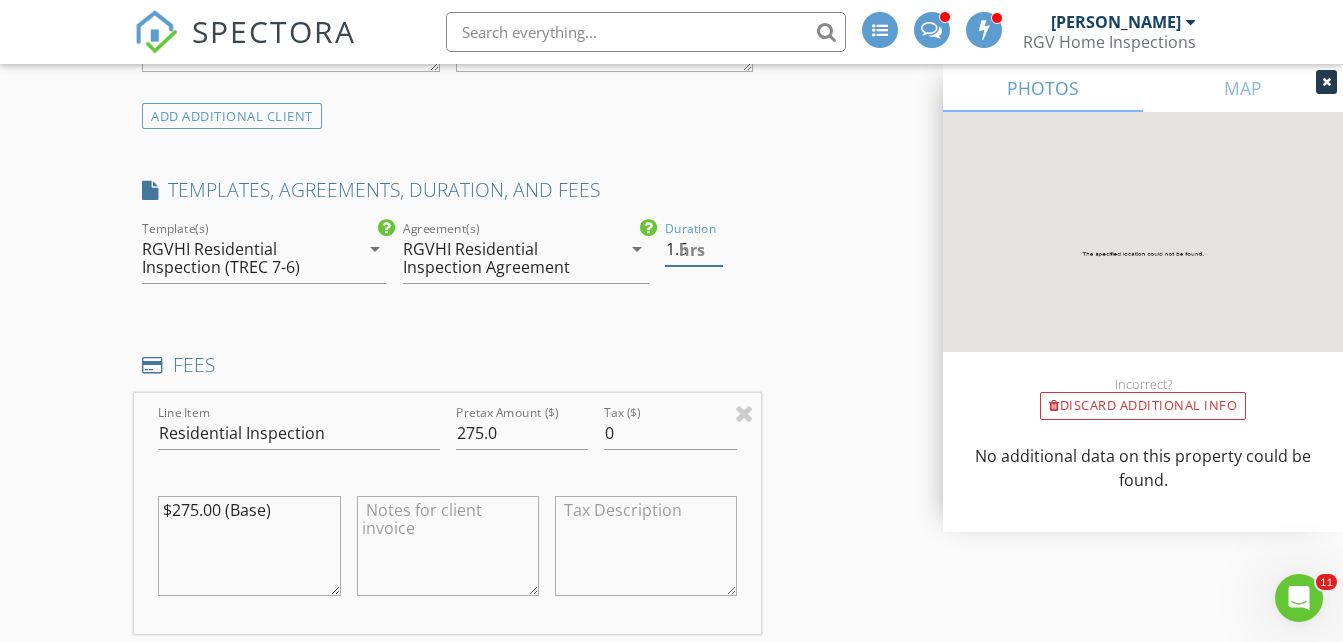 click on "1.5" at bounding box center [694, 249] 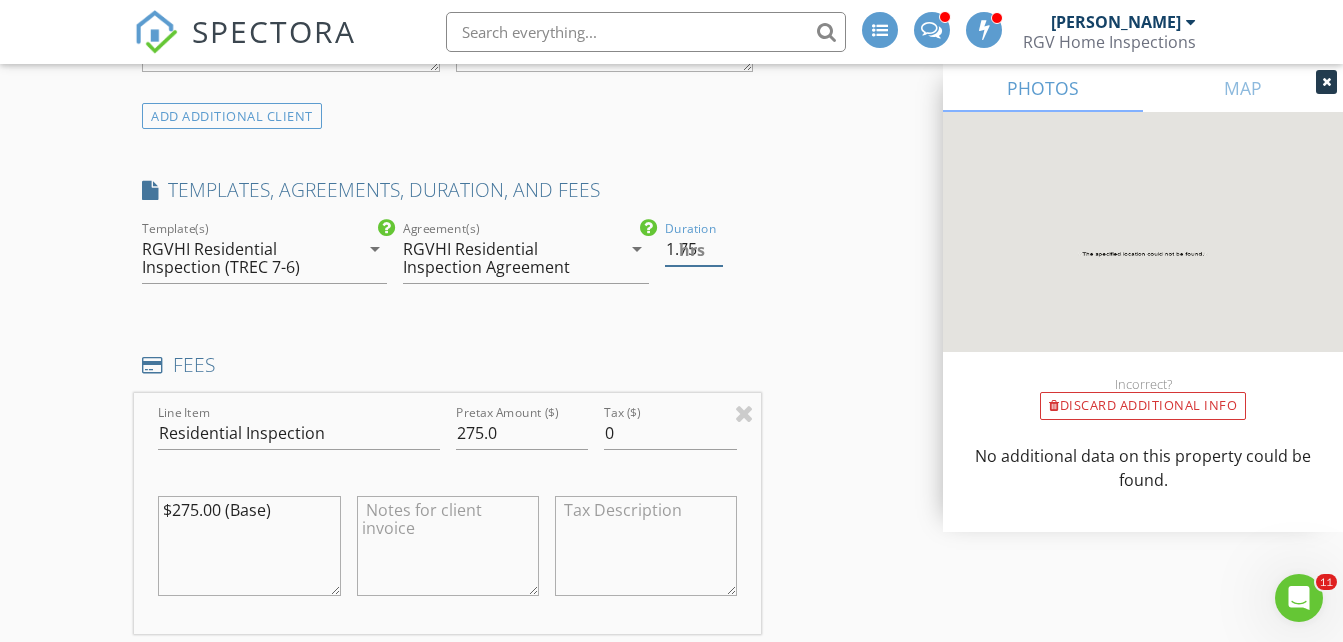 type on "1.75" 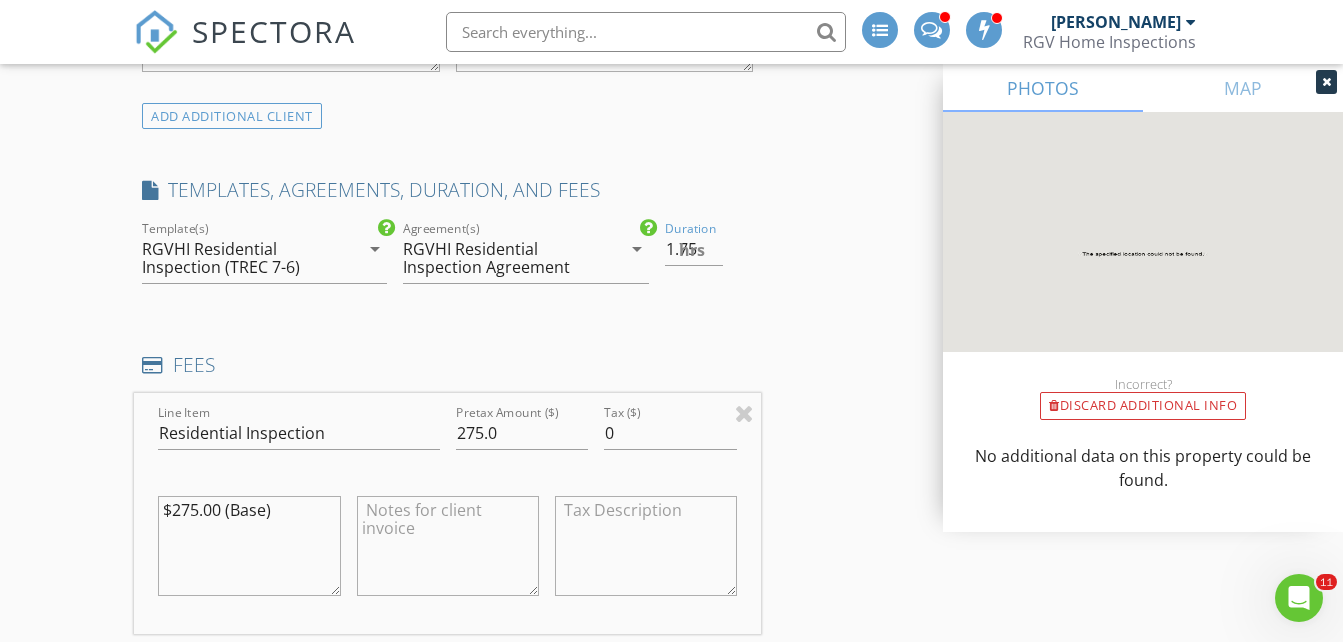 click on "New Inspection
INSPECTOR(S)
check_box_outline_blank   [PERSON_NAME]     check_box_outline_blank   [PERSON_NAME]     check_box   [PERSON_NAME]   PRIMARY   [PERSON_NAME] arrow_drop_down   check_box_outline_blank [PERSON_NAME] specifically requested
Date/Time
[DATE] 3:00 PM   Does Not Repeat arrow_drop_down
Location
Address Search       Address [STREET_ADDRESS][US_STATE]   [PERSON_NAME]     Square Feet 1298   Year Built 2025   Foundation Slab arrow_drop_down
client
check_box Enable Client CC email for this inspection   Client Search     check_box_outline_blank Client is a Company/Organization     First Name [PERSON_NAME]   Last Name [PERSON_NAME]   Email [EMAIL_ADDRESS][DOMAIN_NAME]   CC Email   Phone [PHONE_NUMBER]         Tags         Notes   Private Notes
ADD ADDITIONAL client" at bounding box center (671, 947) 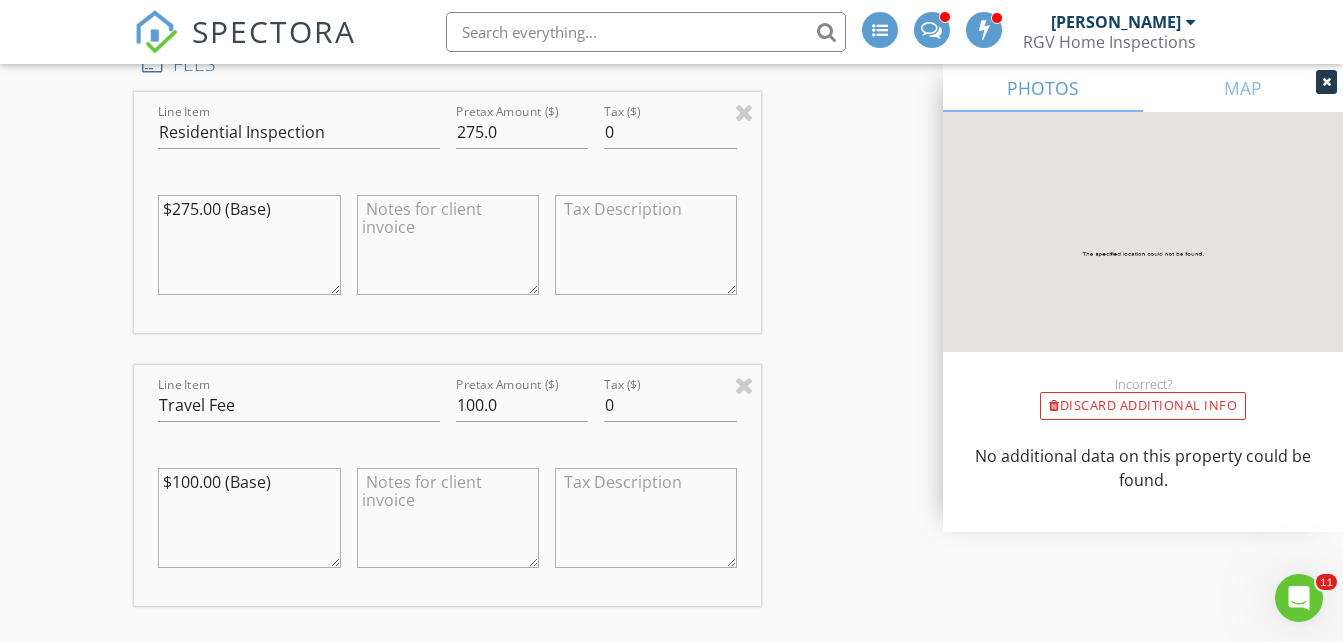 scroll, scrollTop: 1700, scrollLeft: 0, axis: vertical 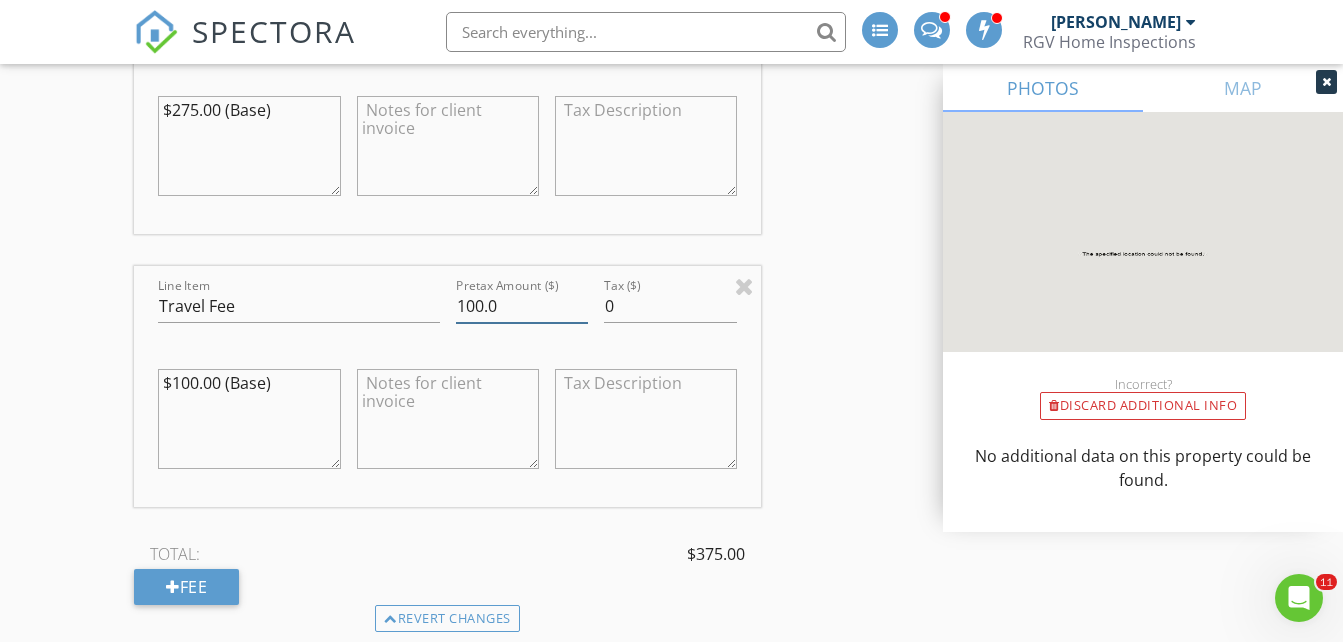 click on "100.0" at bounding box center (522, 306) 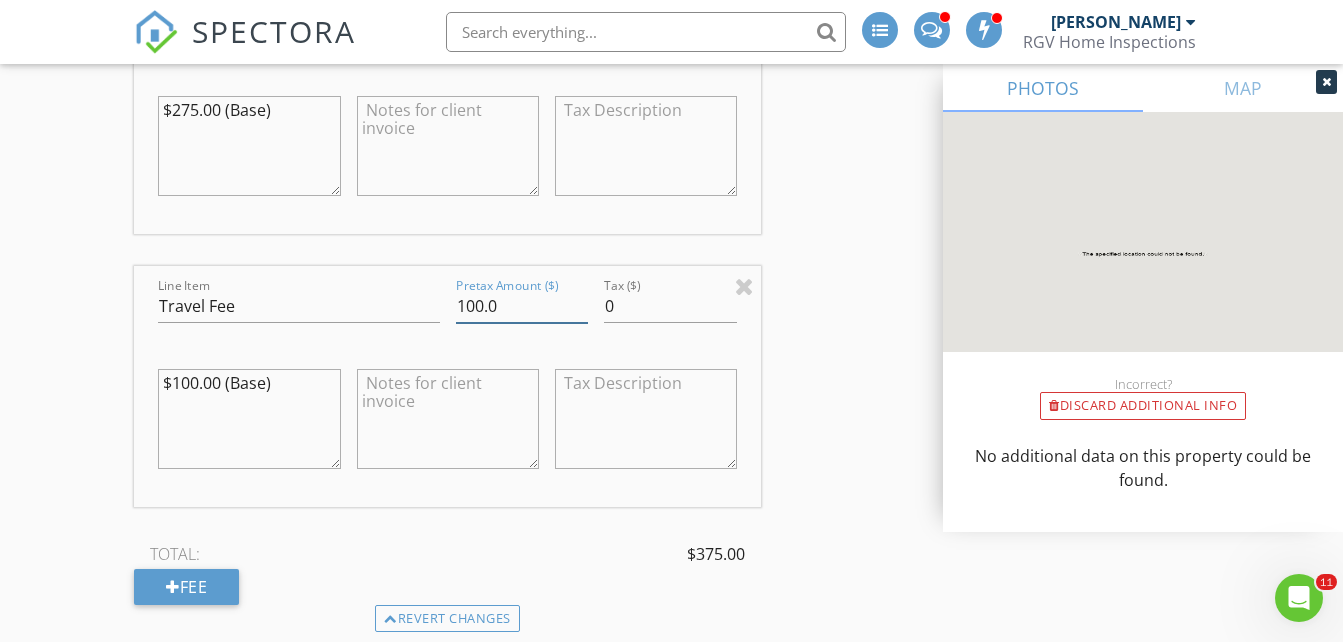 click on "100.0" at bounding box center (522, 306) 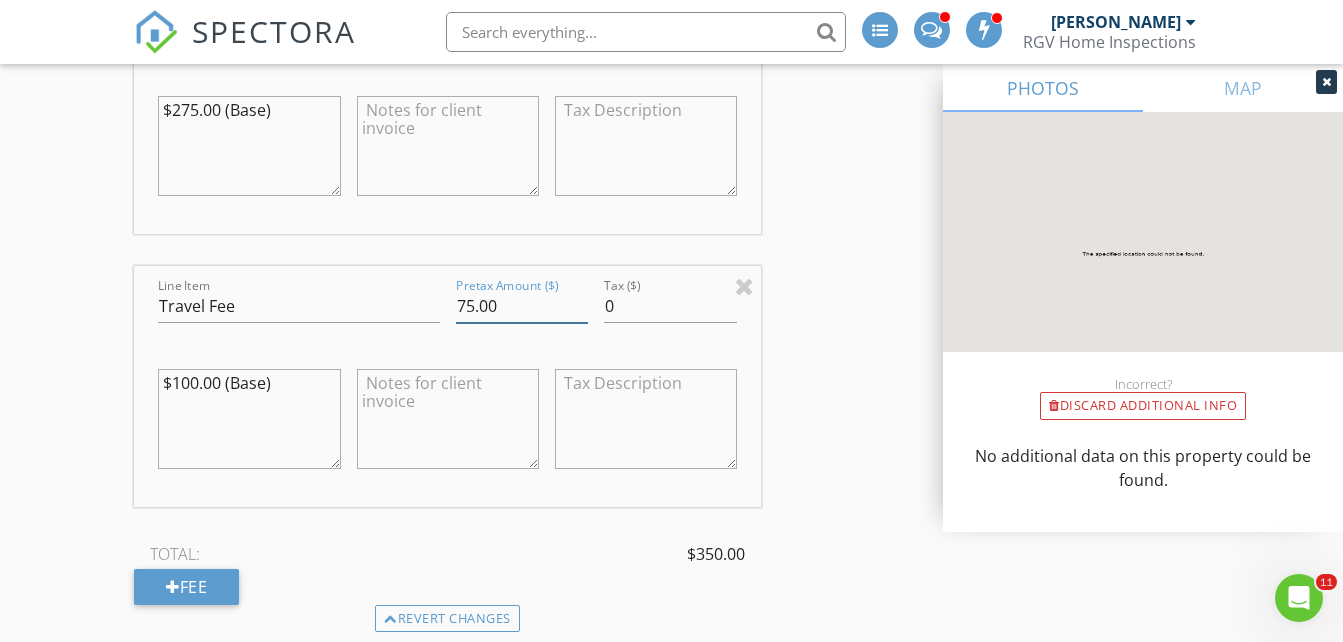 type on "75.00" 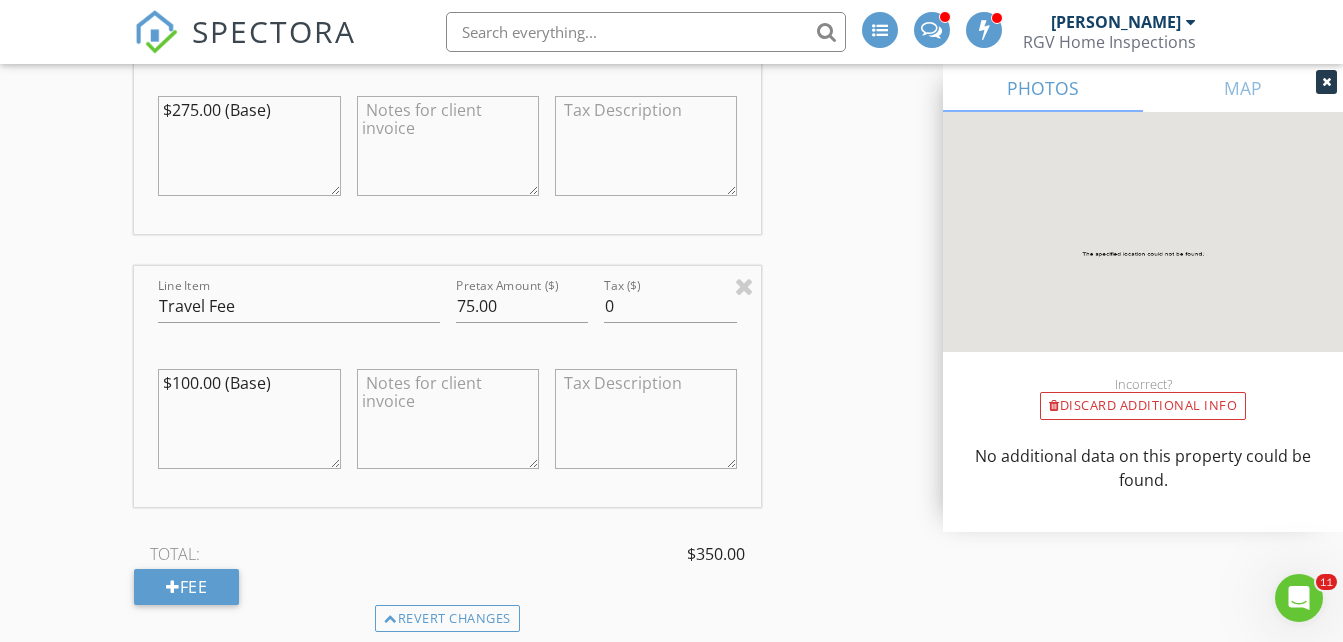 click on "New Inspection
INSPECTOR(S)
check_box_outline_blank   [PERSON_NAME]     check_box_outline_blank   [PERSON_NAME]     check_box   [PERSON_NAME]   PRIMARY   [PERSON_NAME] arrow_drop_down   check_box_outline_blank [PERSON_NAME] specifically requested
Date/Time
[DATE] 3:00 PM   Does Not Repeat arrow_drop_down
Location
Address Search       Address [STREET_ADDRESS][US_STATE]   [PERSON_NAME]     Square Feet 1298   Year Built 2025   Foundation Slab arrow_drop_down
client
check_box Enable Client CC email for this inspection   Client Search     check_box_outline_blank Client is a Company/Organization     First Name [PERSON_NAME]   Last Name [PERSON_NAME]   Email [EMAIL_ADDRESS][DOMAIN_NAME]   CC Email   Phone [PHONE_NUMBER]         Tags         Notes   Private Notes
ADD ADDITIONAL client" at bounding box center (671, 547) 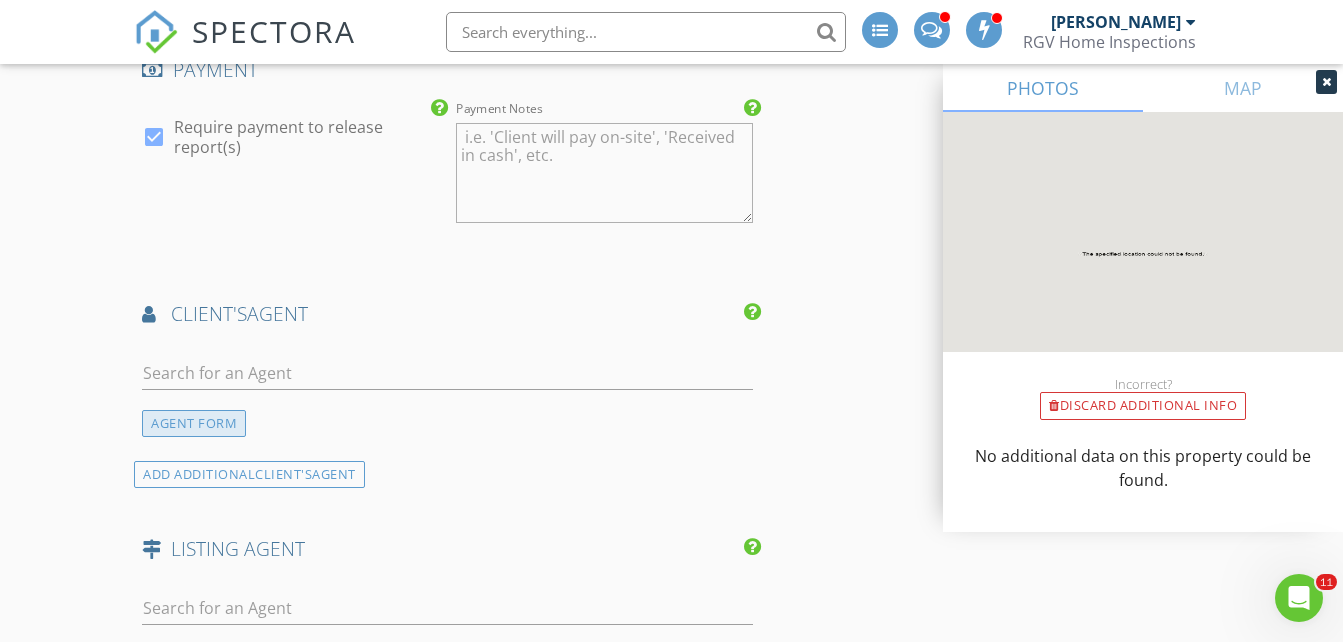 scroll, scrollTop: 2500, scrollLeft: 0, axis: vertical 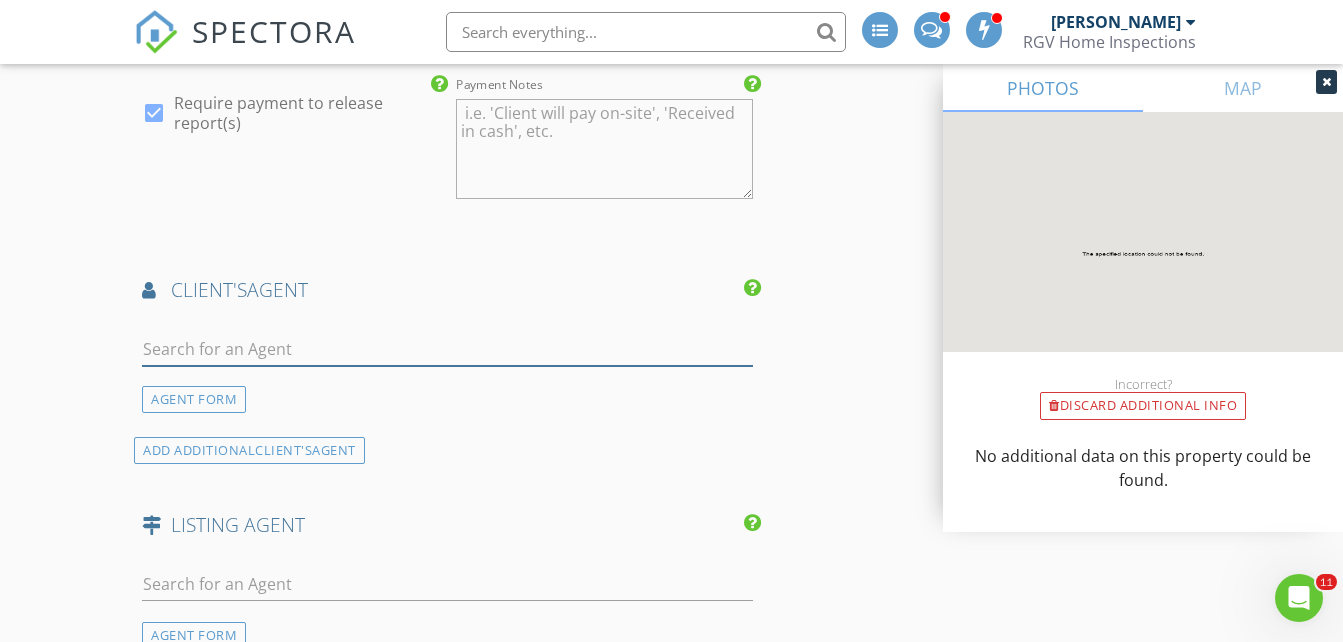 click at bounding box center [447, 349] 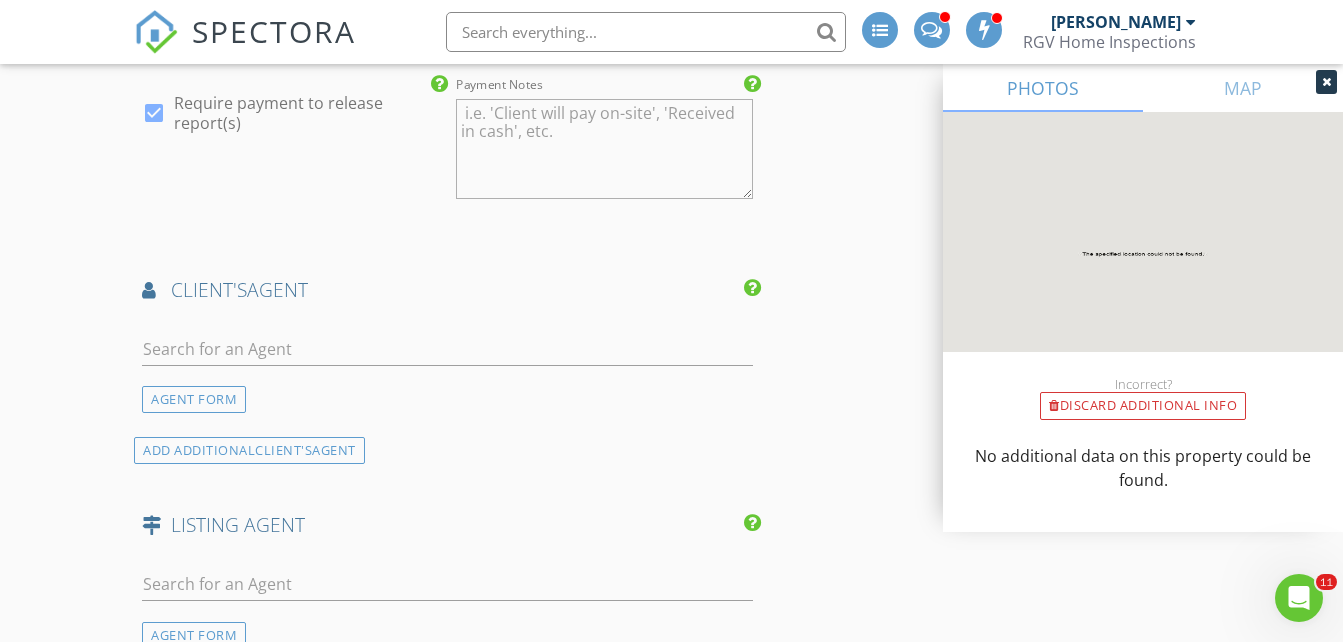 click on "New Inspection
INSPECTOR(S)
check_box_outline_blank   [PERSON_NAME]     check_box_outline_blank   [PERSON_NAME]     check_box   [PERSON_NAME]   PRIMARY   [PERSON_NAME] arrow_drop_down   check_box_outline_blank [PERSON_NAME] specifically requested
Date/Time
[DATE] 3:00 PM   Does Not Repeat arrow_drop_down
Location
Address Search       Address [STREET_ADDRESS][US_STATE]   [PERSON_NAME]     Square Feet 1298   Year Built 2025   Foundation Slab arrow_drop_down
client
check_box Enable Client CC email for this inspection   Client Search     check_box_outline_blank Client is a Company/Organization     First Name [PERSON_NAME]   Last Name [PERSON_NAME]   Email [EMAIL_ADDRESS][DOMAIN_NAME]   CC Email   Phone [PHONE_NUMBER]         Tags         Notes   Private Notes
ADD ADDITIONAL client" at bounding box center [671, -253] 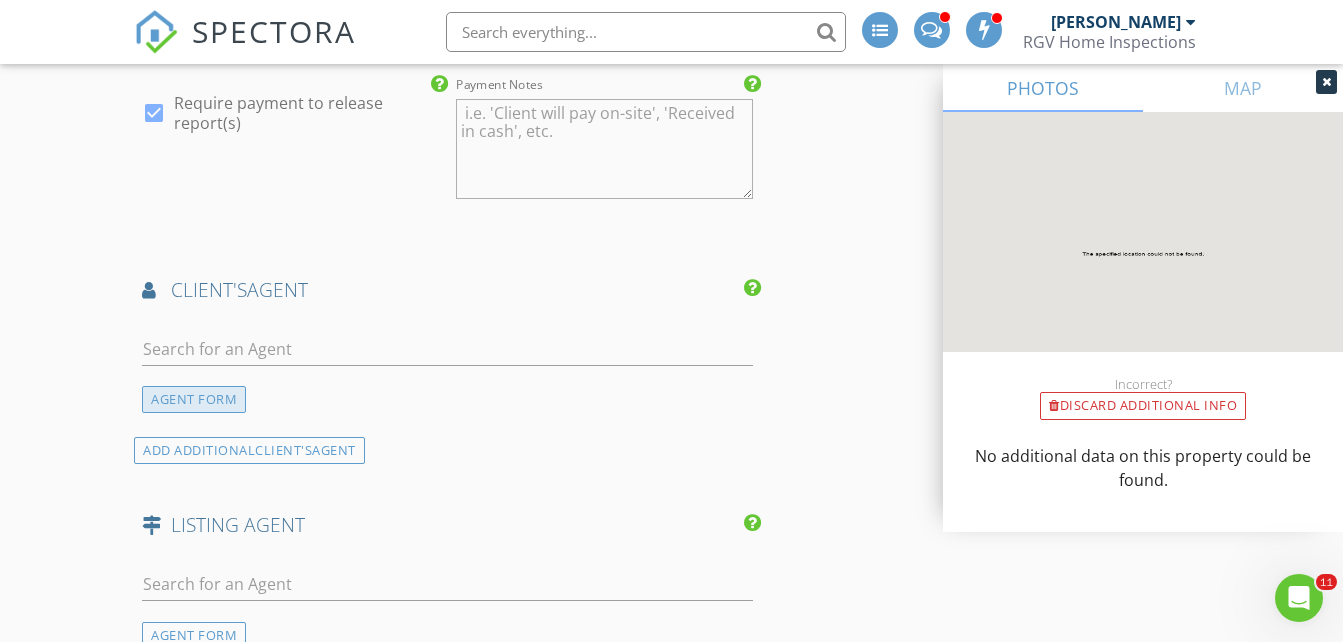 click on "AGENT FORM" at bounding box center [194, 399] 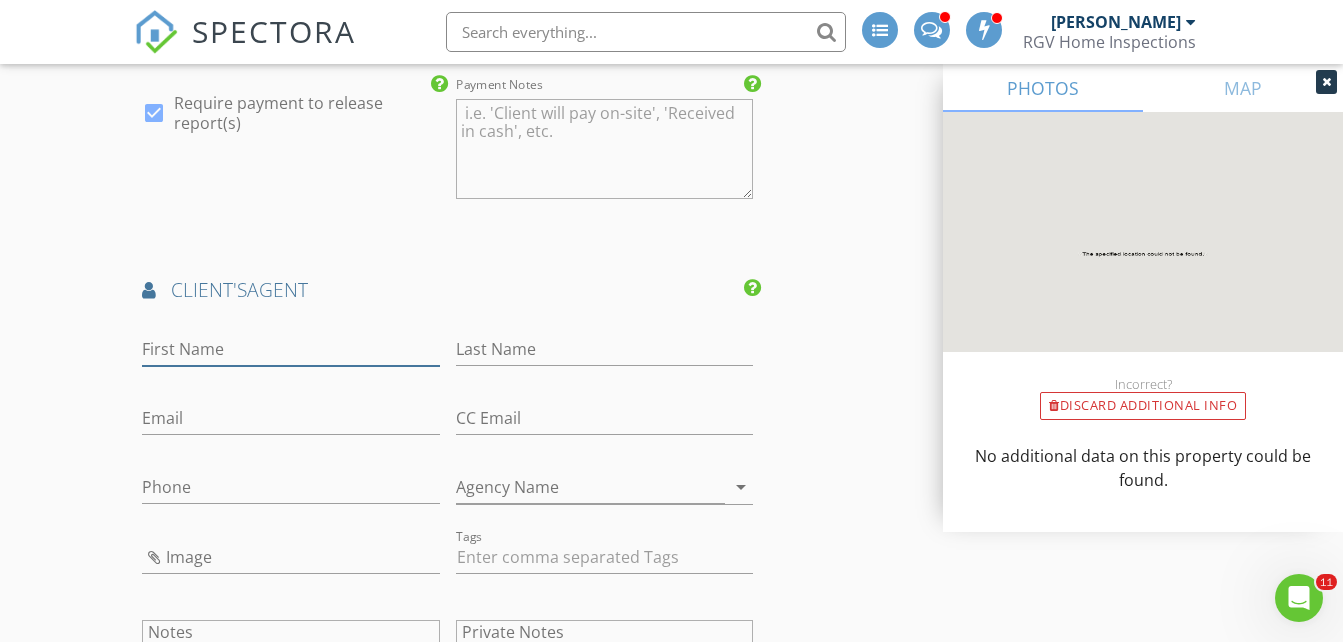 click on "First Name" at bounding box center (290, 349) 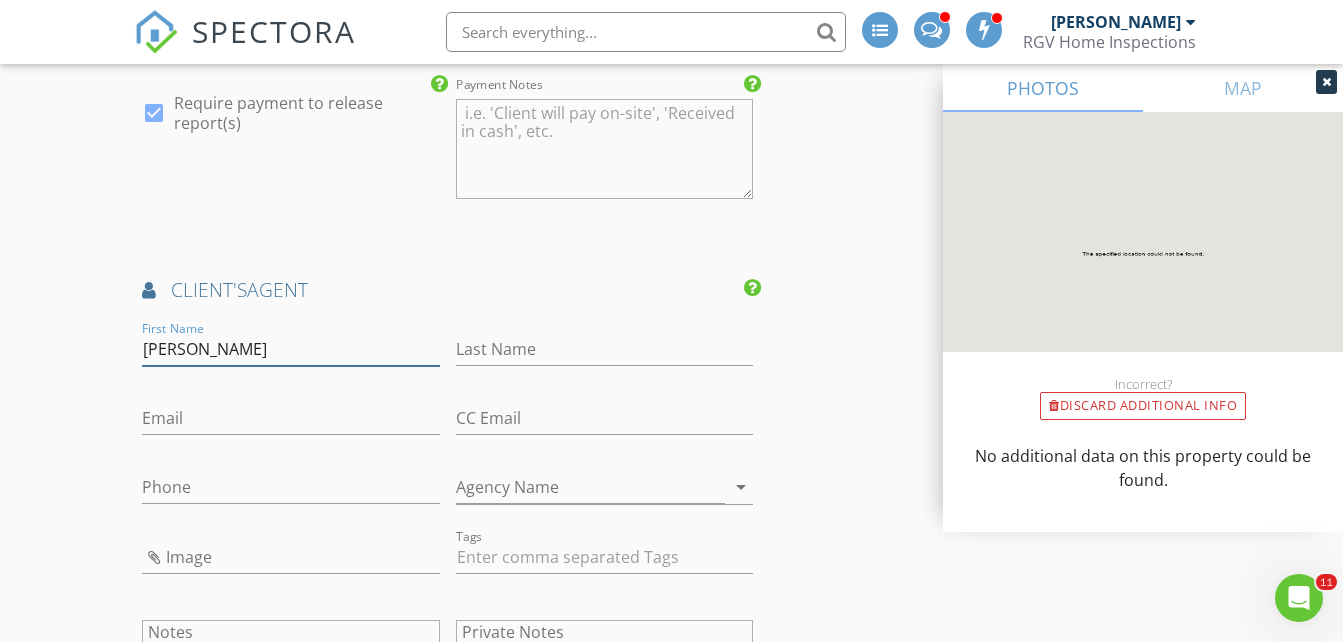 type on "[PERSON_NAME]" 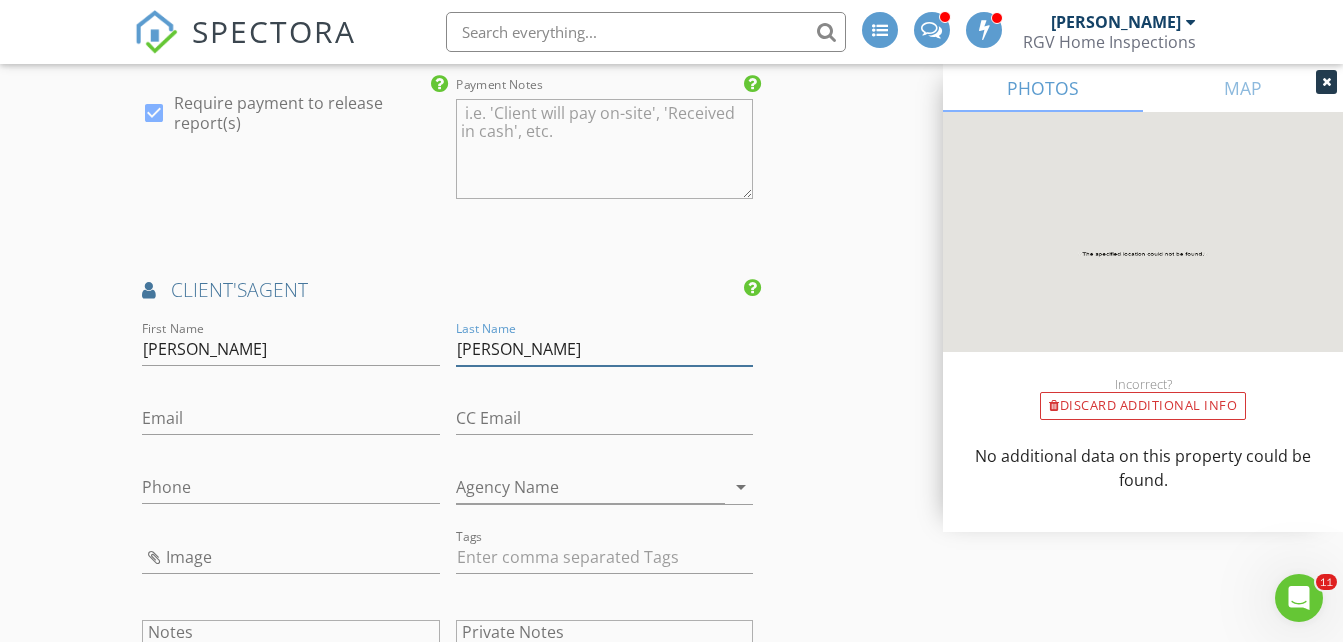 type on "[PERSON_NAME]" 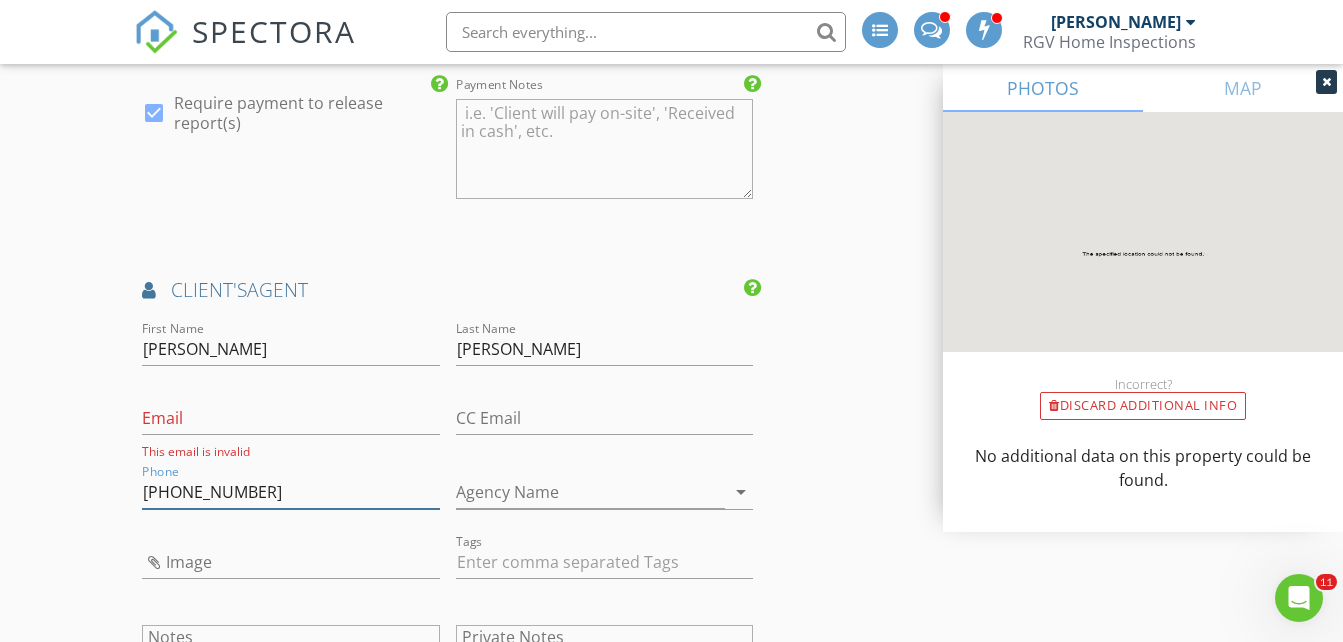scroll, scrollTop: 2700, scrollLeft: 0, axis: vertical 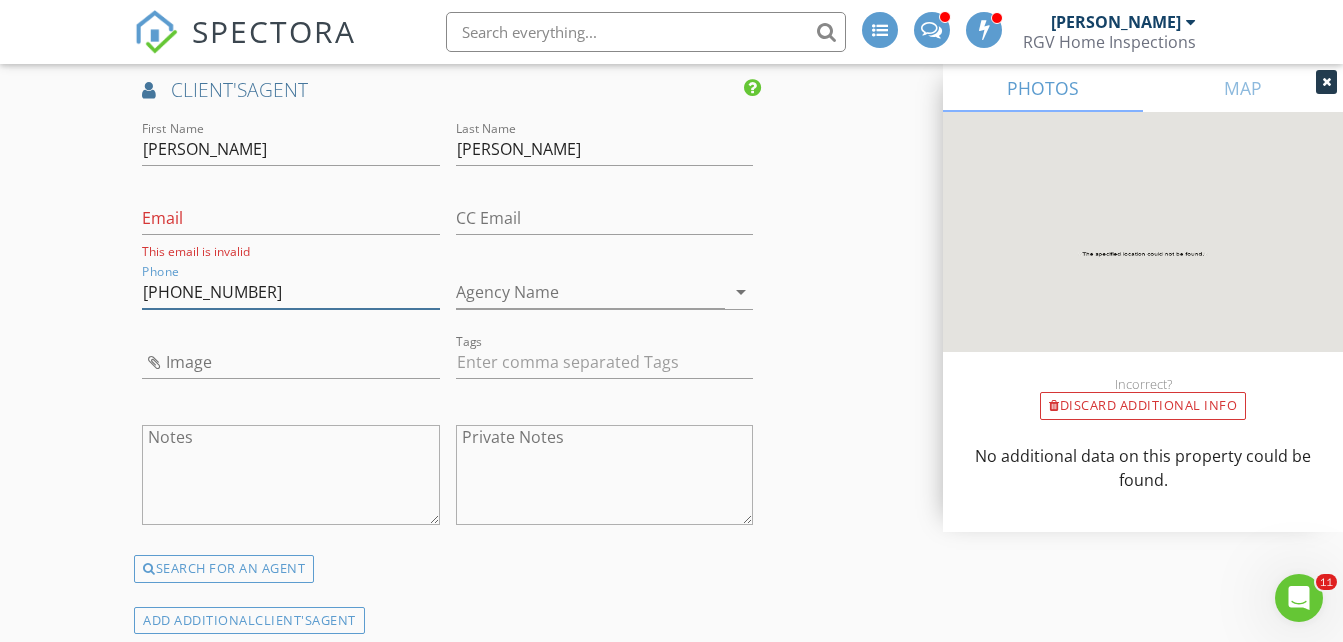 type on "[PHONE_NUMBER]" 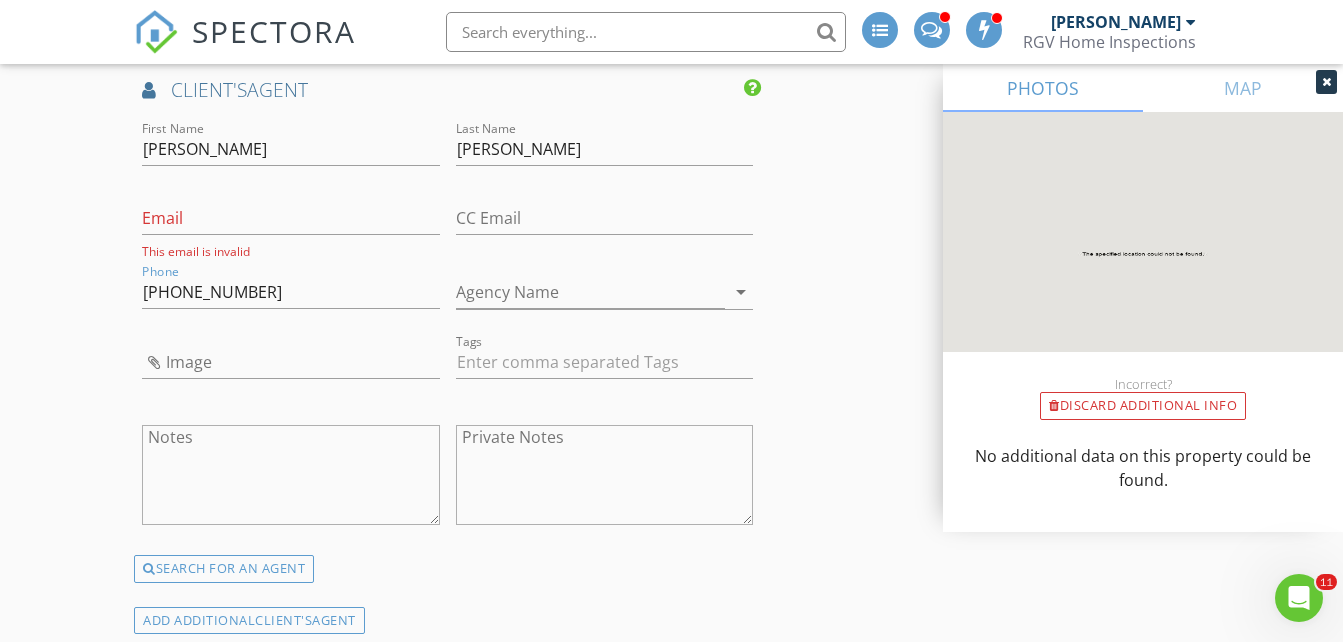 click on "New Inspection
INSPECTOR(S)
check_box_outline_blank   [PERSON_NAME]     check_box_outline_blank   [PERSON_NAME]     check_box   [PERSON_NAME]   PRIMARY   [PERSON_NAME] arrow_drop_down   check_box_outline_blank [PERSON_NAME] specifically requested
Date/Time
[DATE] 3:00 PM   Does Not Repeat arrow_drop_down
Location
Address Search       Address [STREET_ADDRESS][US_STATE]   [PERSON_NAME]     Square Feet 1298   Year Built 2025   Foundation Slab arrow_drop_down
client
check_box Enable Client CC email for this inspection   Client Search     check_box_outline_blank Client is a Company/Organization     First Name [PERSON_NAME]   Last Name [PERSON_NAME]   Email [EMAIL_ADDRESS][DOMAIN_NAME]   CC Email   Phone [PHONE_NUMBER]         Tags         Notes   Private Notes
ADD ADDITIONAL client" at bounding box center (671, -268) 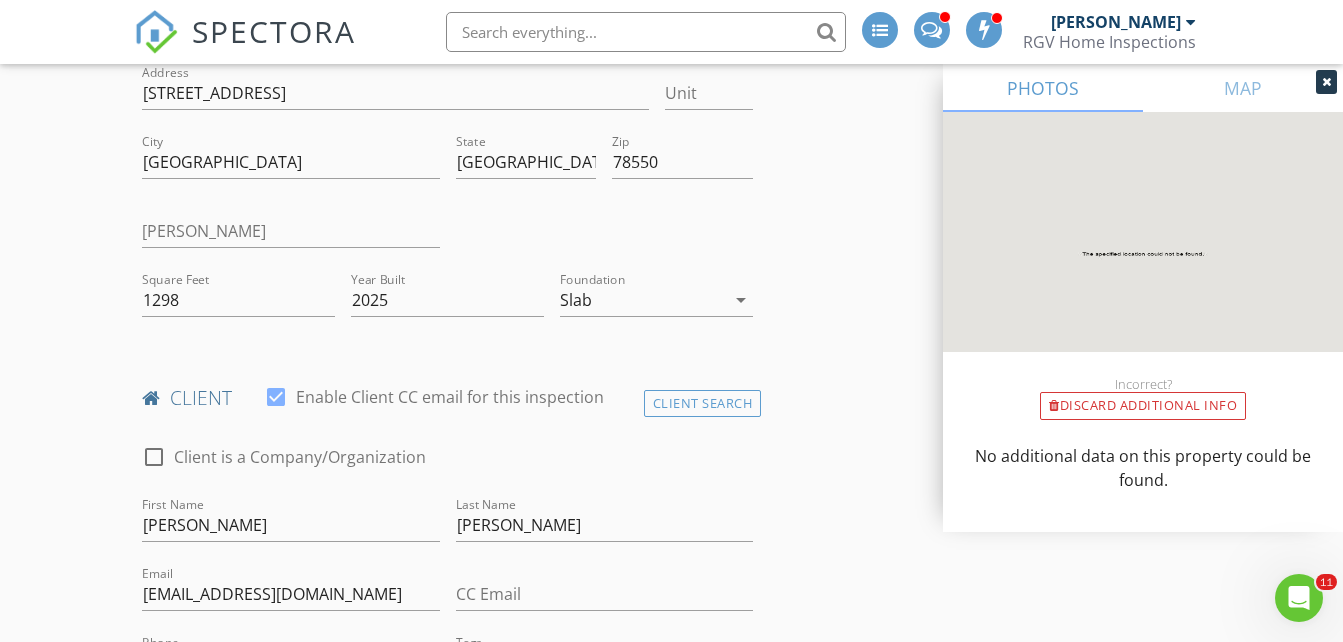 scroll, scrollTop: 300, scrollLeft: 0, axis: vertical 